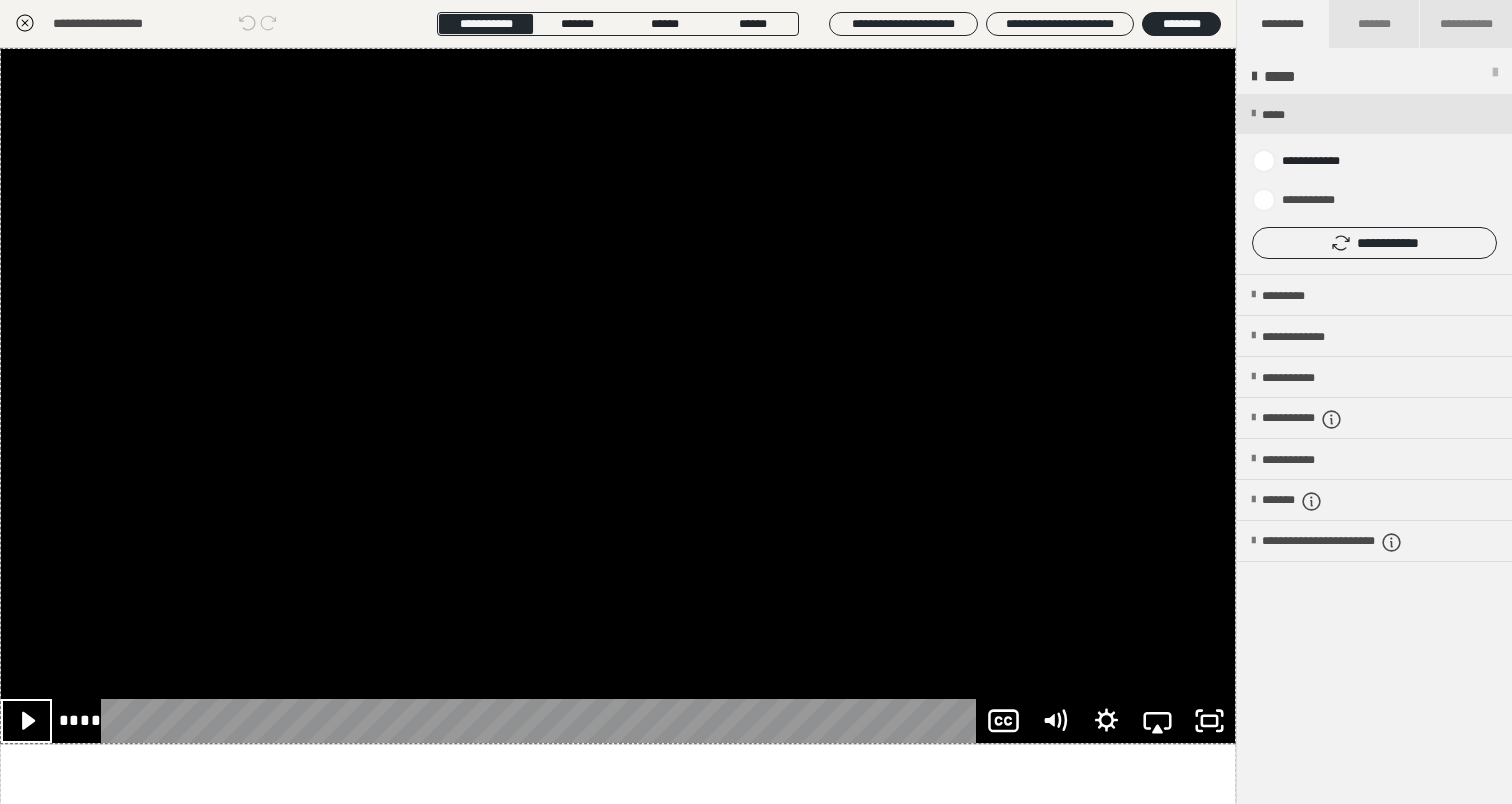 scroll, scrollTop: 290, scrollLeft: 0, axis: vertical 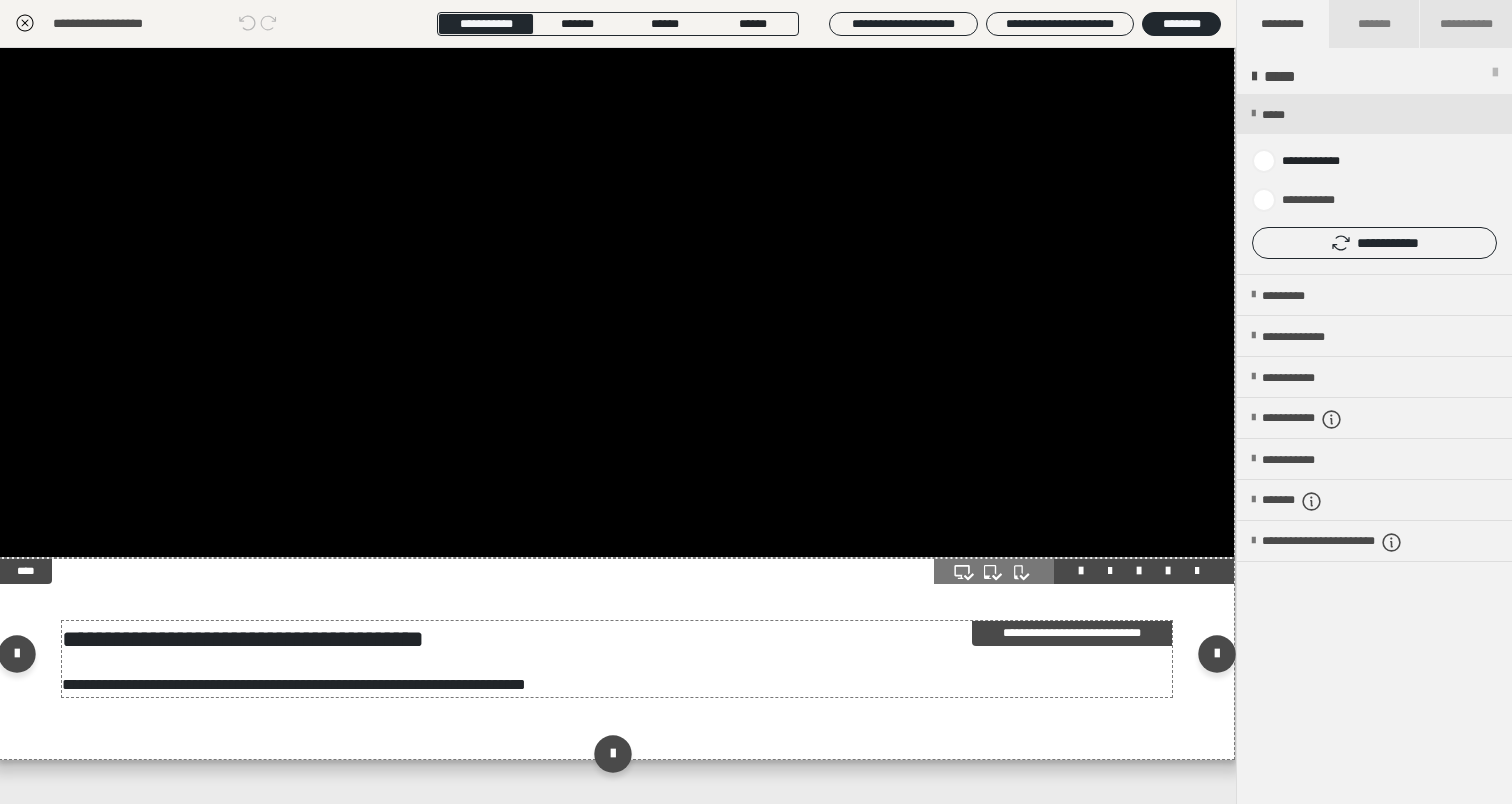 click on "**********" at bounding box center (617, 639) 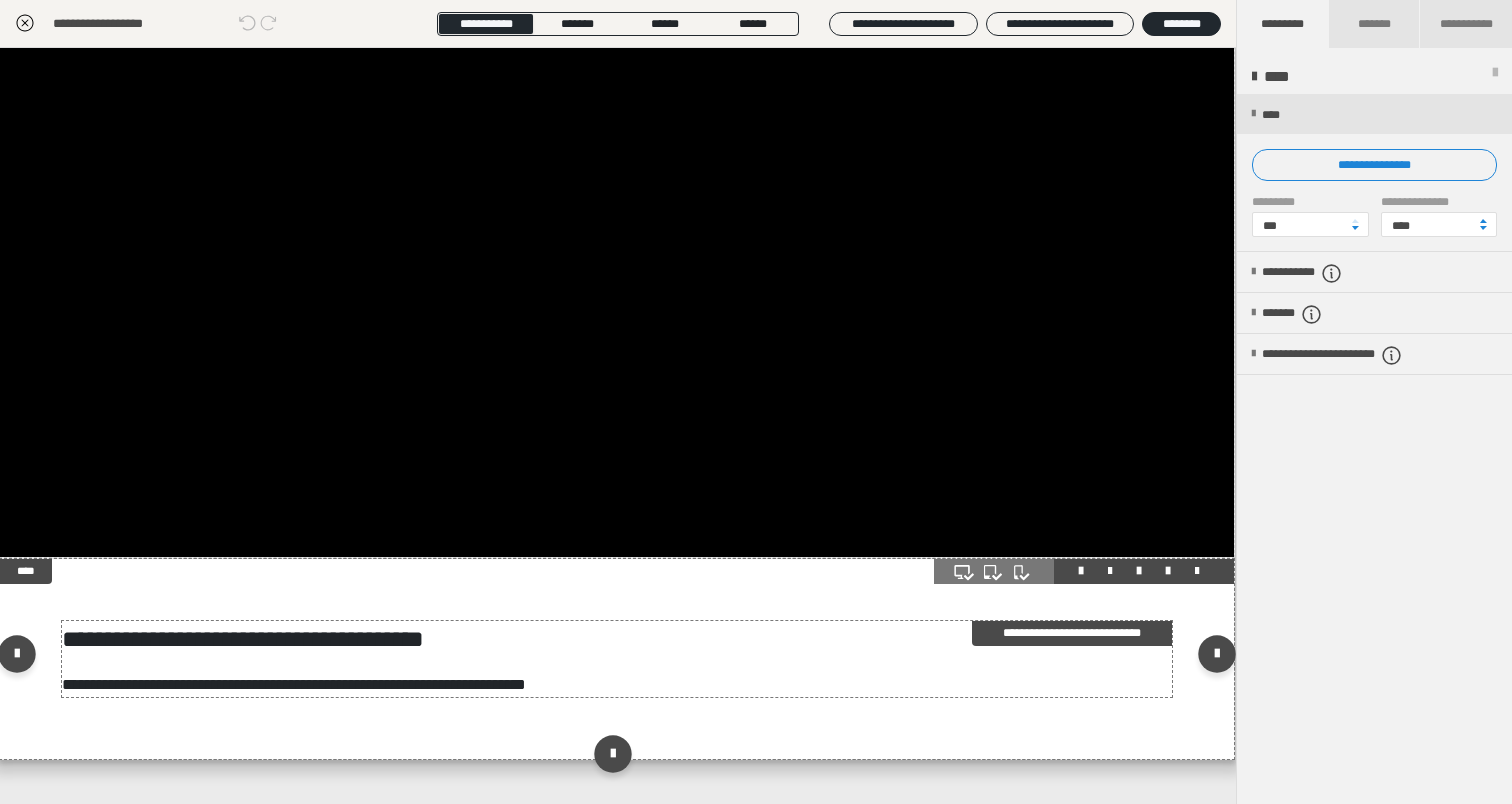 click on "**********" at bounding box center (617, 639) 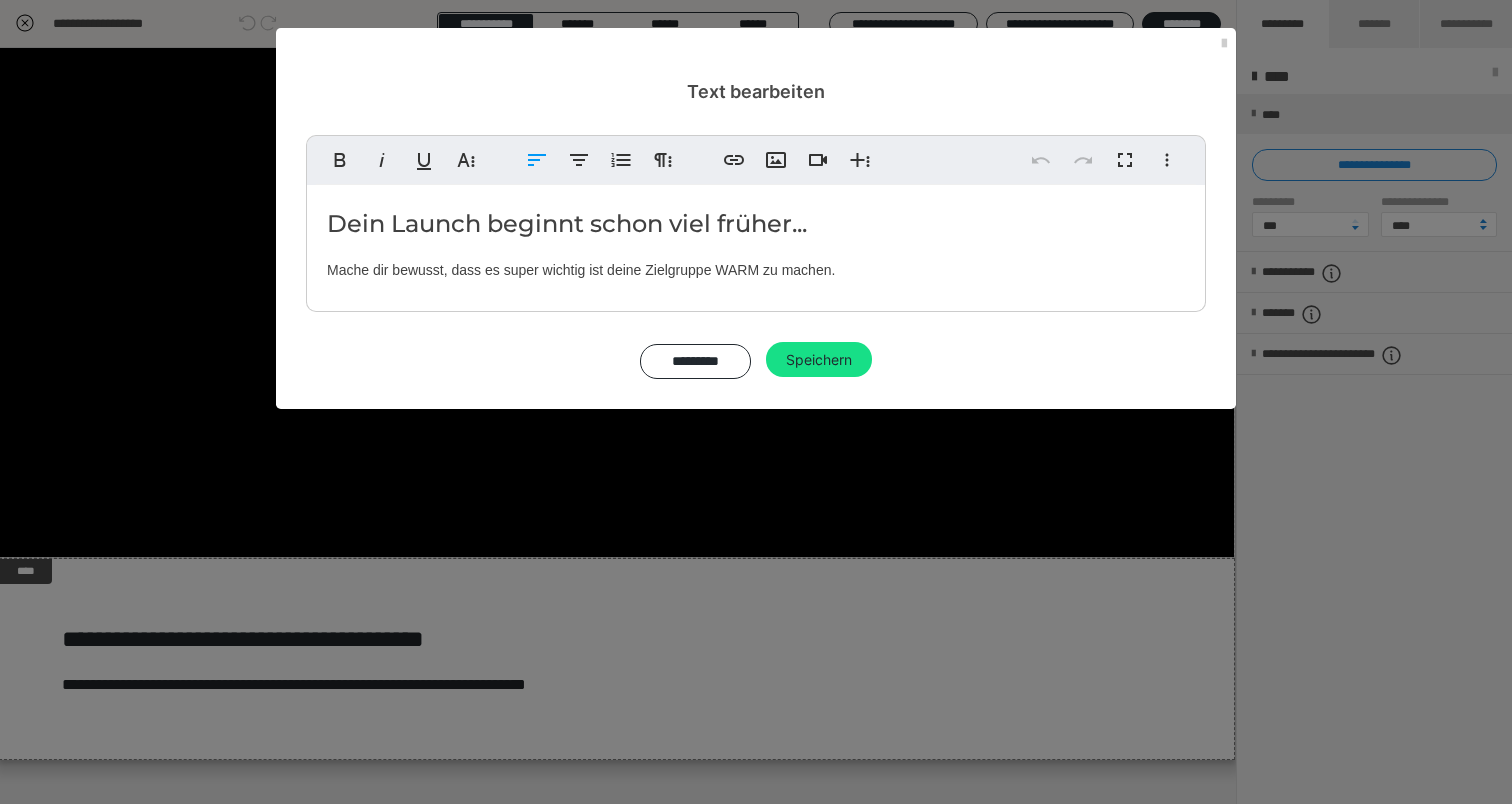 click on "Dein Launch beginnt schon viel früher... Mache dir bewusst, dass es super wichtig ist deine Zielgruppe WARM zu machen." at bounding box center [756, 243] 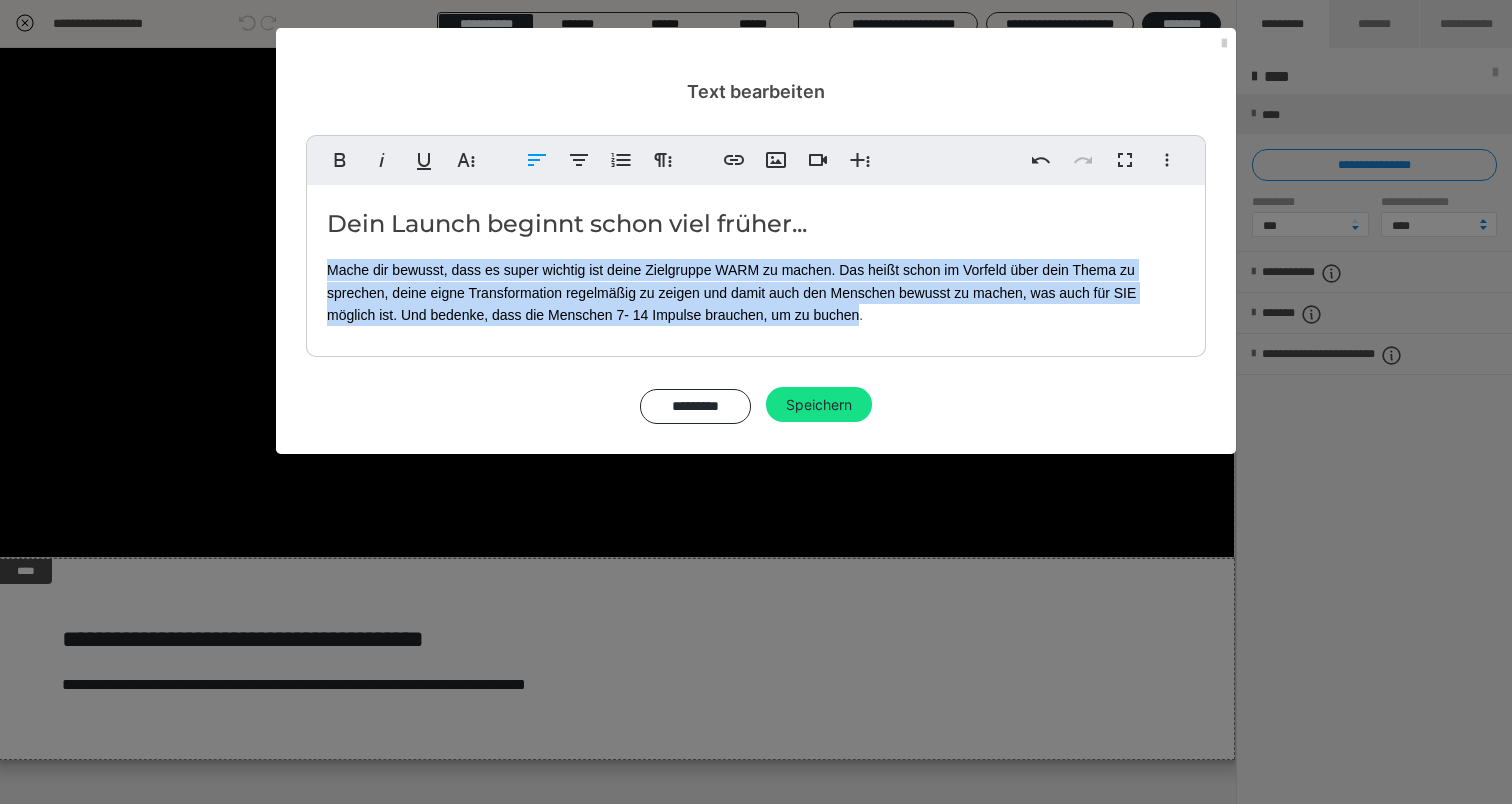 drag, startPoint x: 326, startPoint y: 273, endPoint x: 855, endPoint y: 316, distance: 530.74475 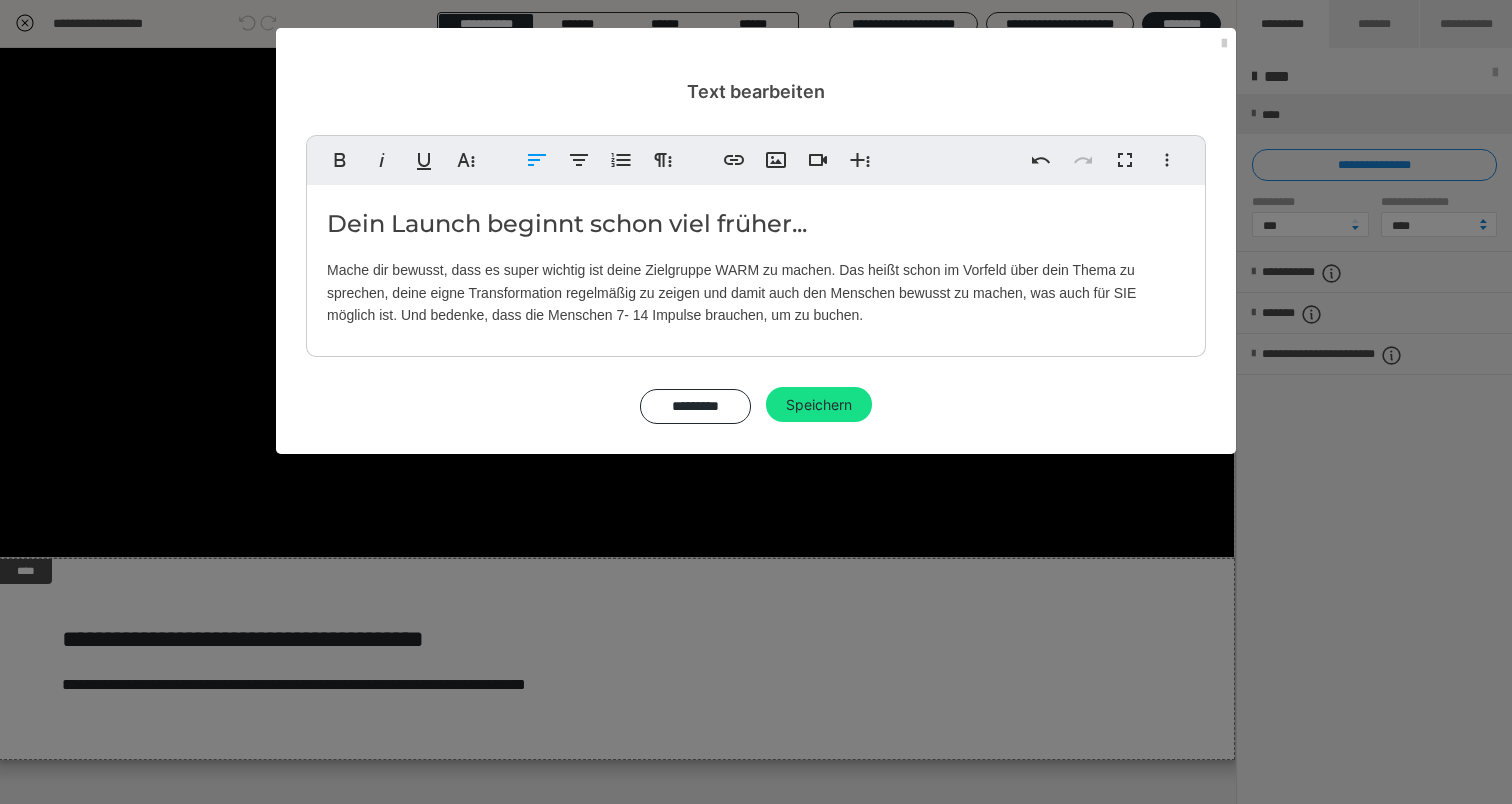 click on "Dein Launch beginnt schon viel früher... Mache dir bewusst, dass es super wichtig ist deine Zielgruppe WARM zu machen. Das heißt schon im Vorfeld über dein Thema zu sprechen, deine eigne Transformation regelmäßig zu zeigen und damit auch den Menschen bewusst zu machen, was auch für SIE möglich ist. Und bedenke, dass die Menschen 7- 14 Impulse brauchen, um zu buchen." at bounding box center [756, 266] 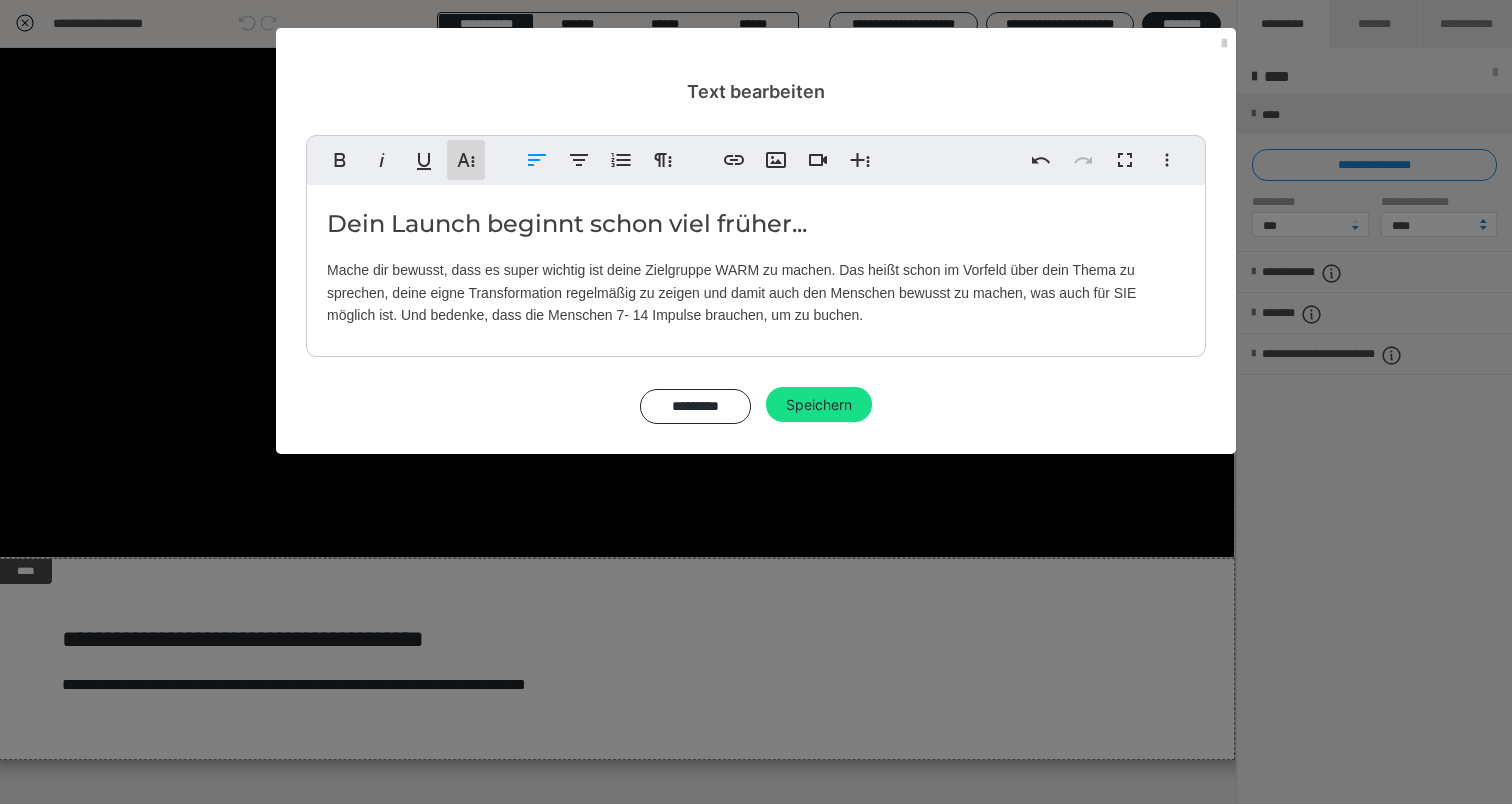 click 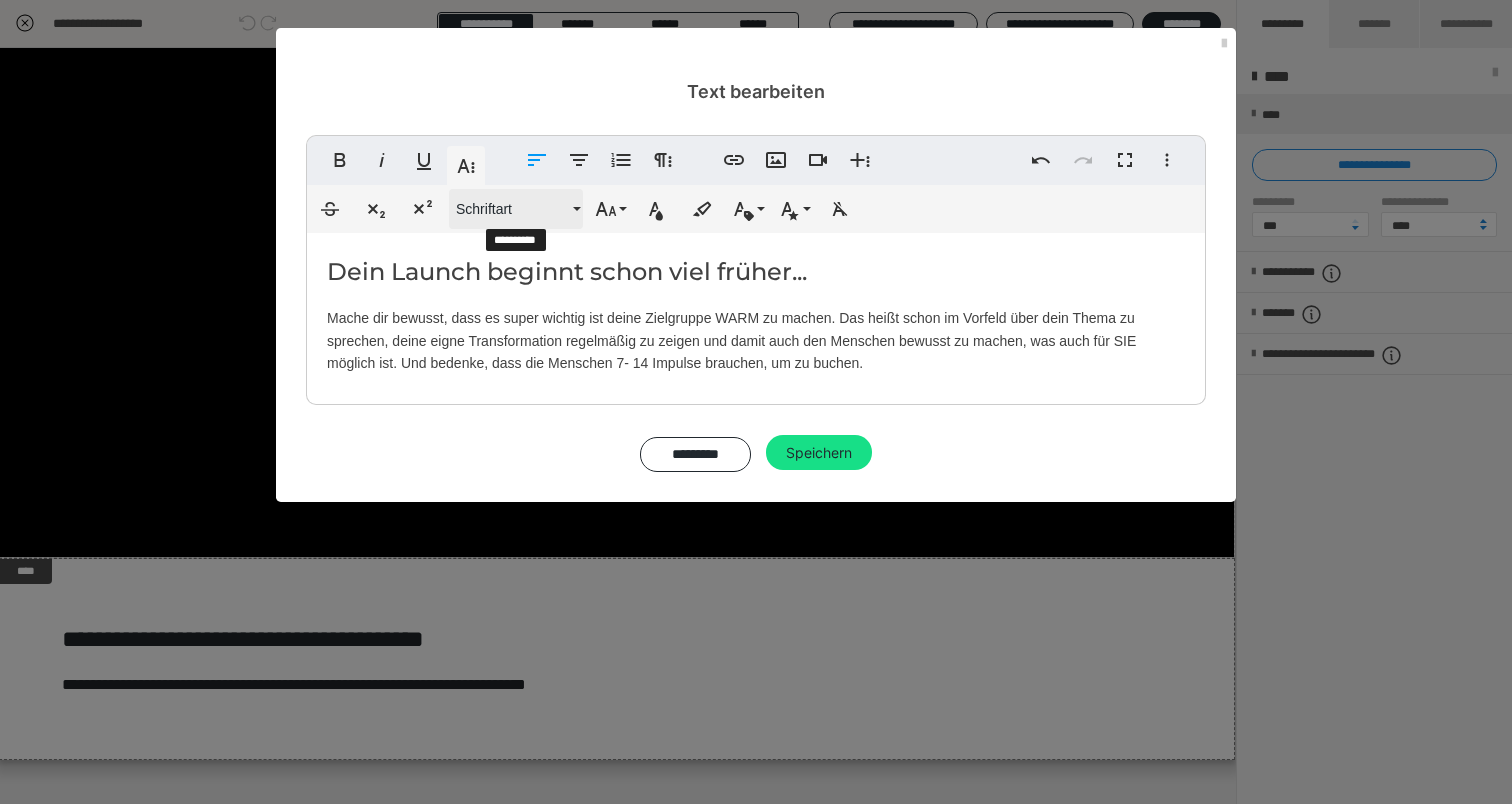 click on "Schriftart" at bounding box center (512, 209) 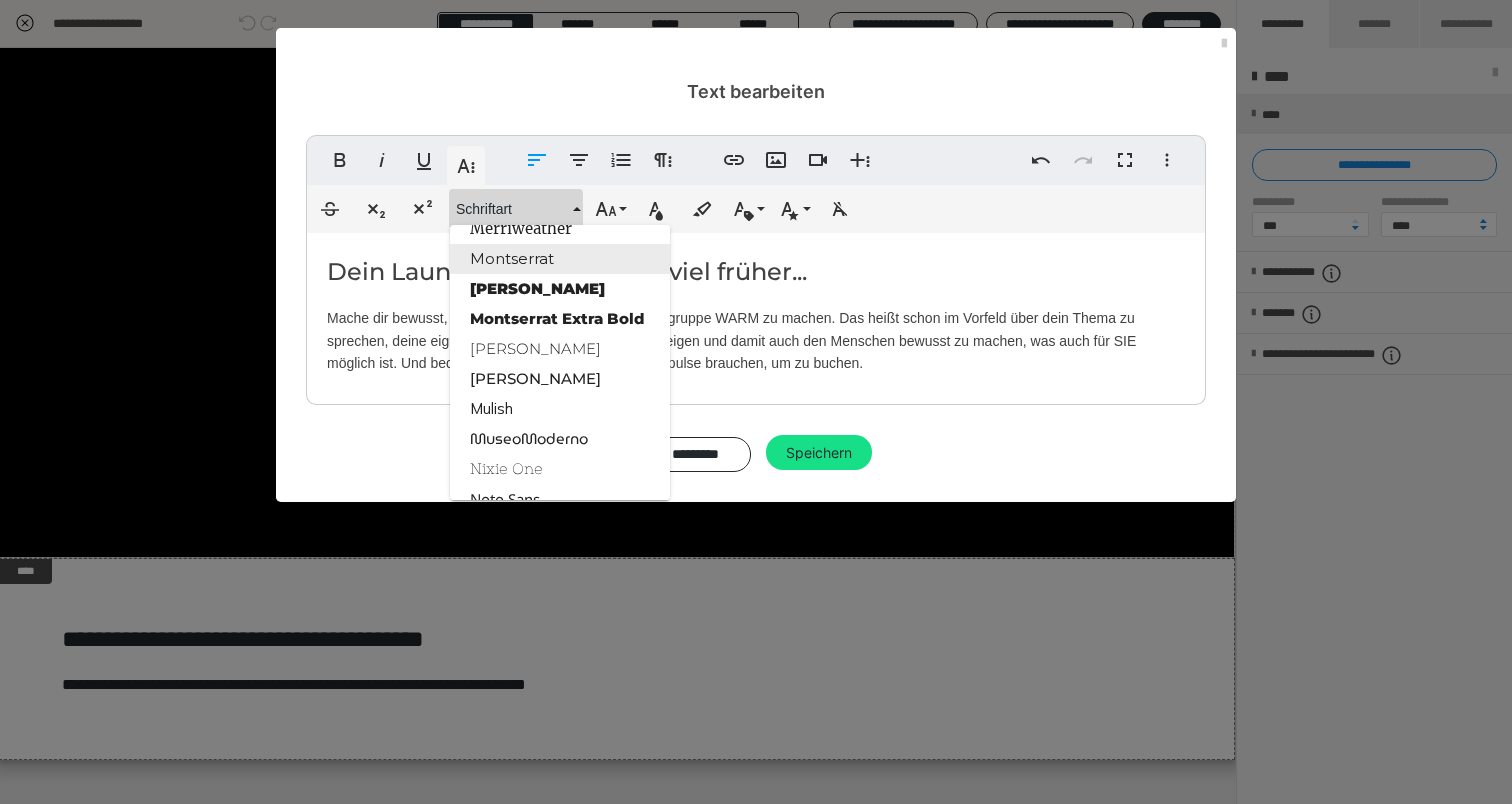 scroll, scrollTop: 1882, scrollLeft: 0, axis: vertical 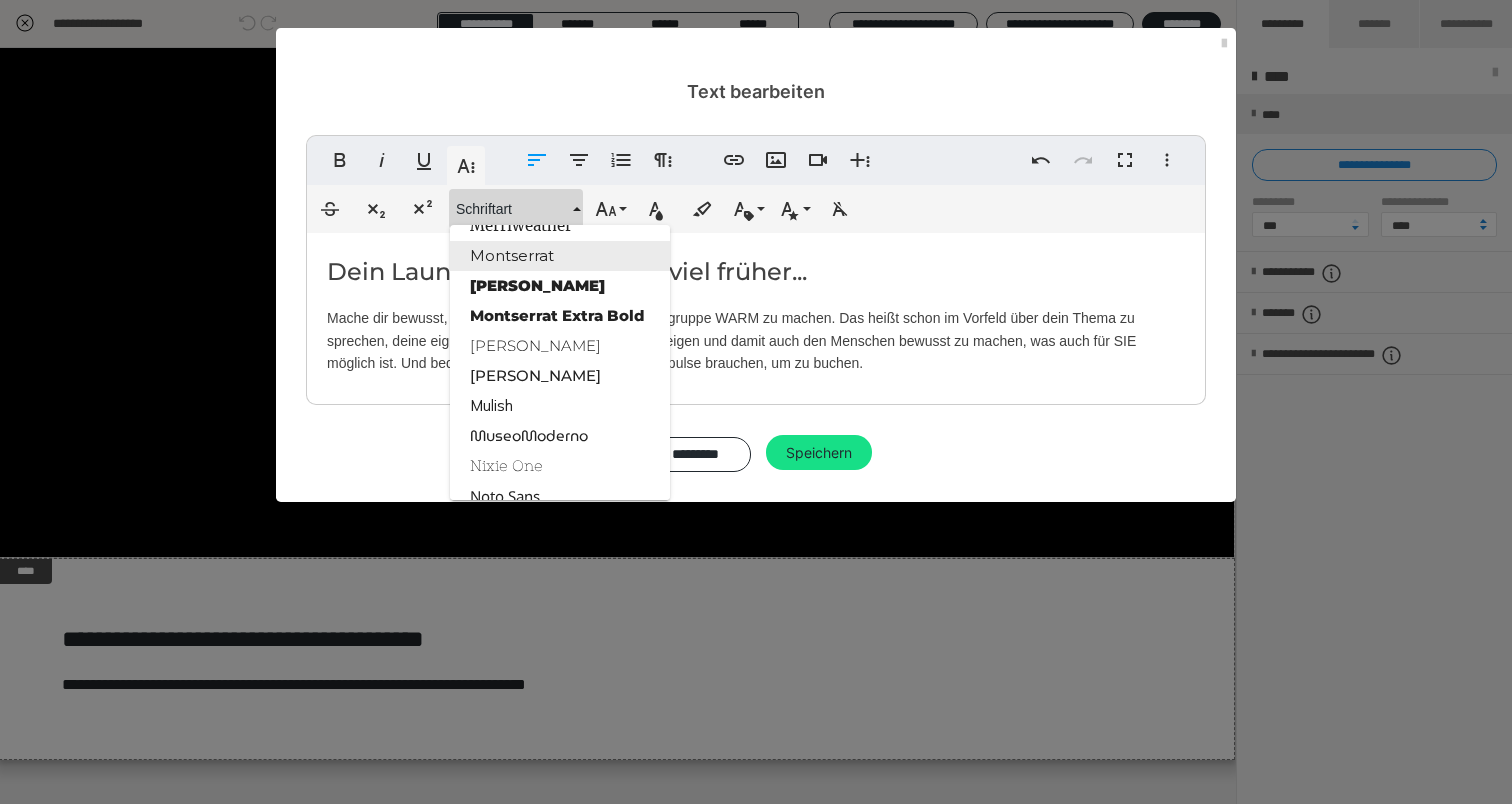 click on "Montserrat" at bounding box center (560, 256) 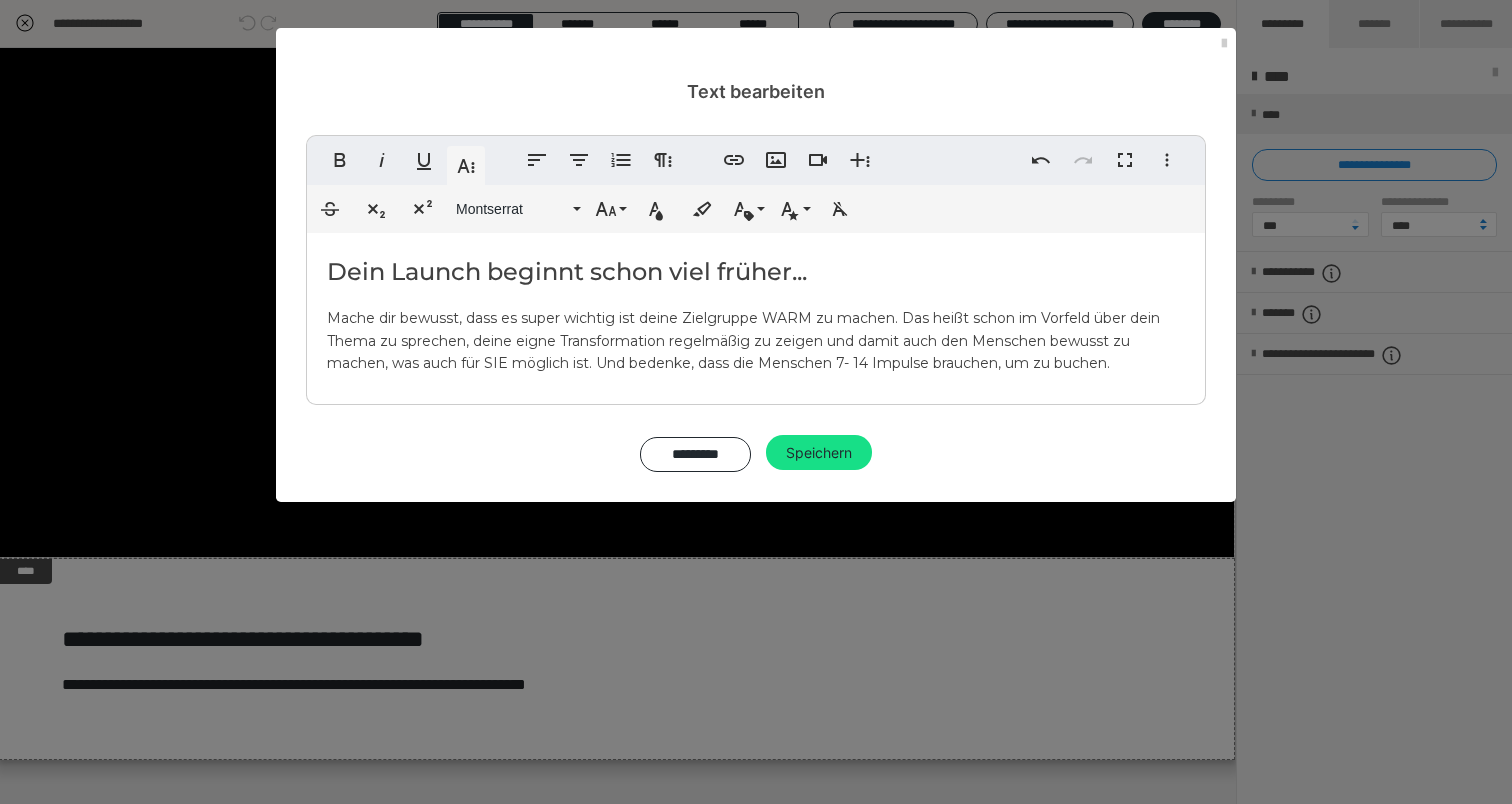 click on "Dein Launch beginnt schon viel früher... Mache dir bewusst, dass es super wichtig ist deine Zielgruppe WARM zu machen. Das heißt schon im Vorfeld über dein Thema zu sprechen, deine eigne Transformation regelmäßig zu zeigen und damit auch den Menschen bewusst zu machen, was auch für SIE möglich ist. Und bedenke, dass die Menschen 7- 14 Impulse brauchen, um zu buchen." at bounding box center [756, 314] 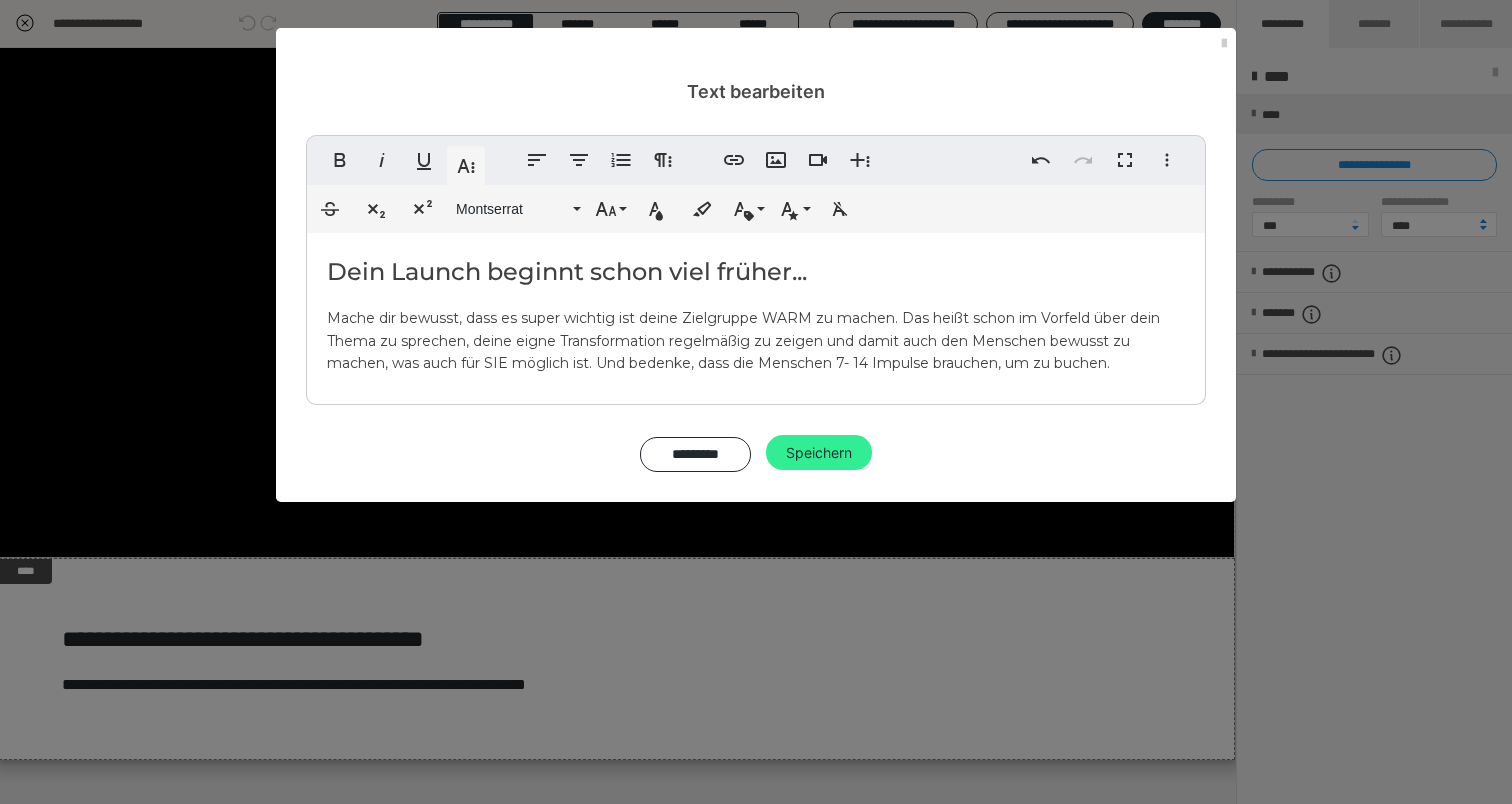 click on "Speichern" at bounding box center [819, 453] 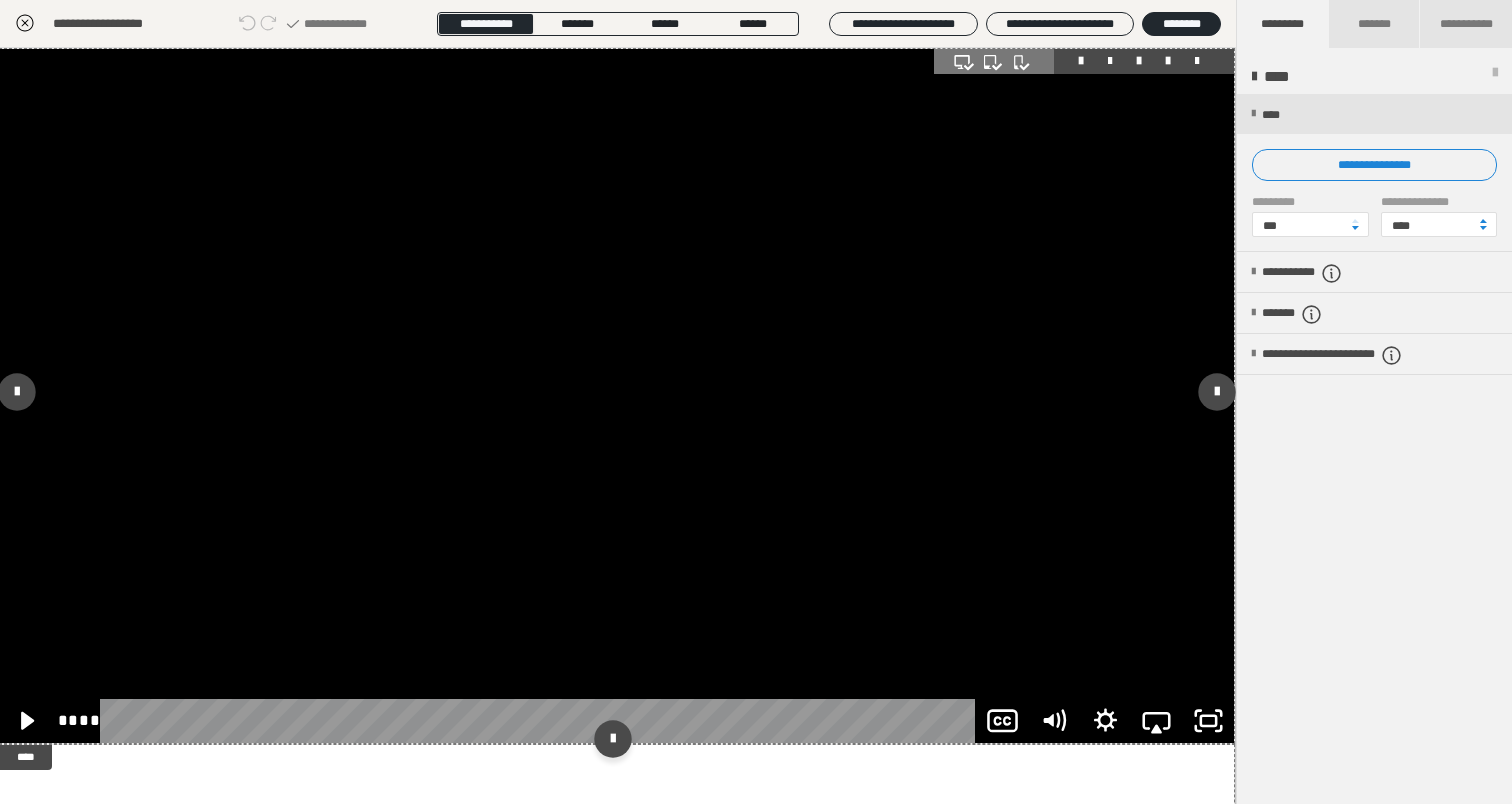 scroll, scrollTop: 0, scrollLeft: 1, axis: horizontal 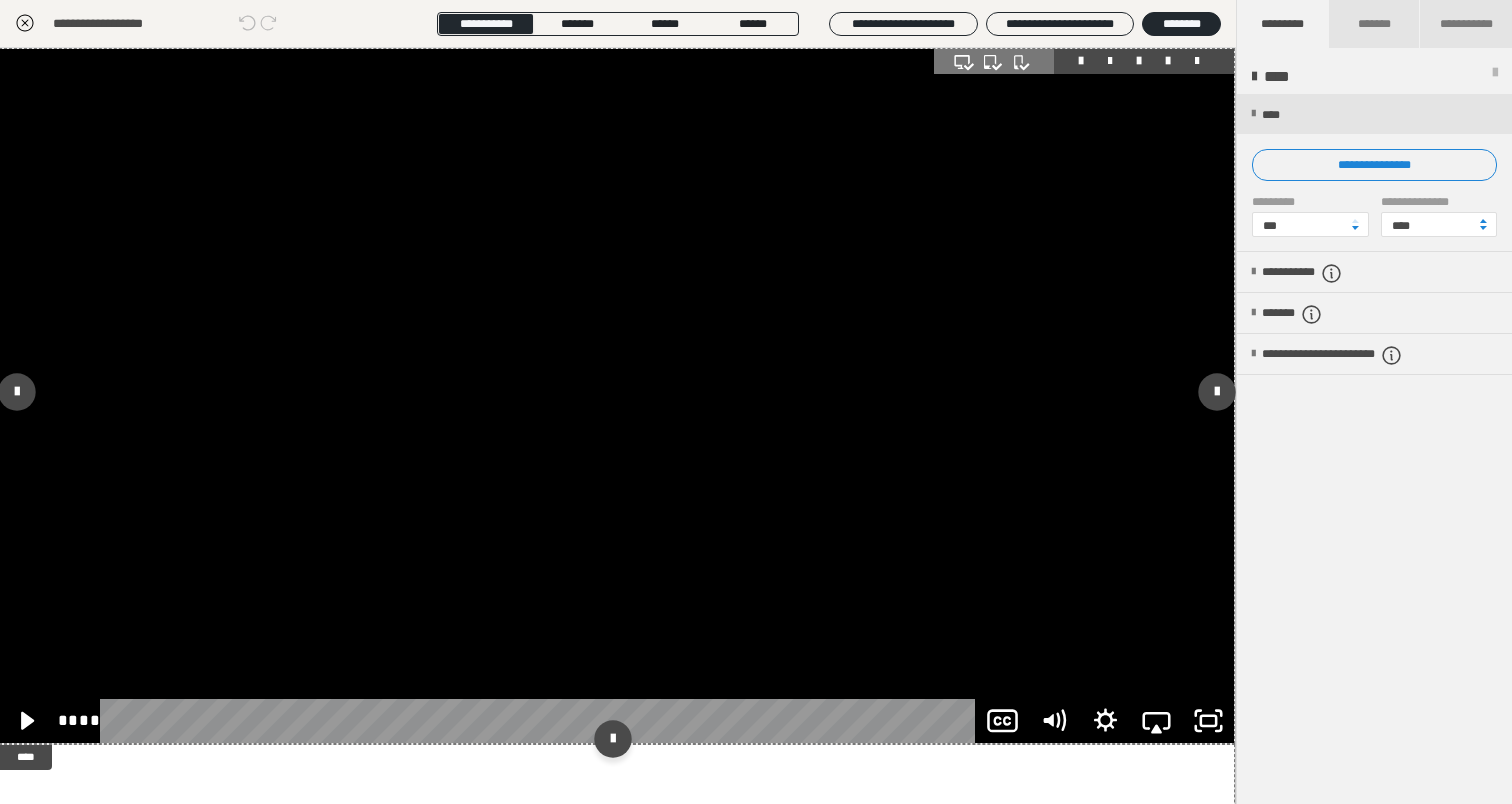 click at bounding box center [617, 396] 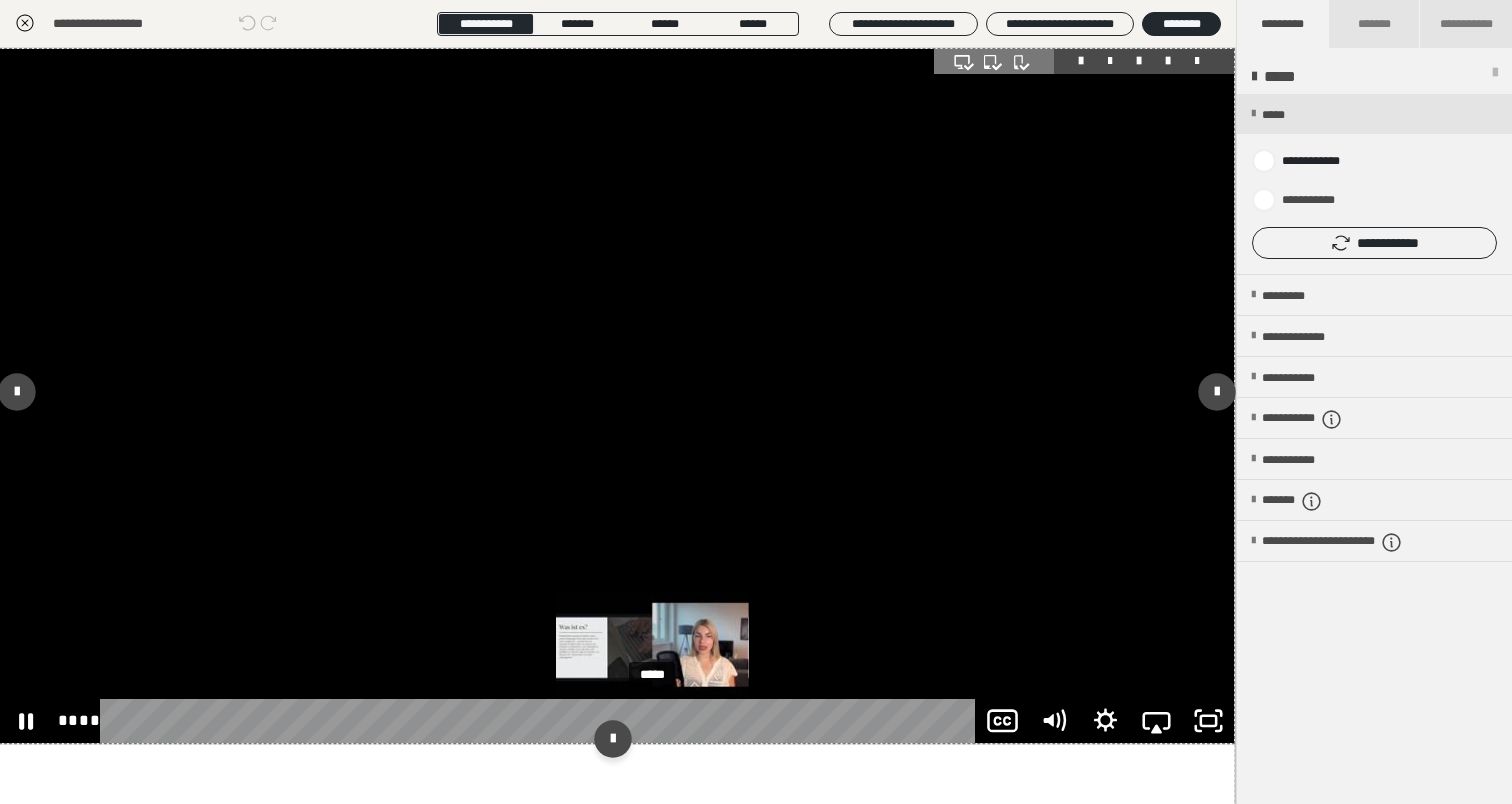 click on "*****" at bounding box center (542, 721) 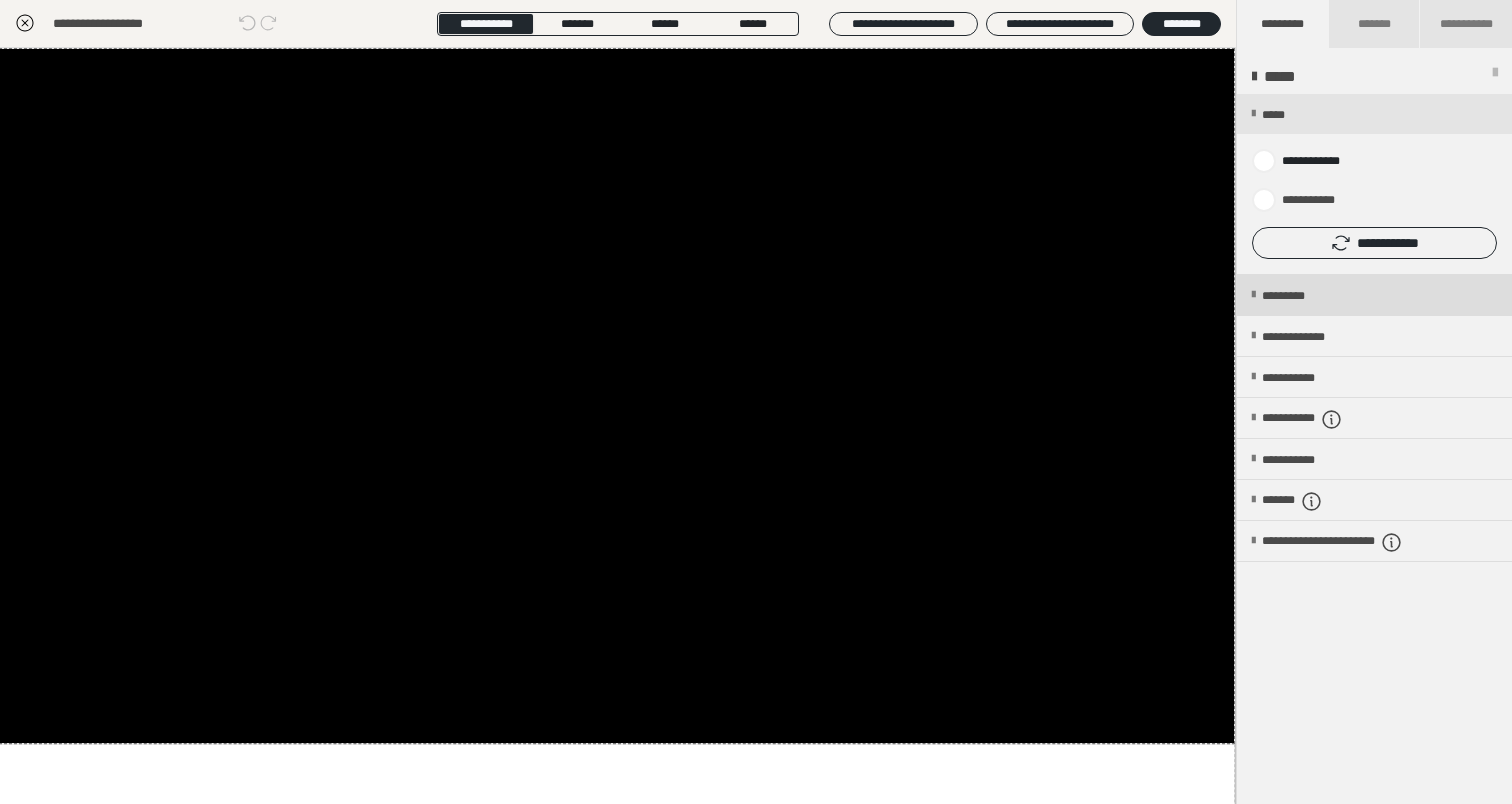 click on "*********" at bounding box center (1374, 295) 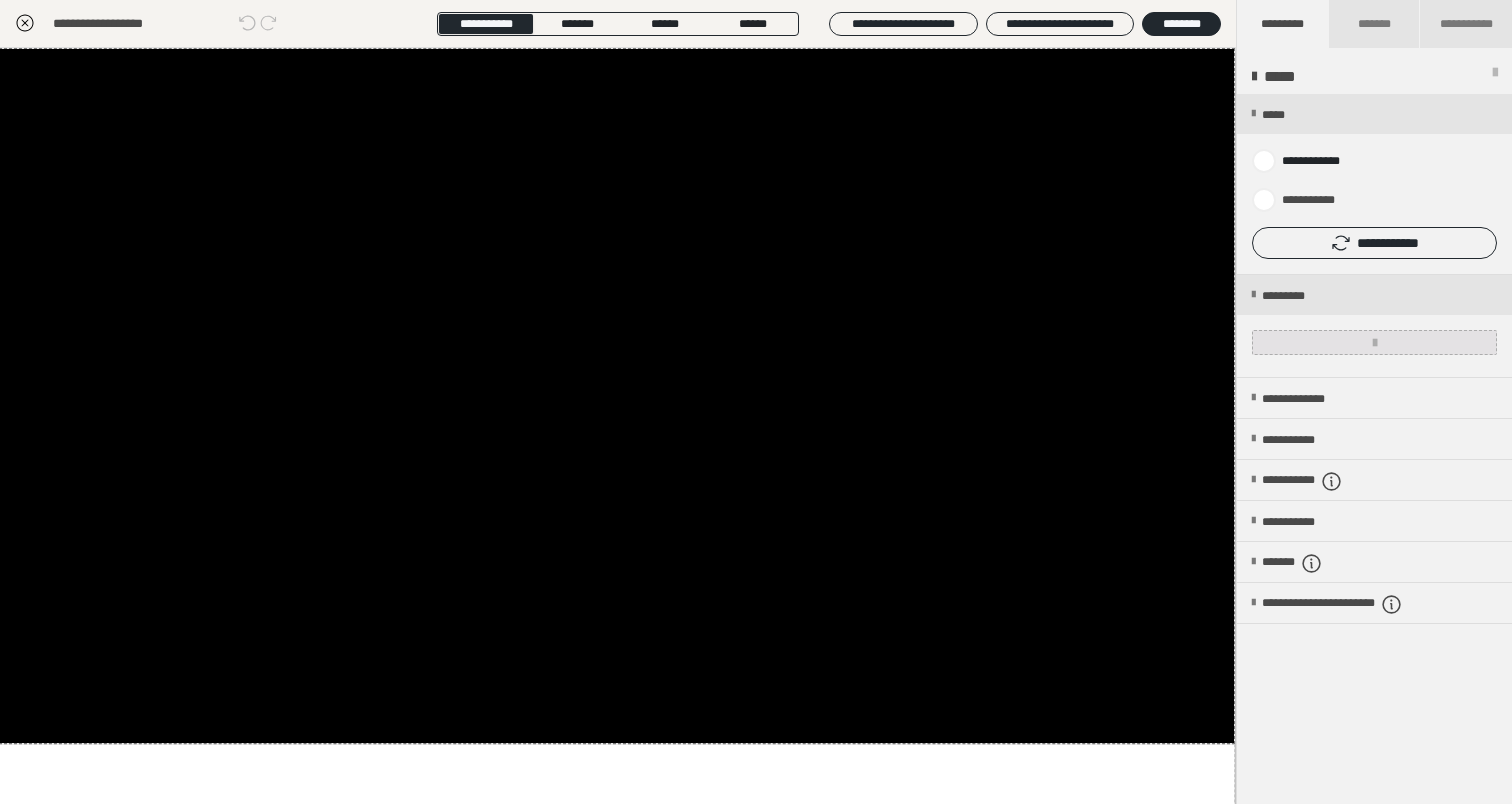 click at bounding box center (1374, 342) 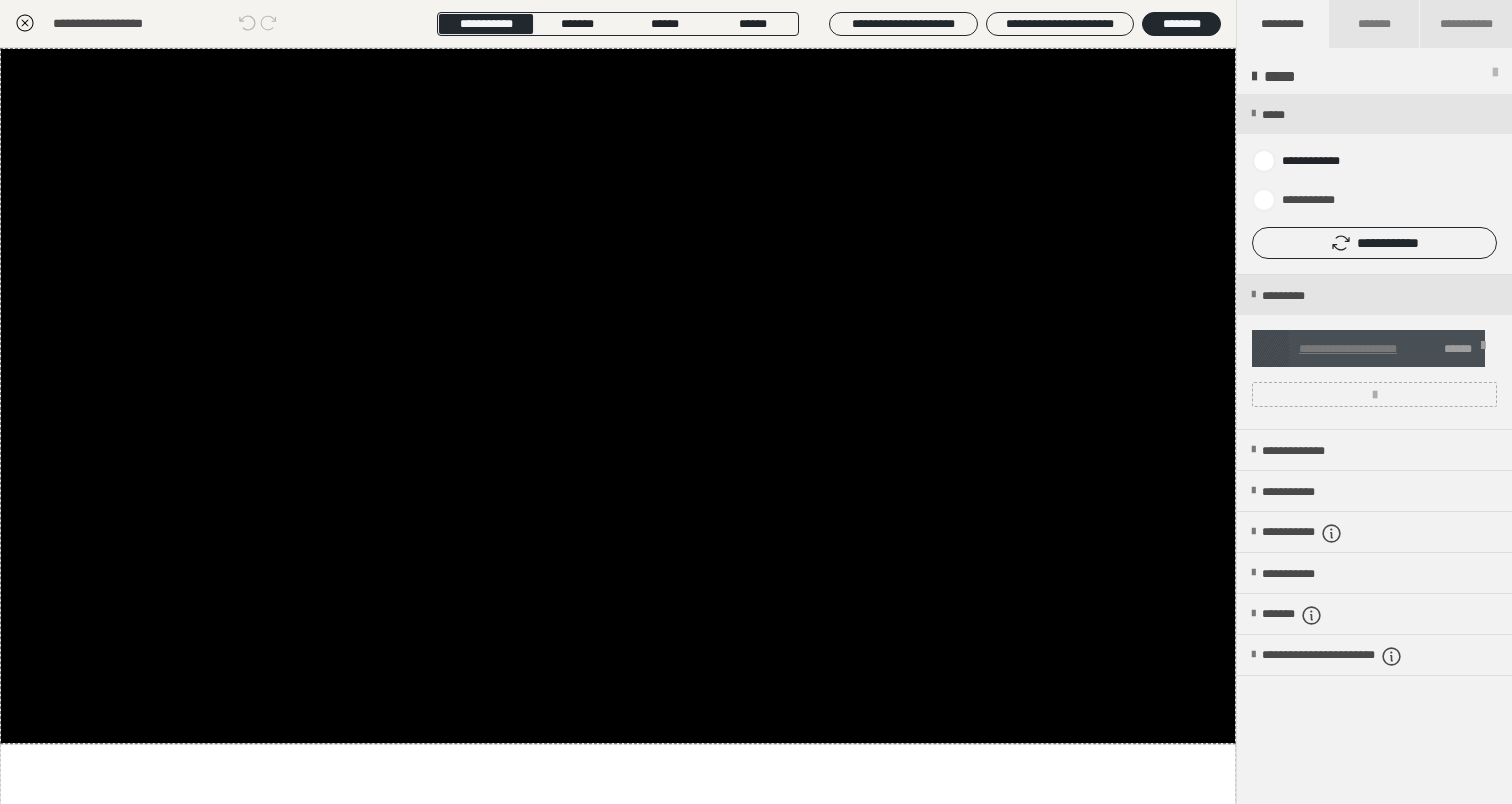 scroll, scrollTop: 290, scrollLeft: 0, axis: vertical 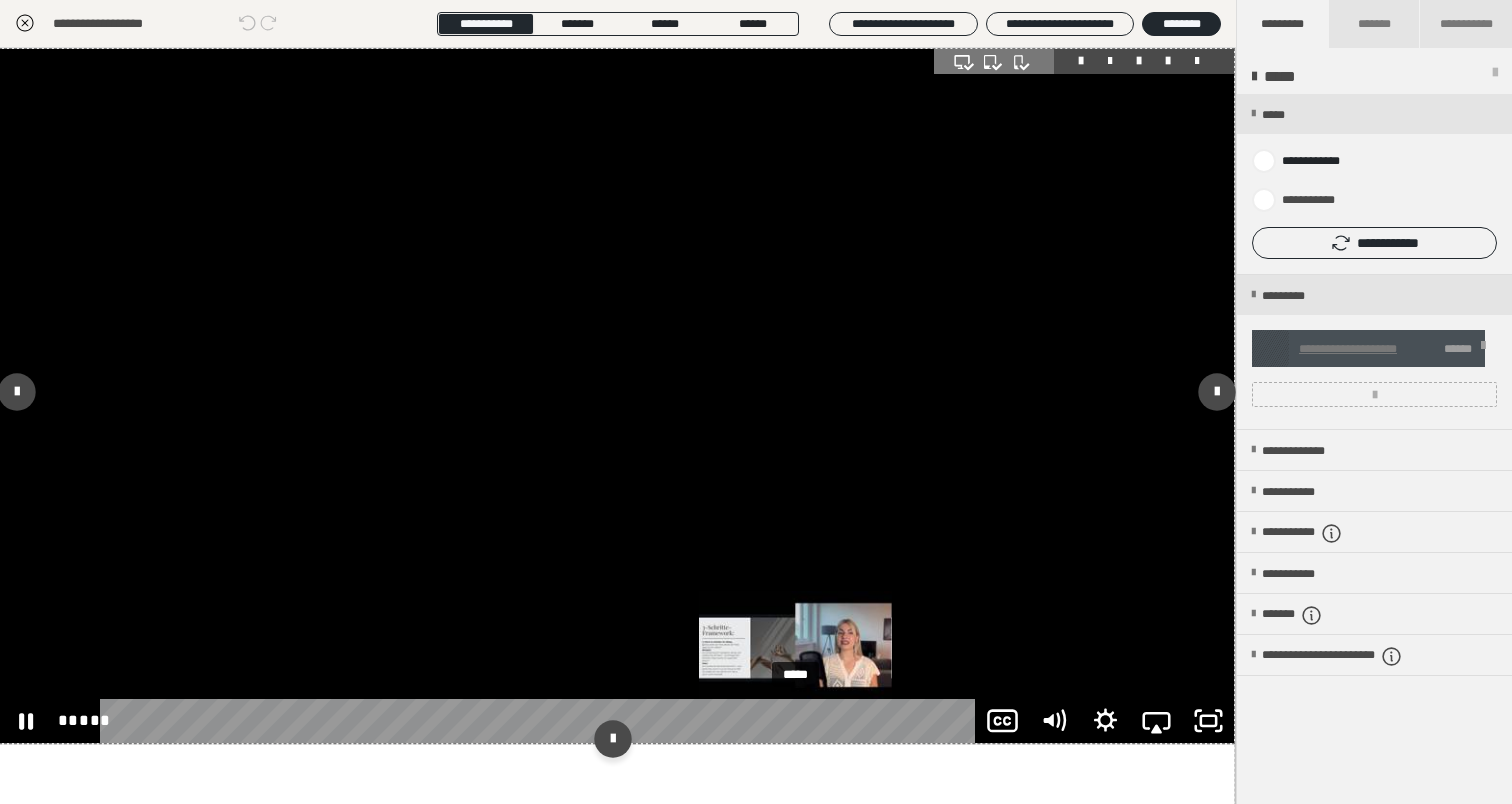 click on "*****" at bounding box center (542, 721) 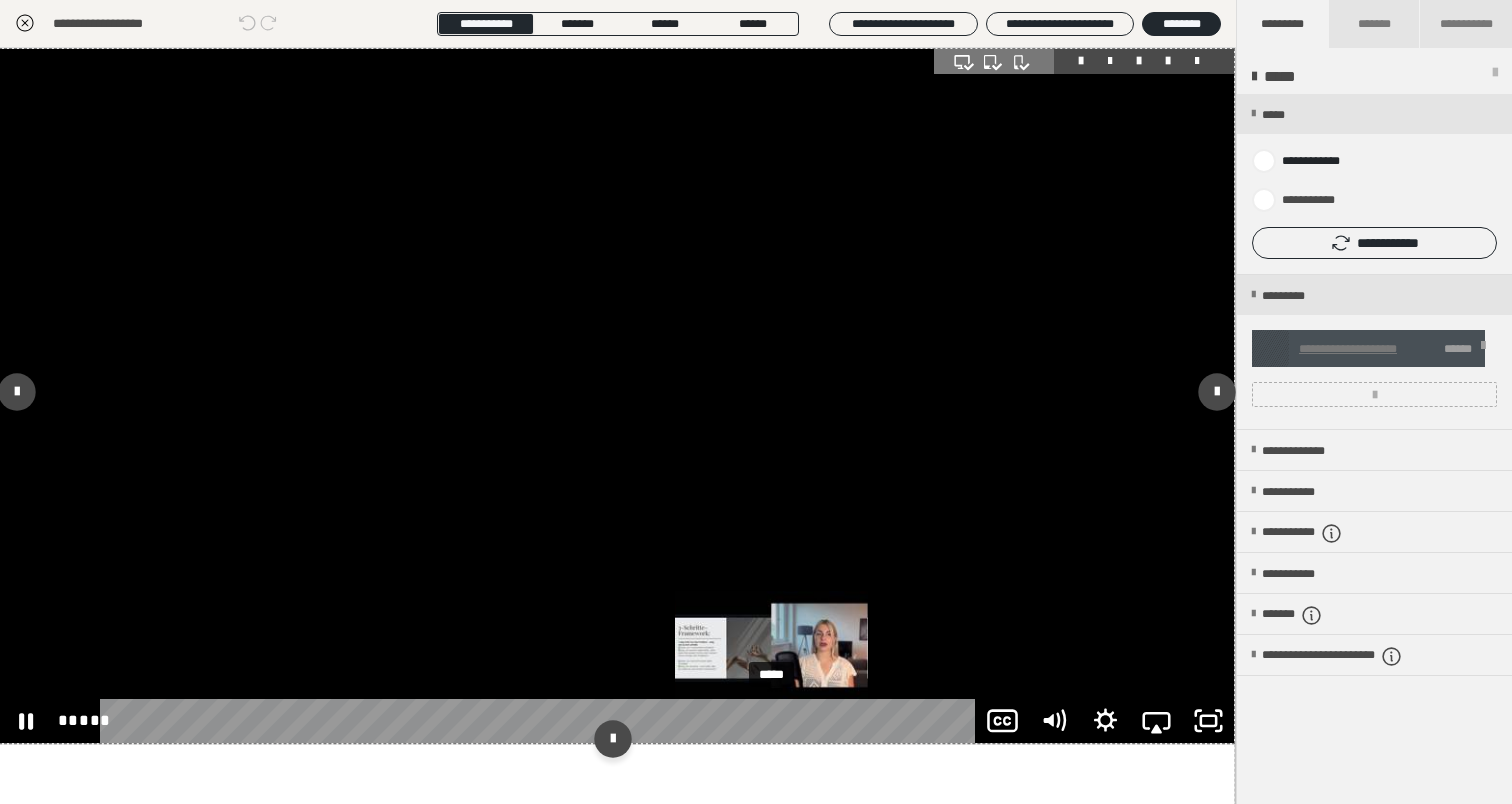 click on "*****" at bounding box center (542, 721) 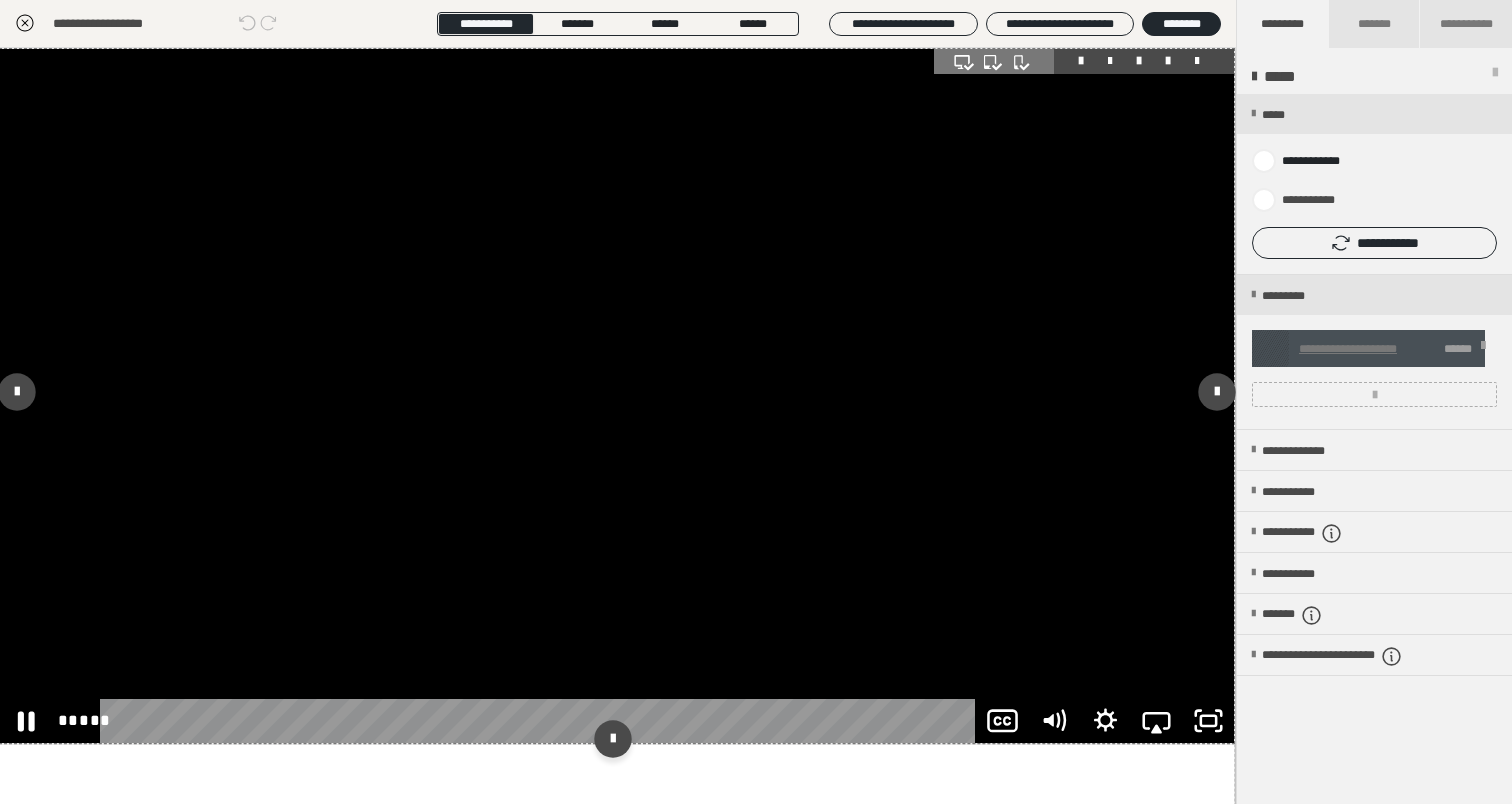 click 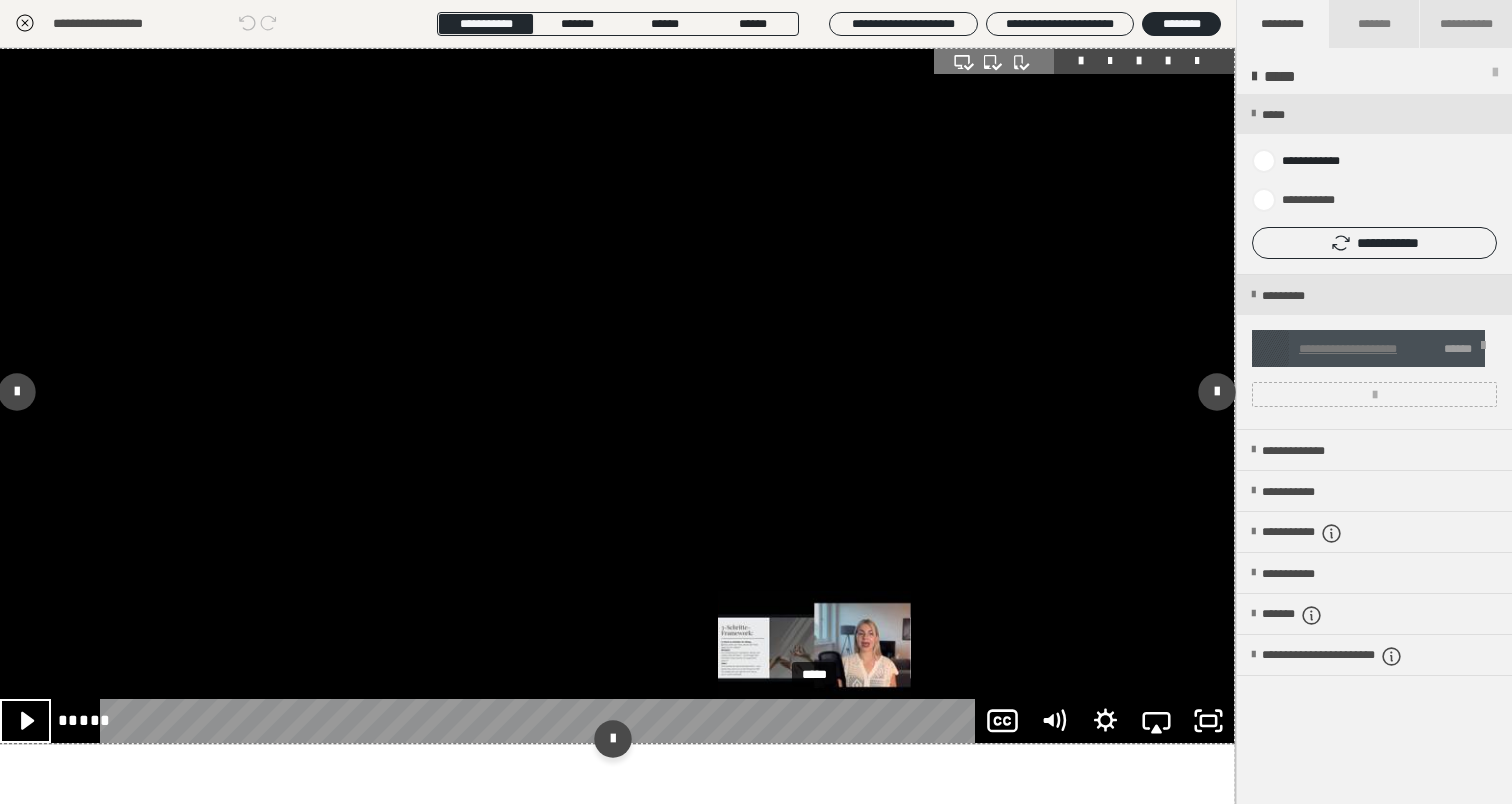 click on "*****" at bounding box center (542, 721) 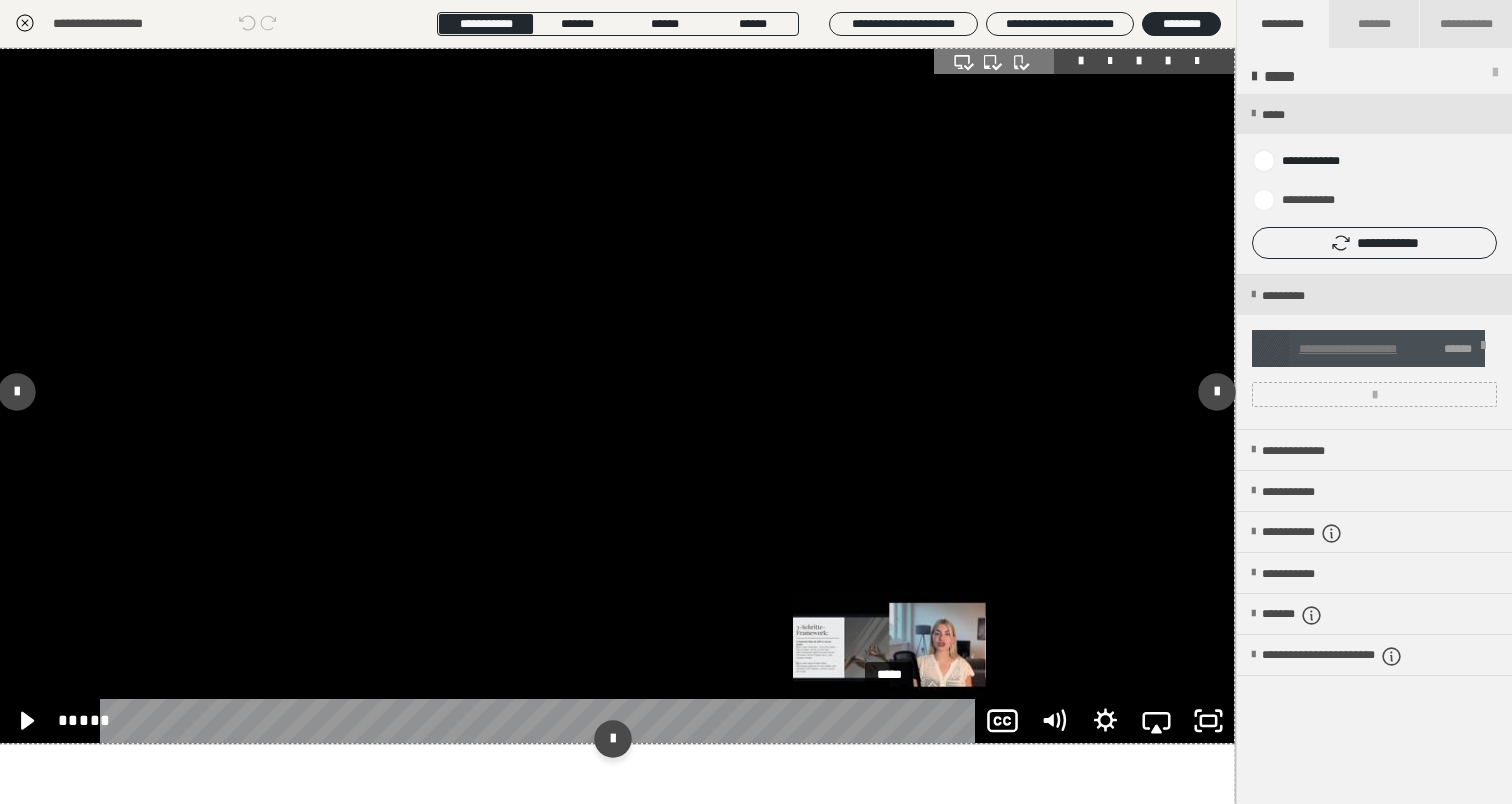 click on "*****" at bounding box center [542, 721] 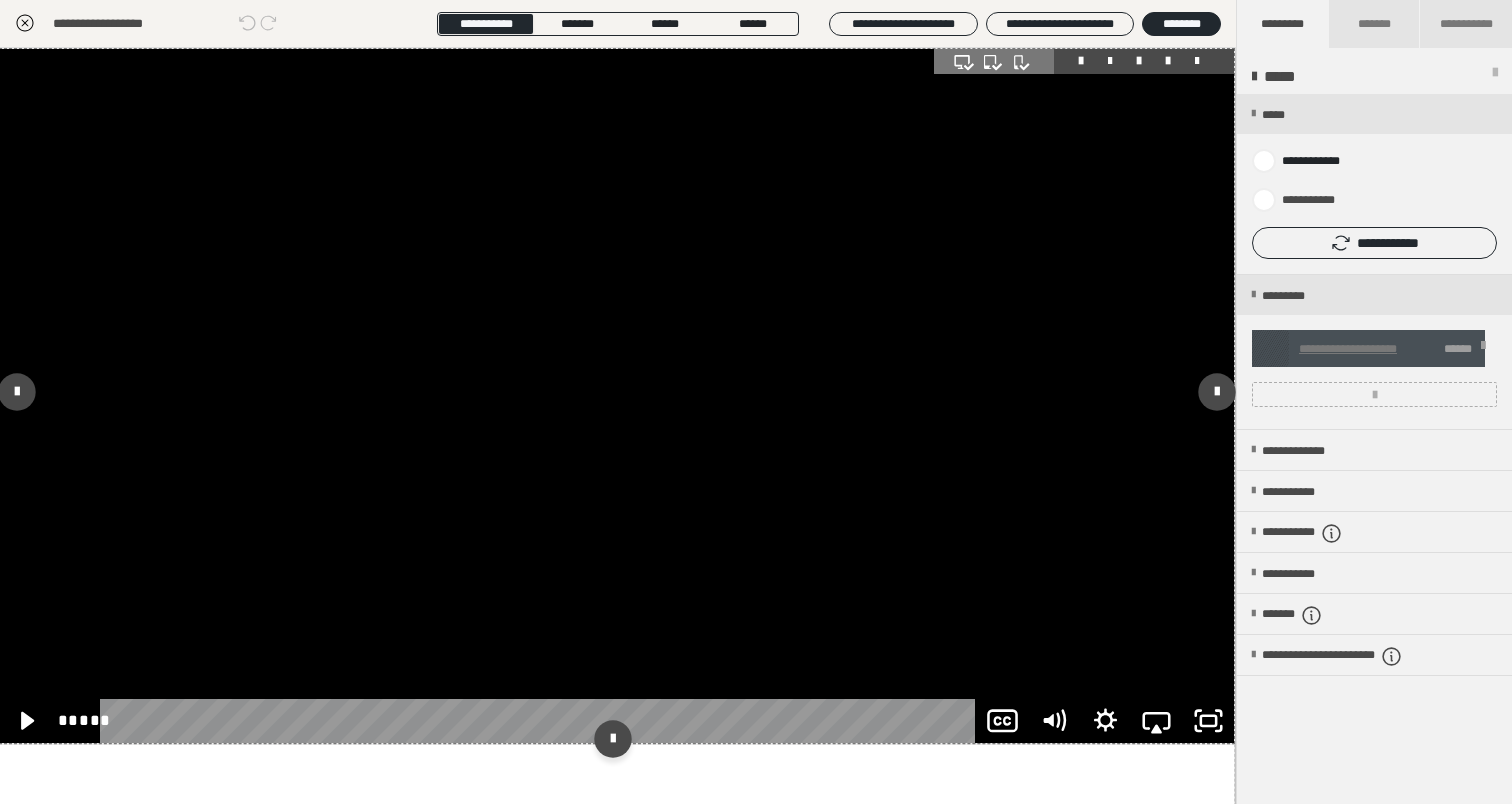 click 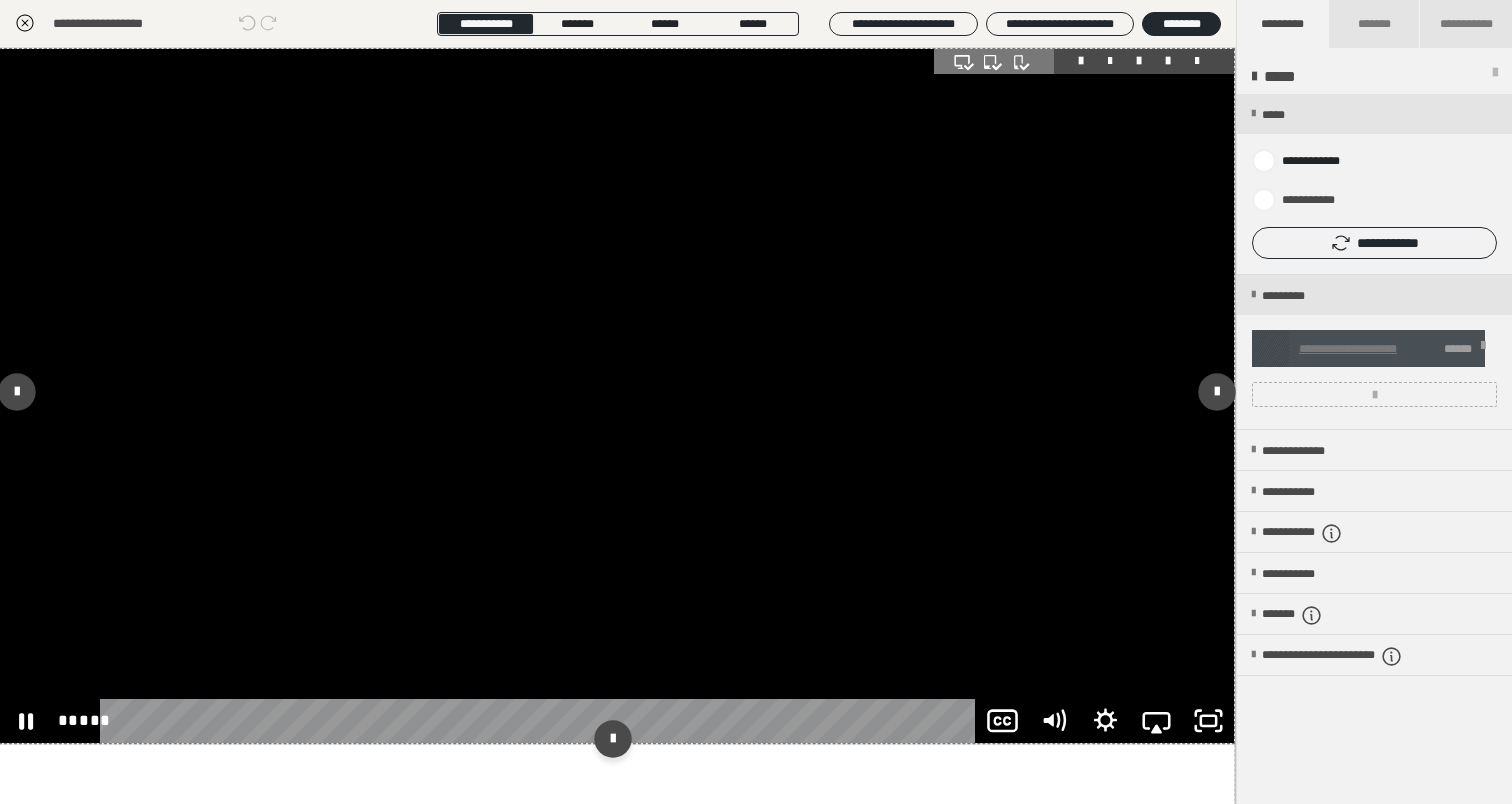 click 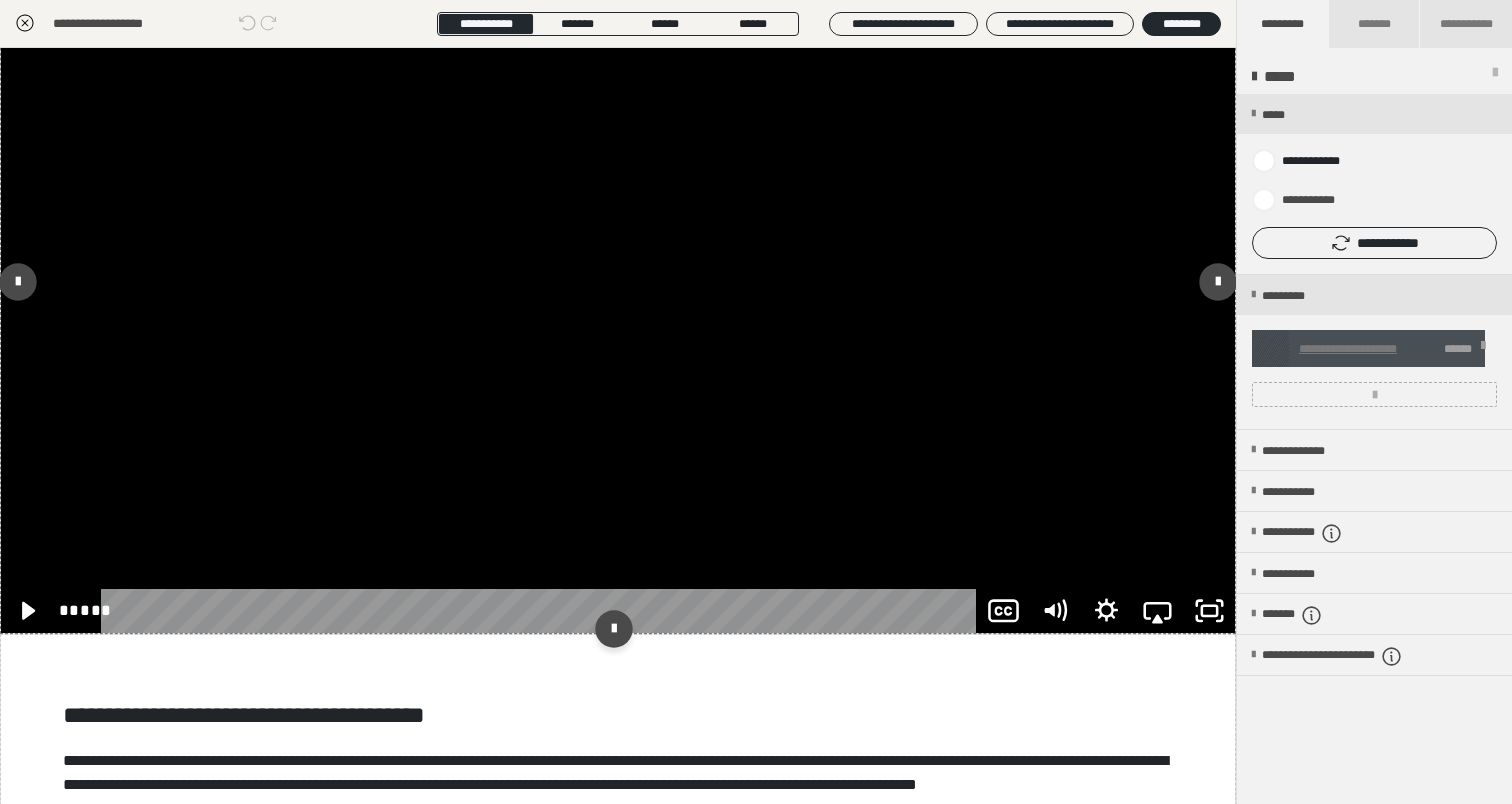 scroll, scrollTop: 41, scrollLeft: 0, axis: vertical 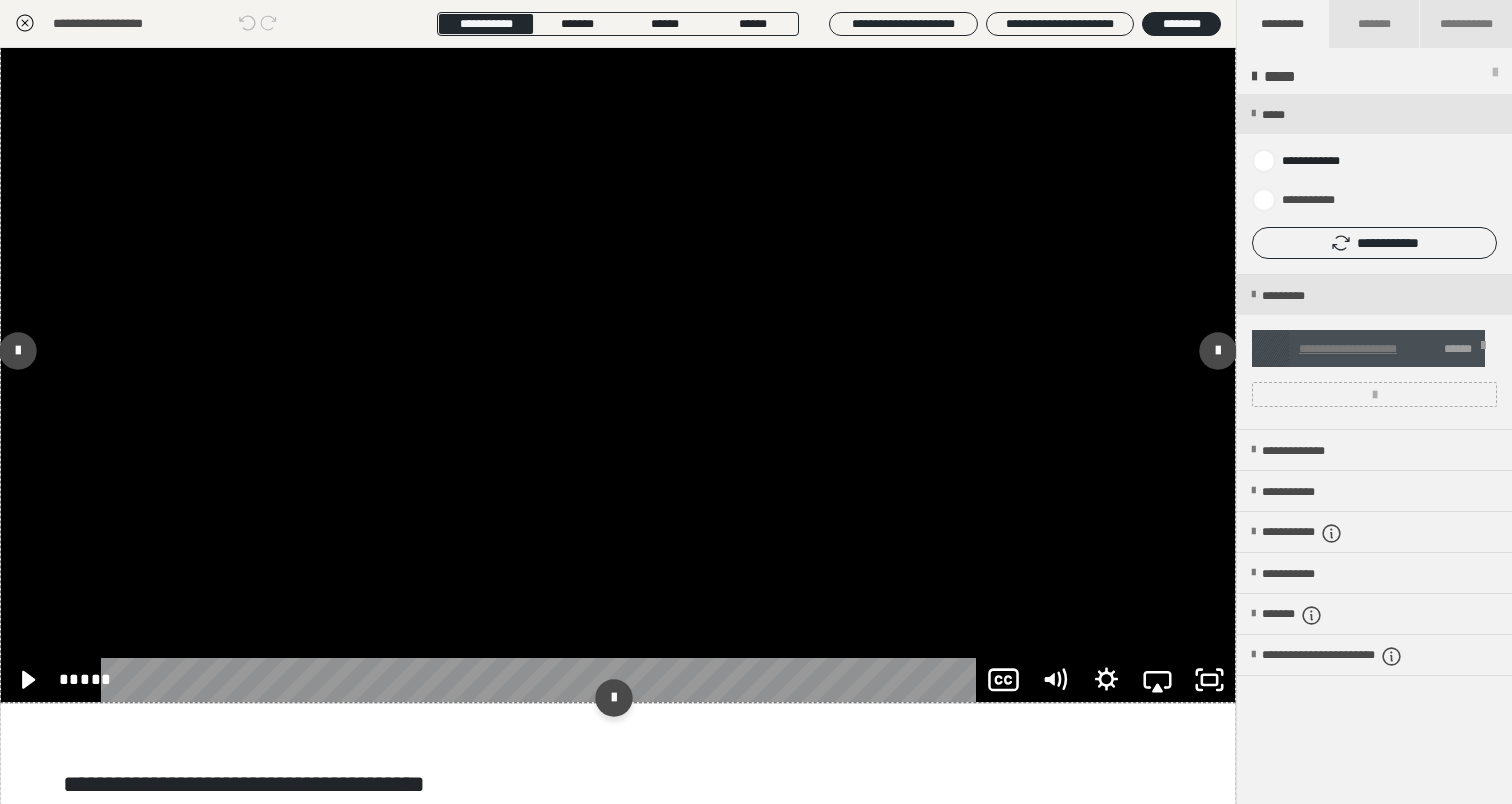 click 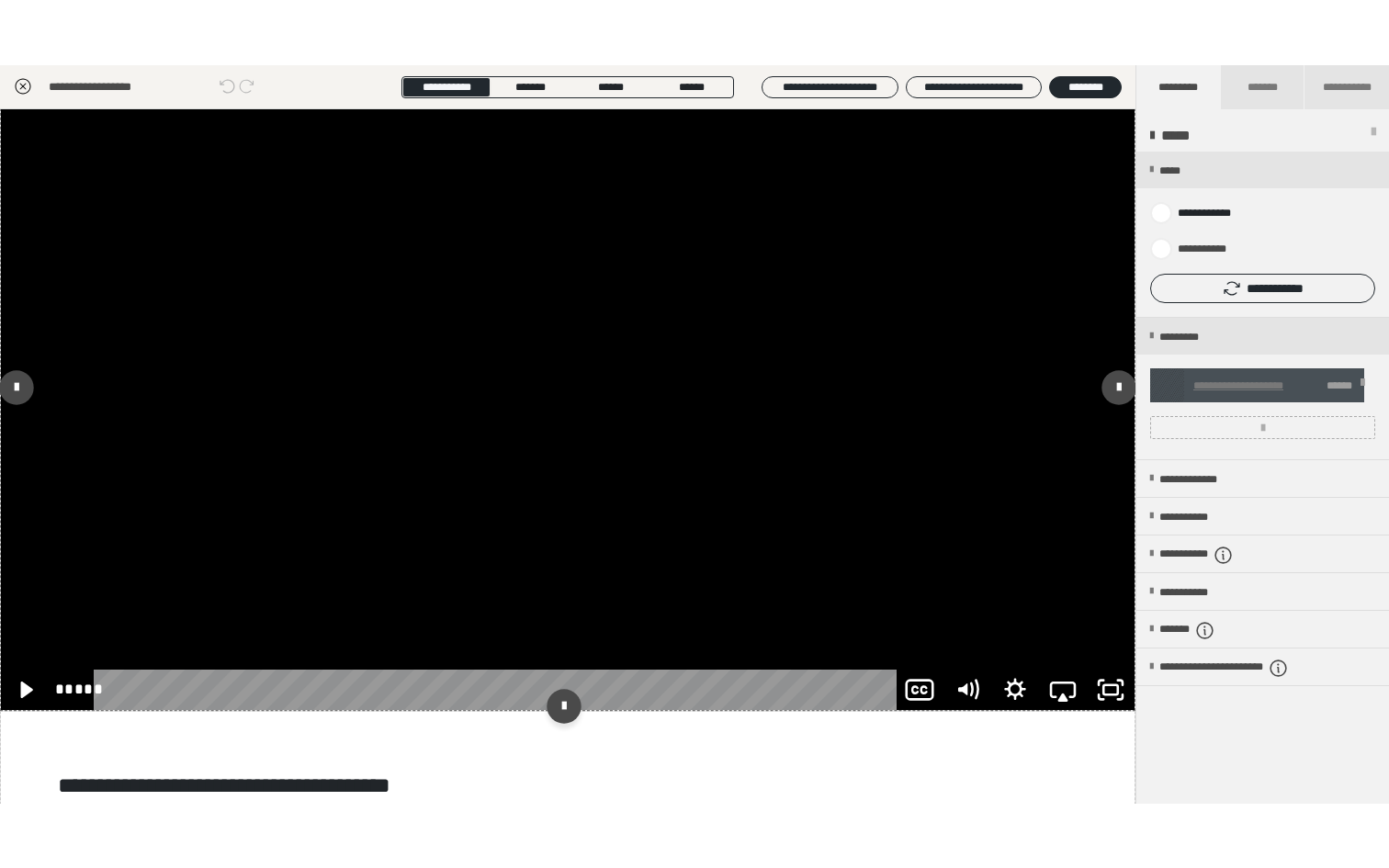scroll, scrollTop: 206, scrollLeft: 0, axis: vertical 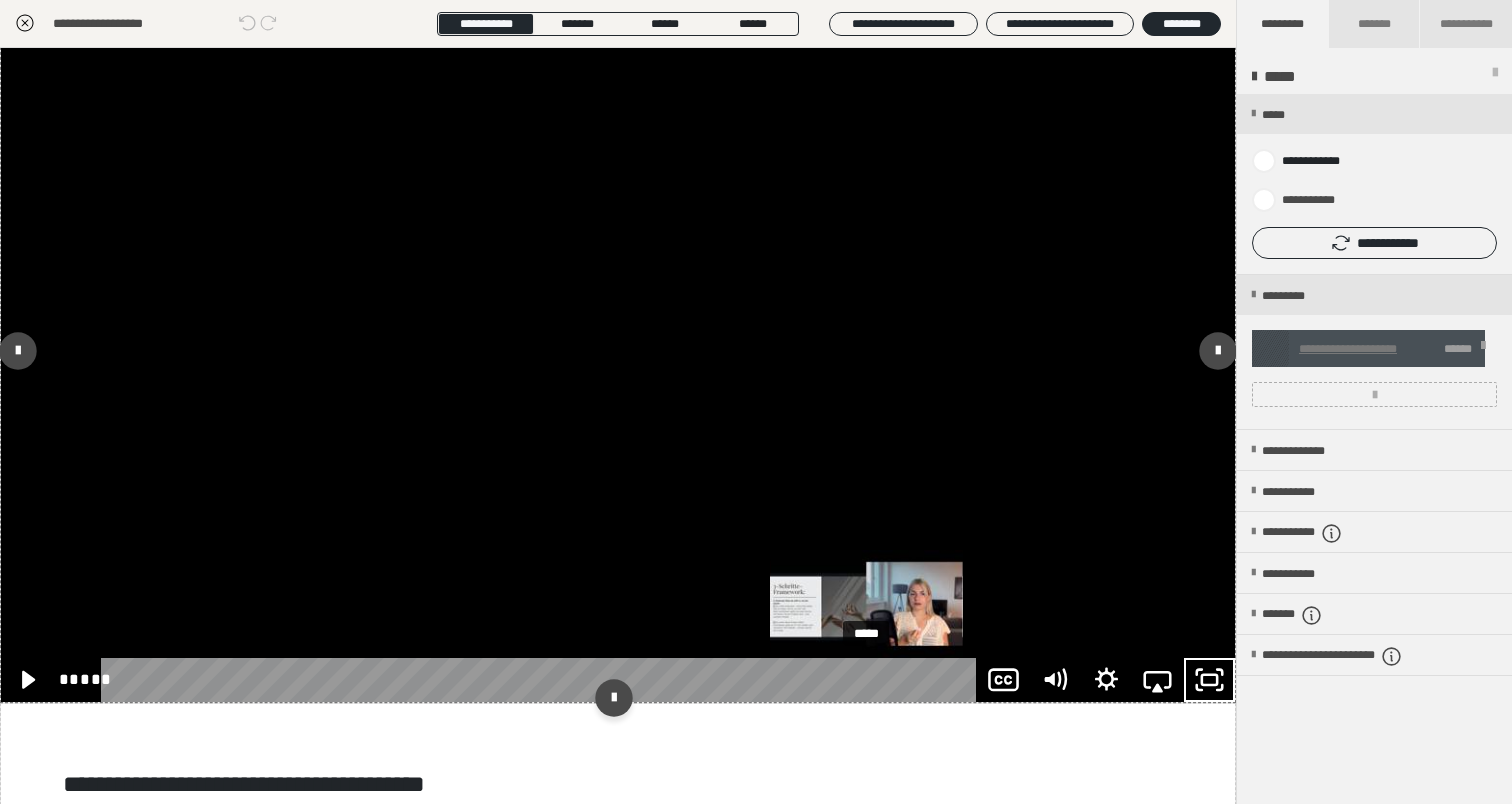 click on "*****" at bounding box center (543, 680) 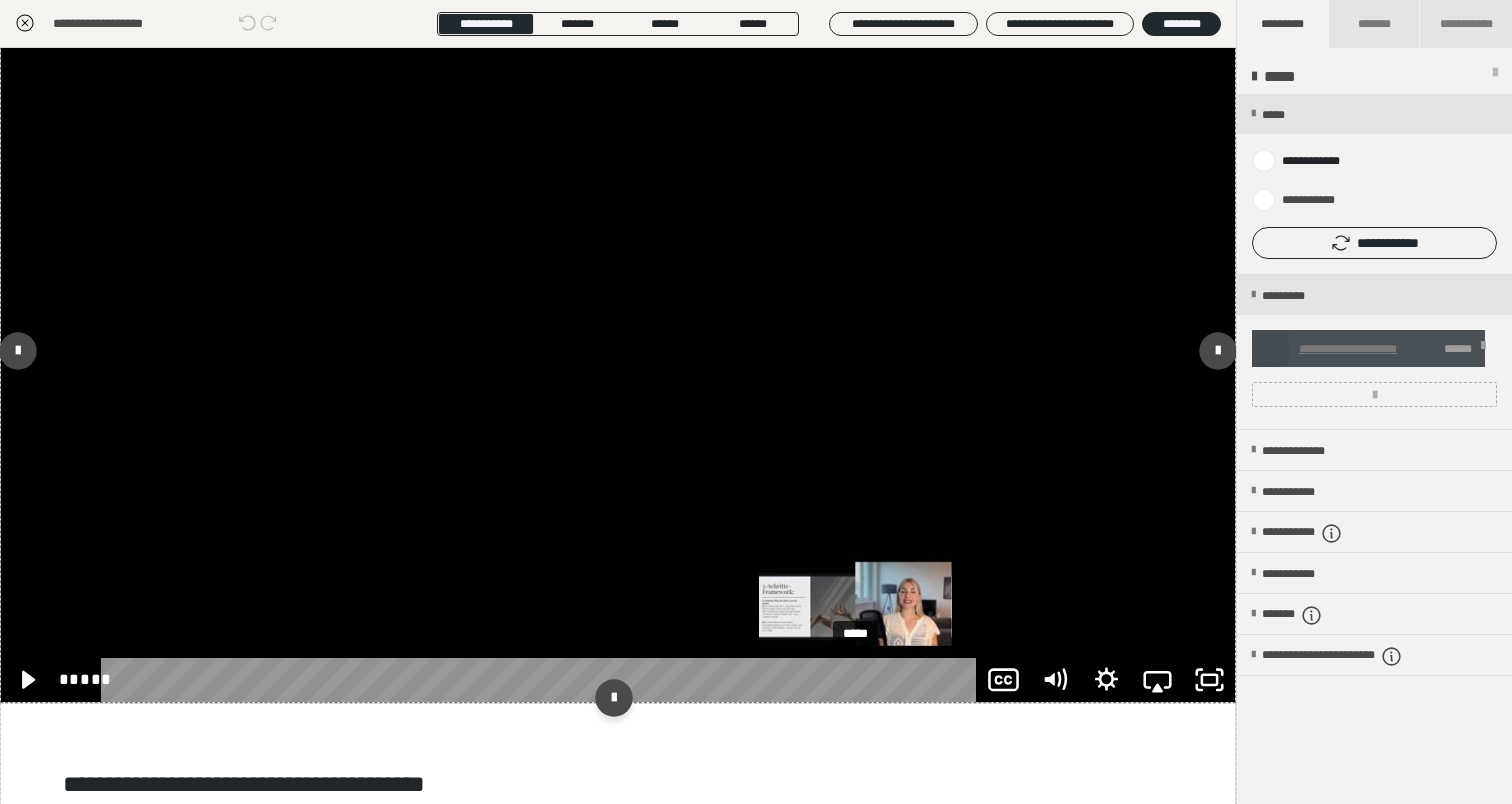 click on "*****" at bounding box center [543, 680] 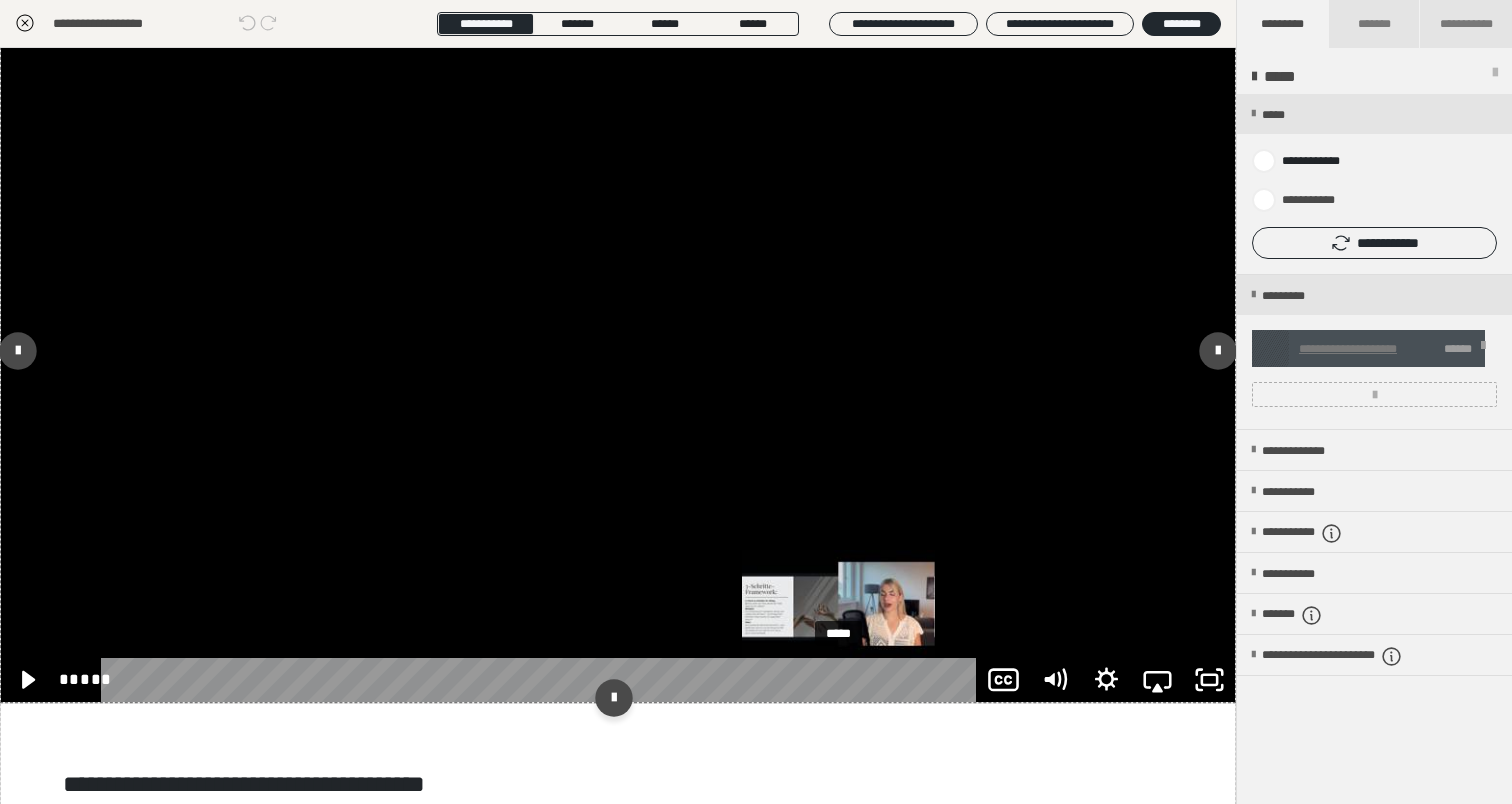 click on "*****" at bounding box center (543, 680) 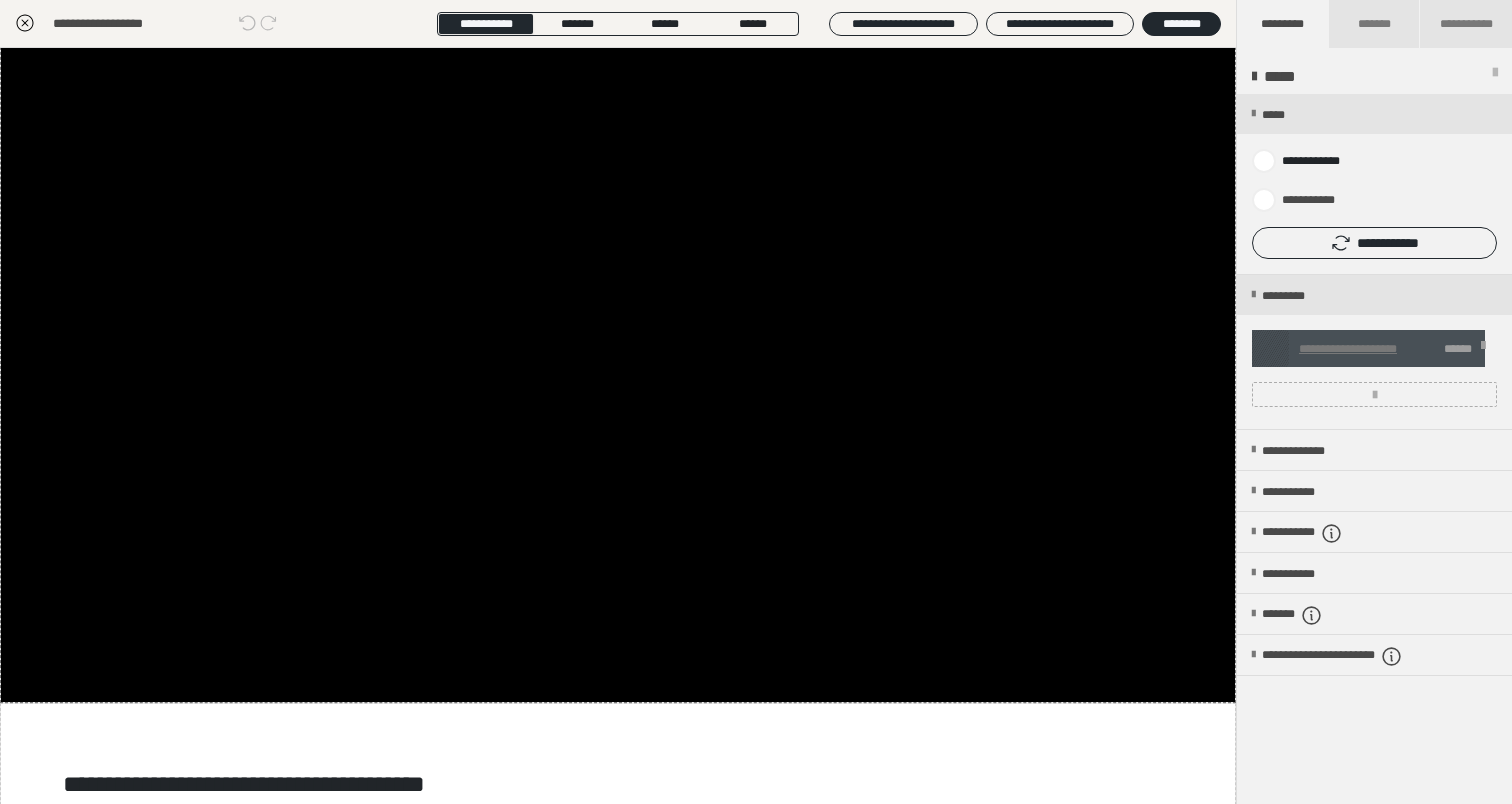 click 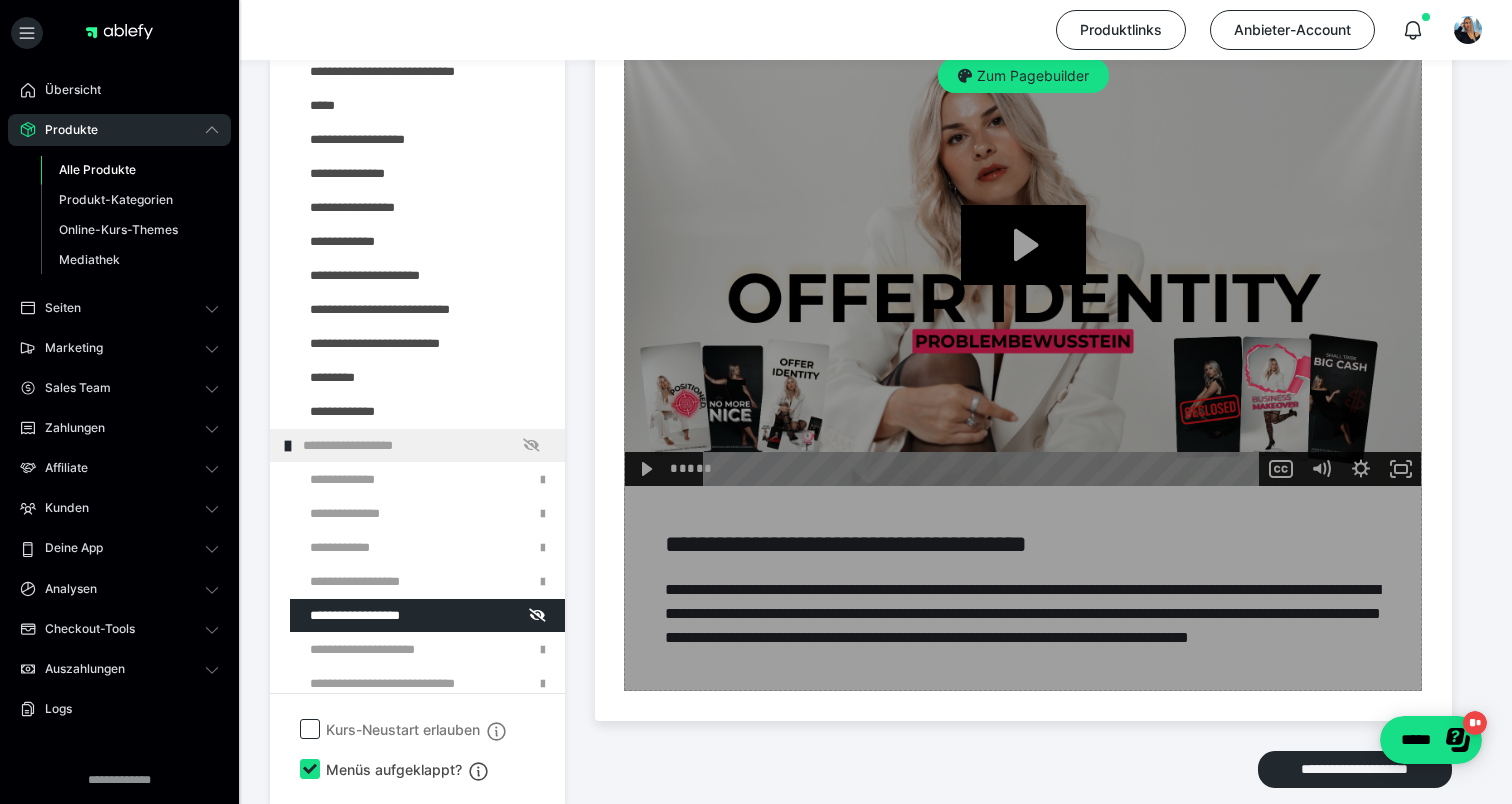 scroll, scrollTop: 597, scrollLeft: 0, axis: vertical 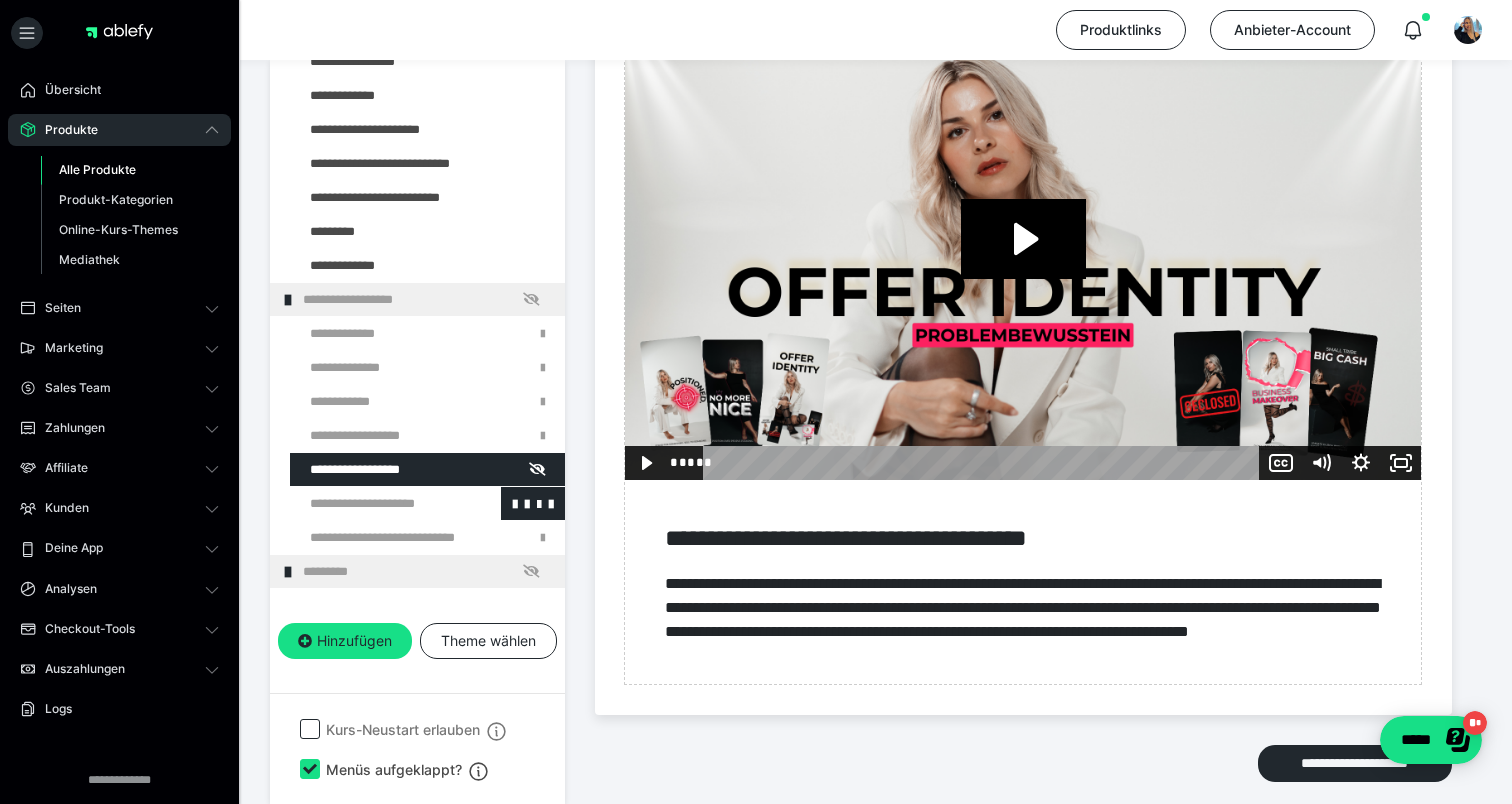click at bounding box center [375, 503] 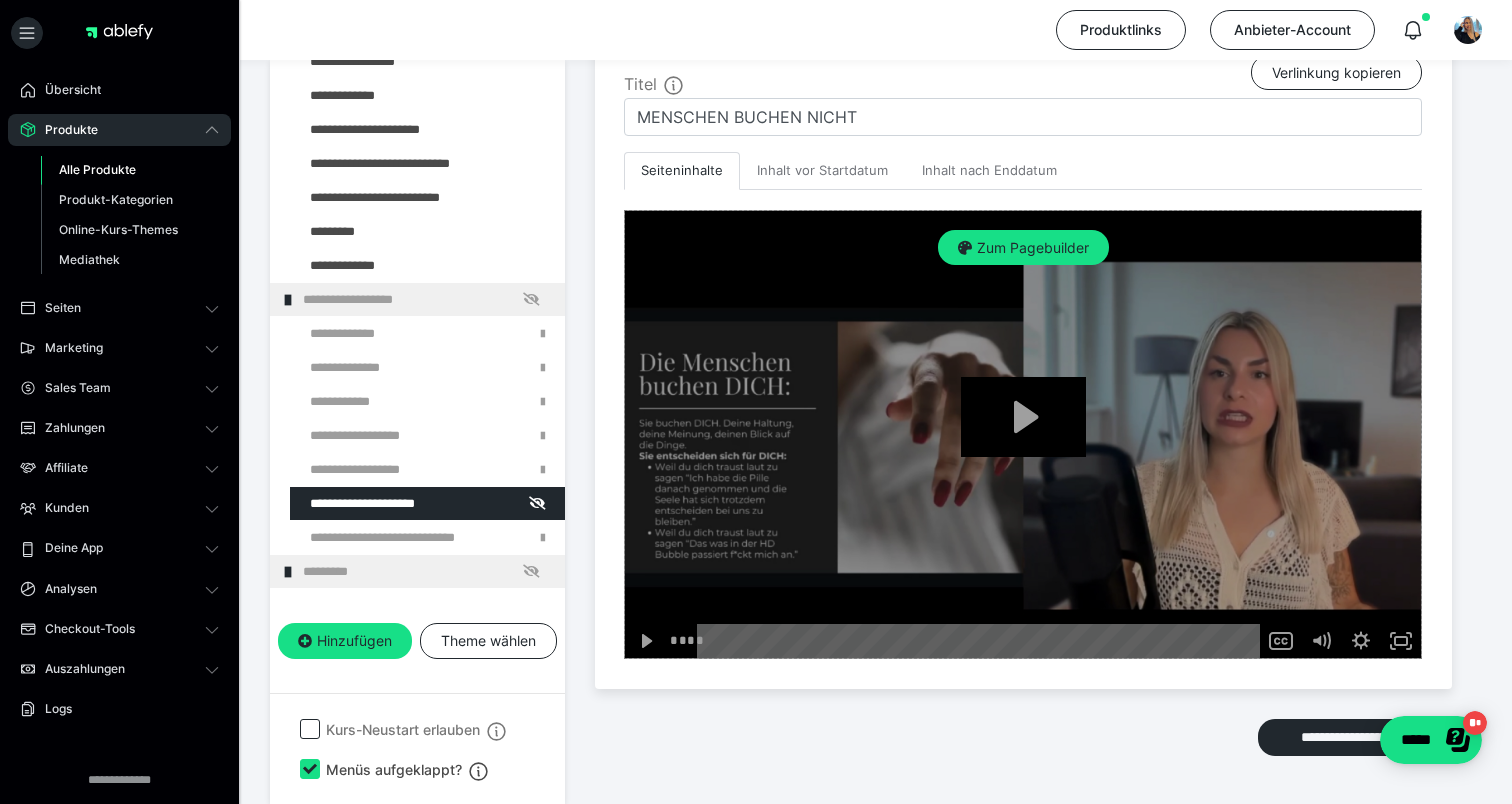 scroll, scrollTop: 421, scrollLeft: 0, axis: vertical 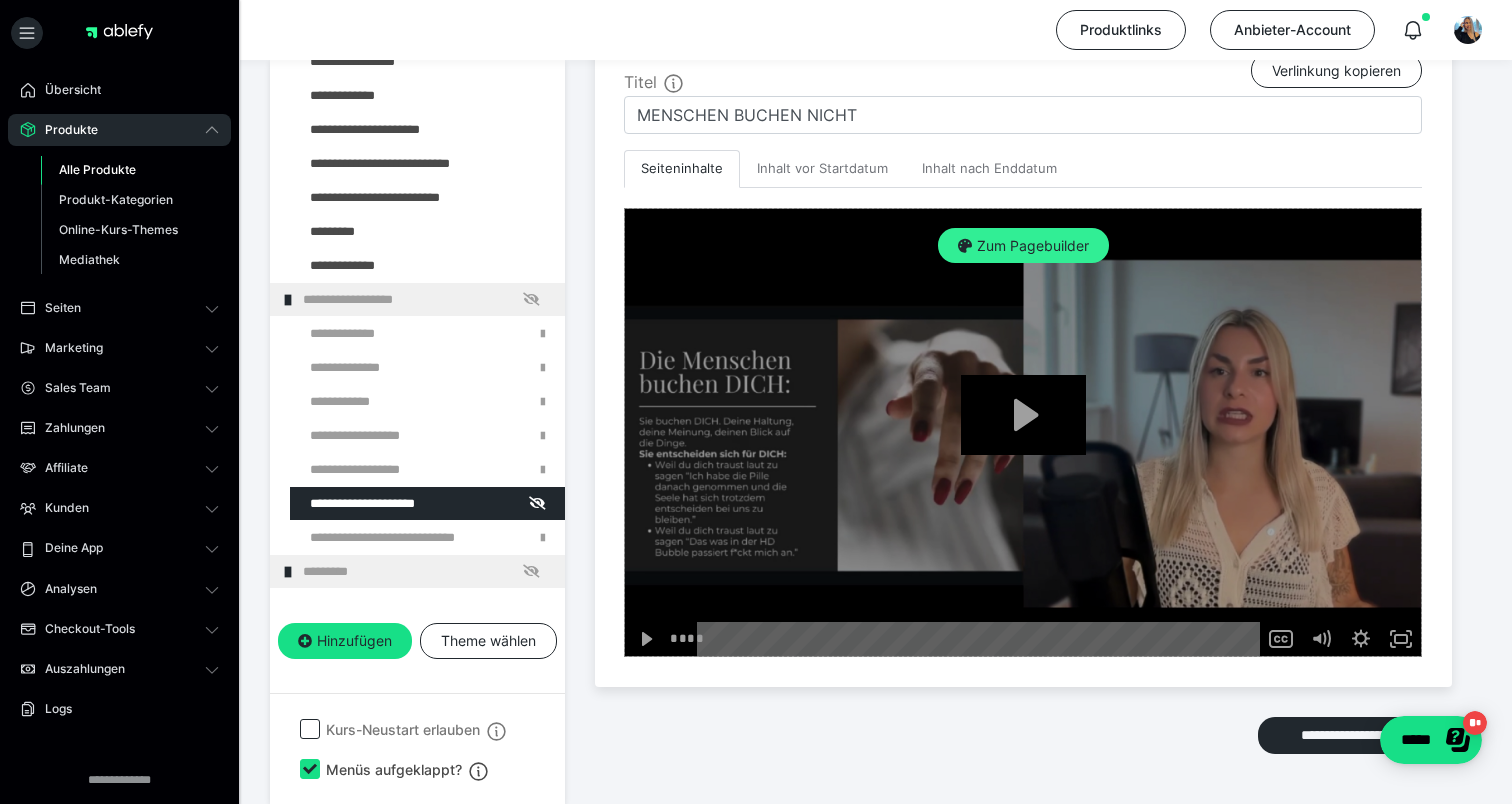 click on "Zum Pagebuilder" at bounding box center (1023, 246) 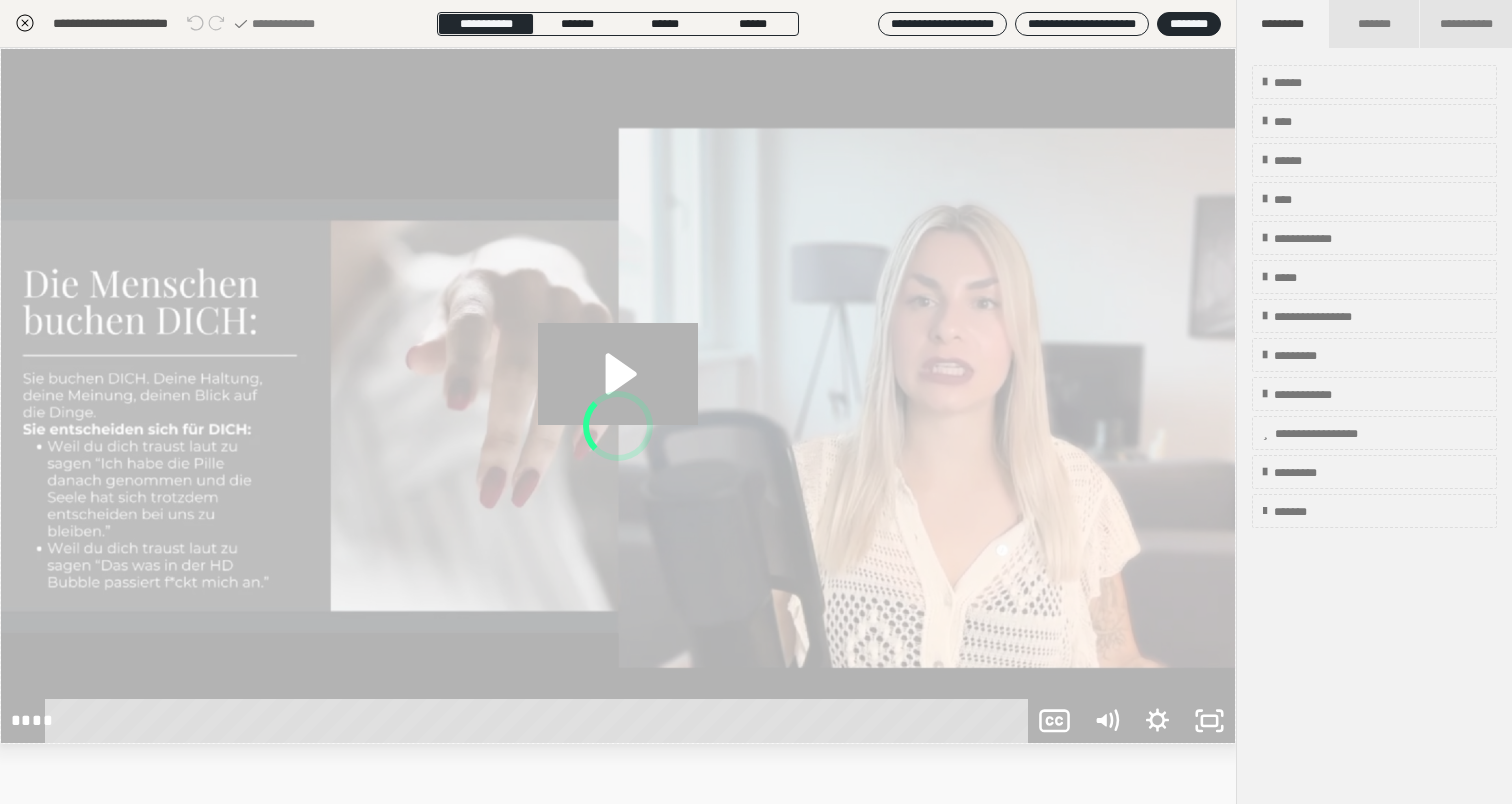 scroll, scrollTop: 290, scrollLeft: 0, axis: vertical 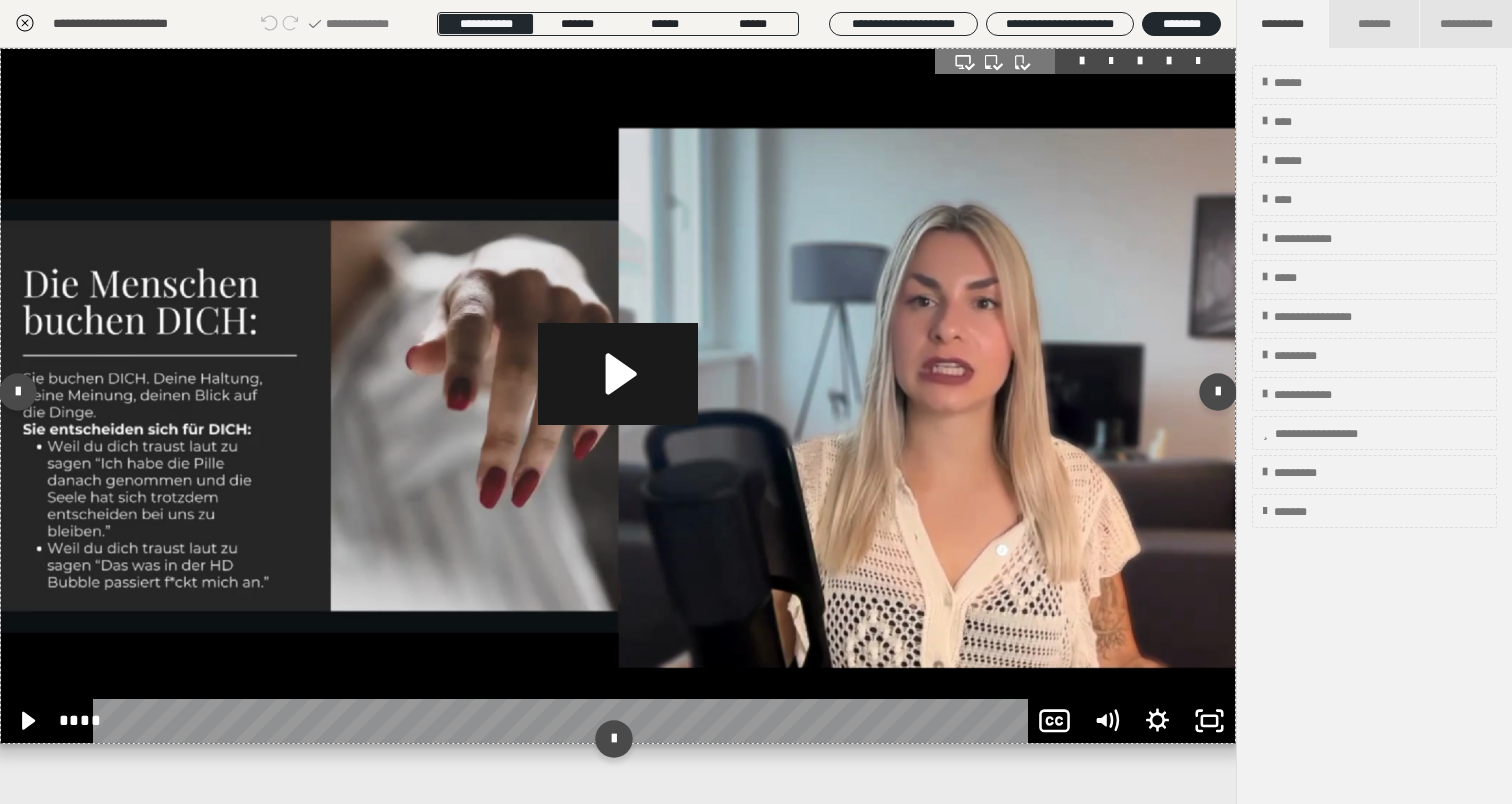click 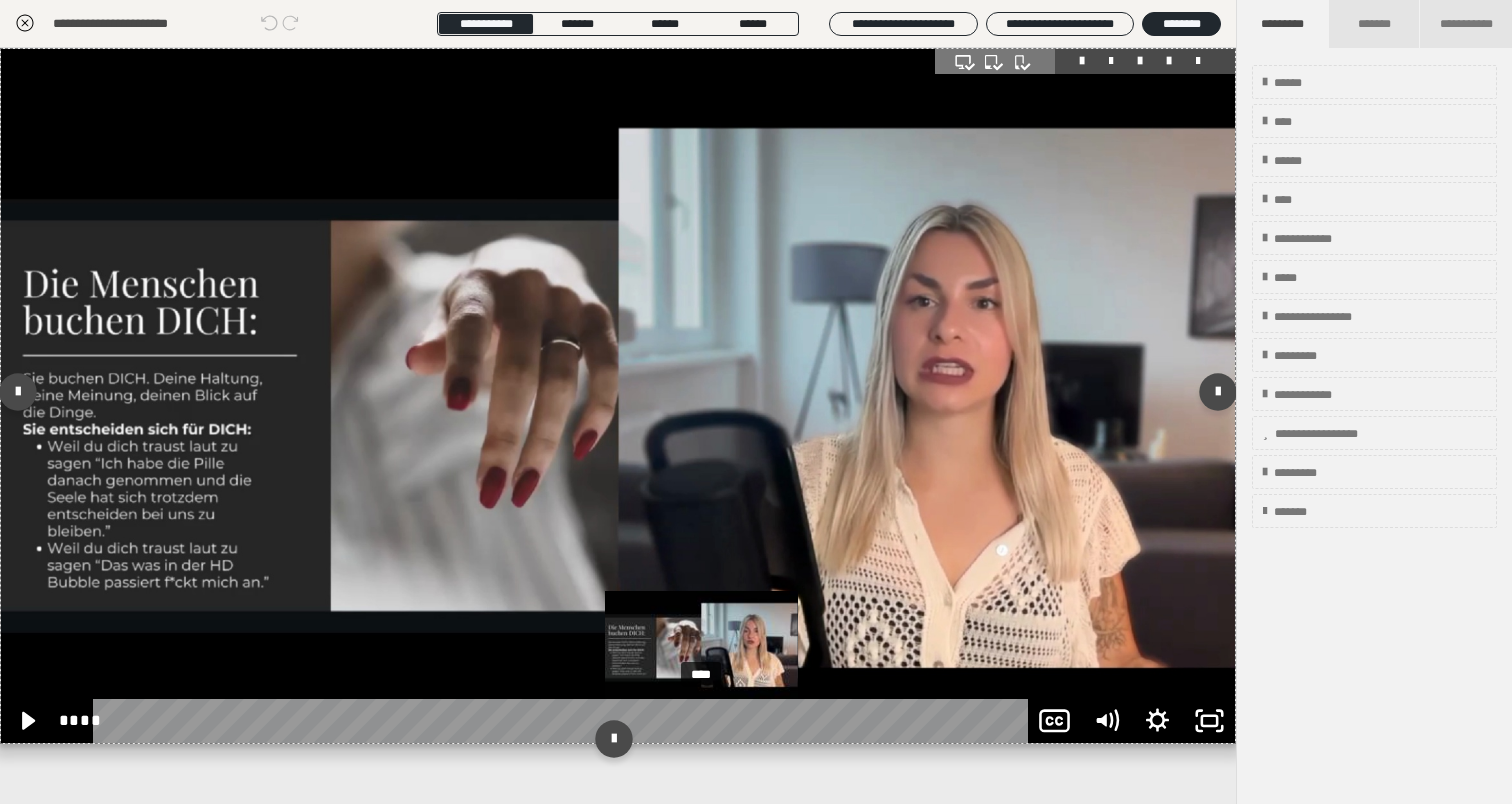 click on "****" at bounding box center (565, 721) 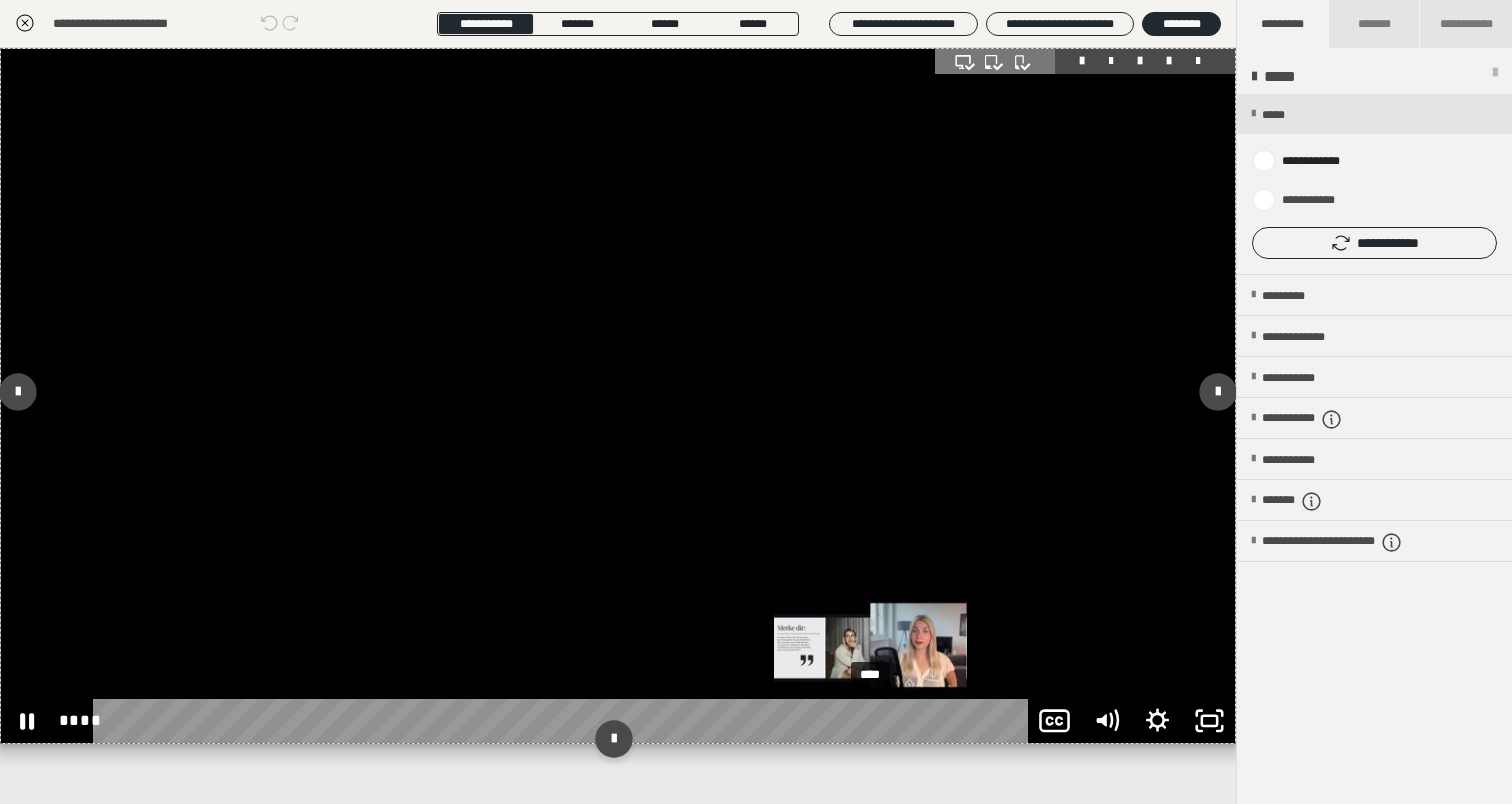 click on "****" at bounding box center (565, 721) 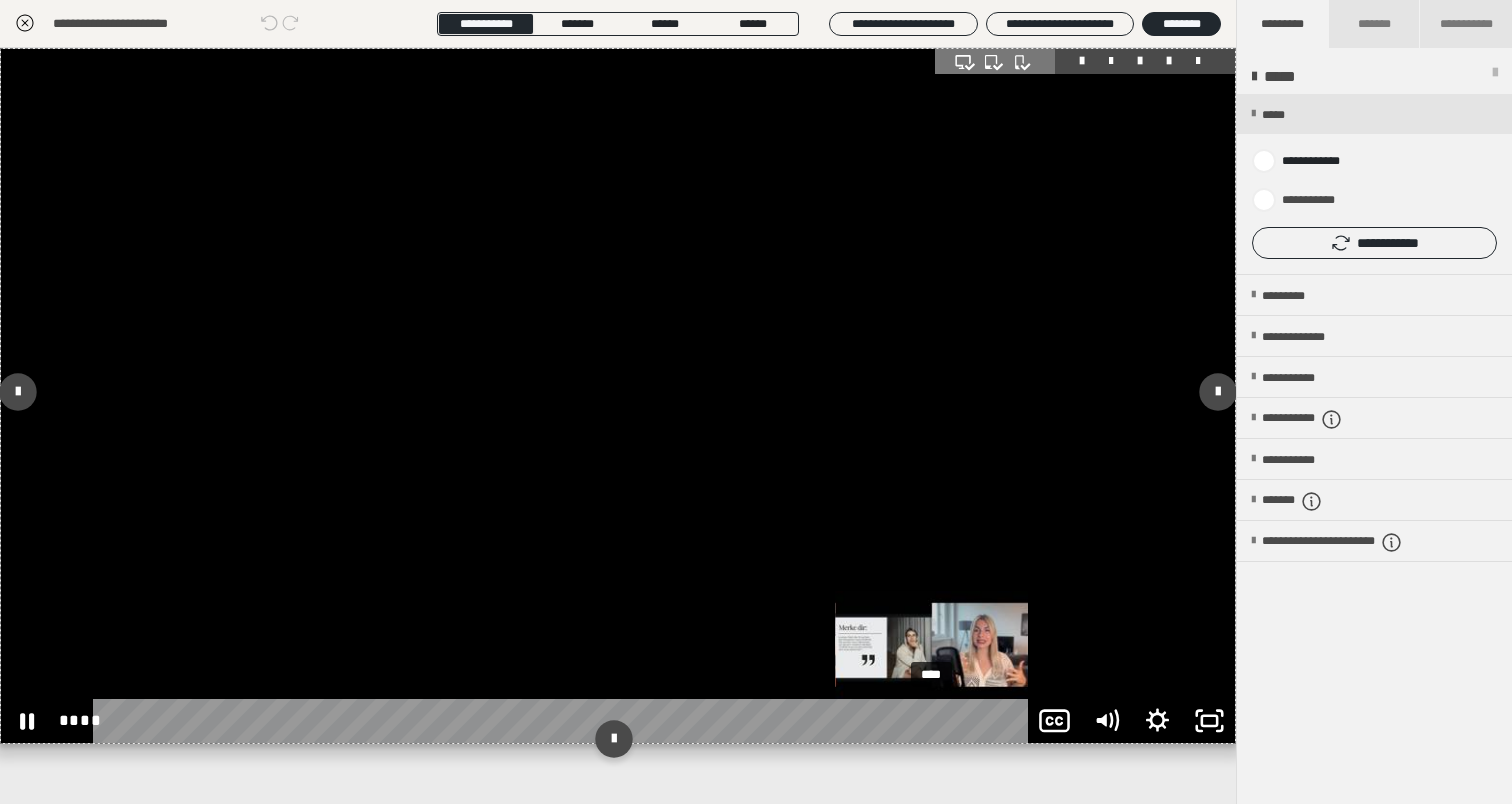 click on "****" at bounding box center [565, 721] 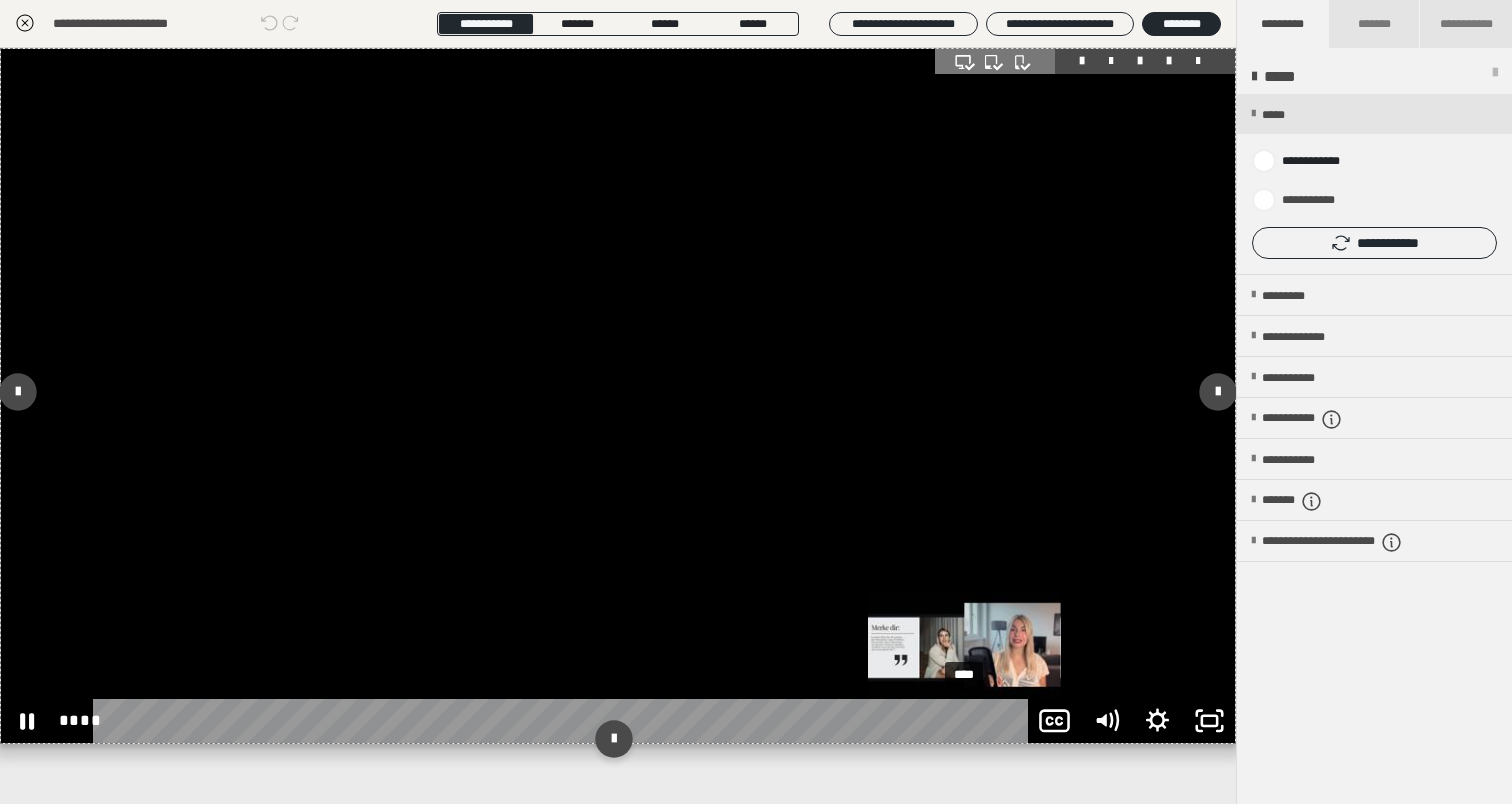click on "****" at bounding box center [565, 721] 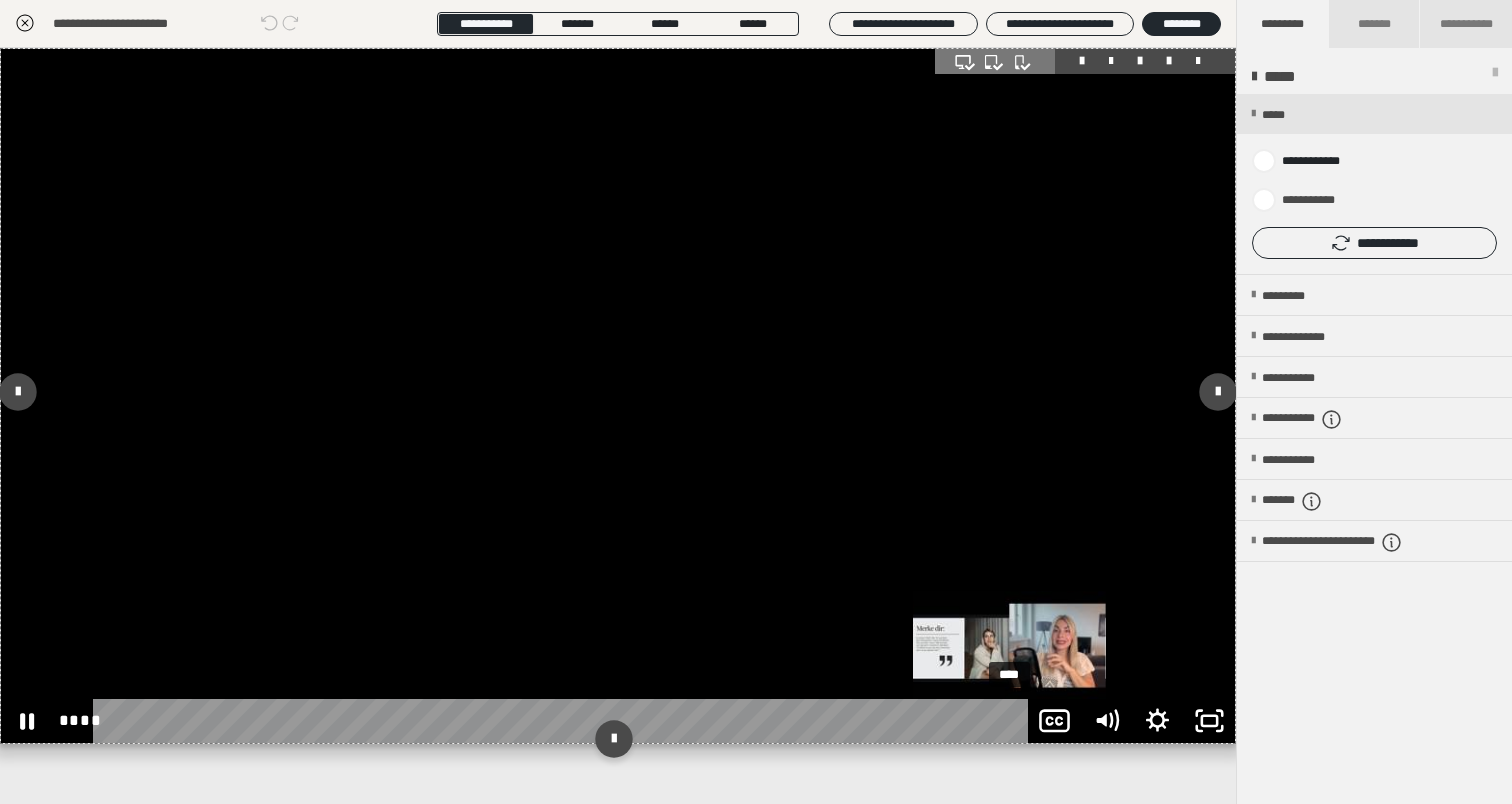 click on "****" at bounding box center [565, 721] 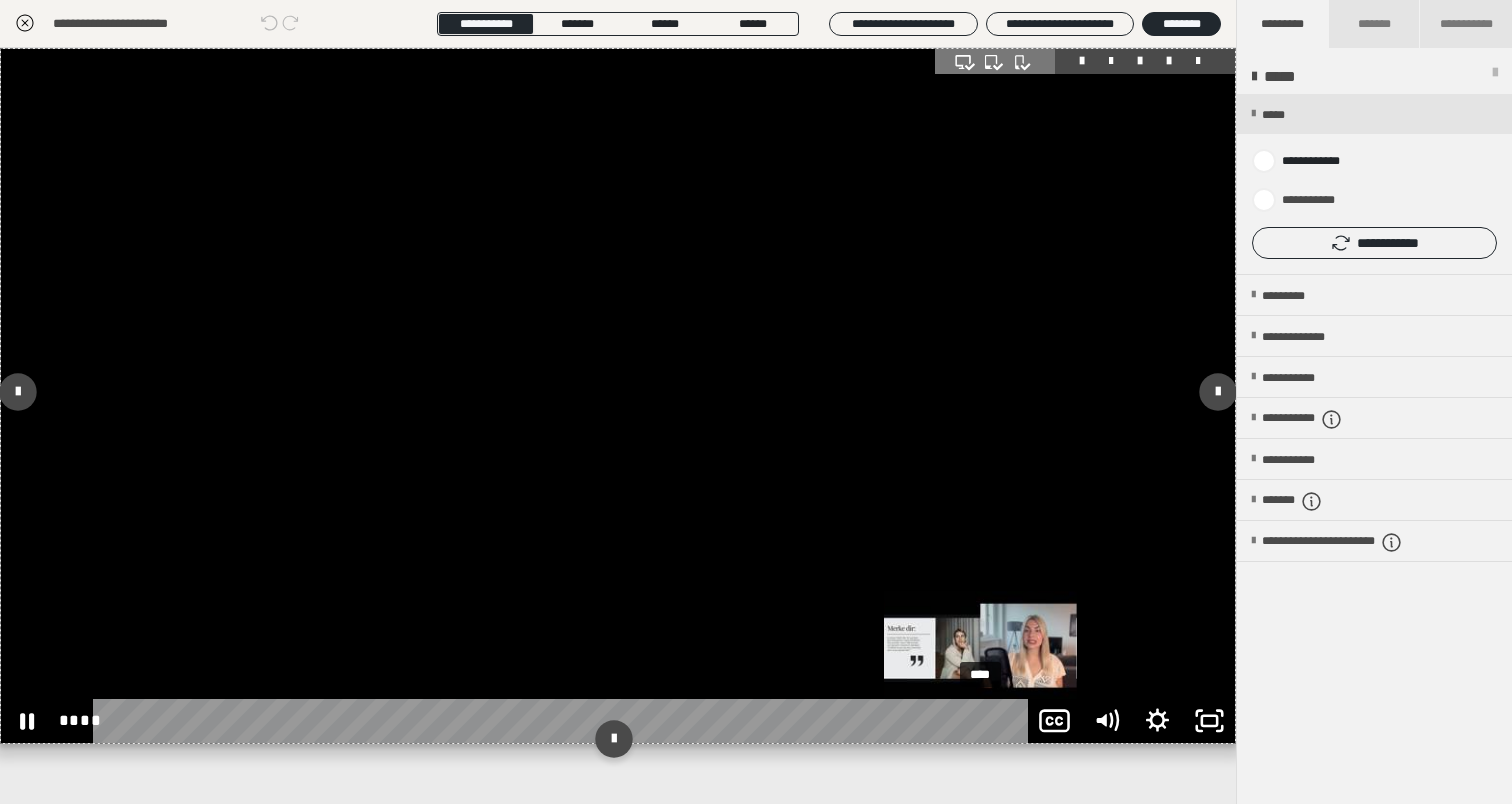 click on "****" at bounding box center [565, 721] 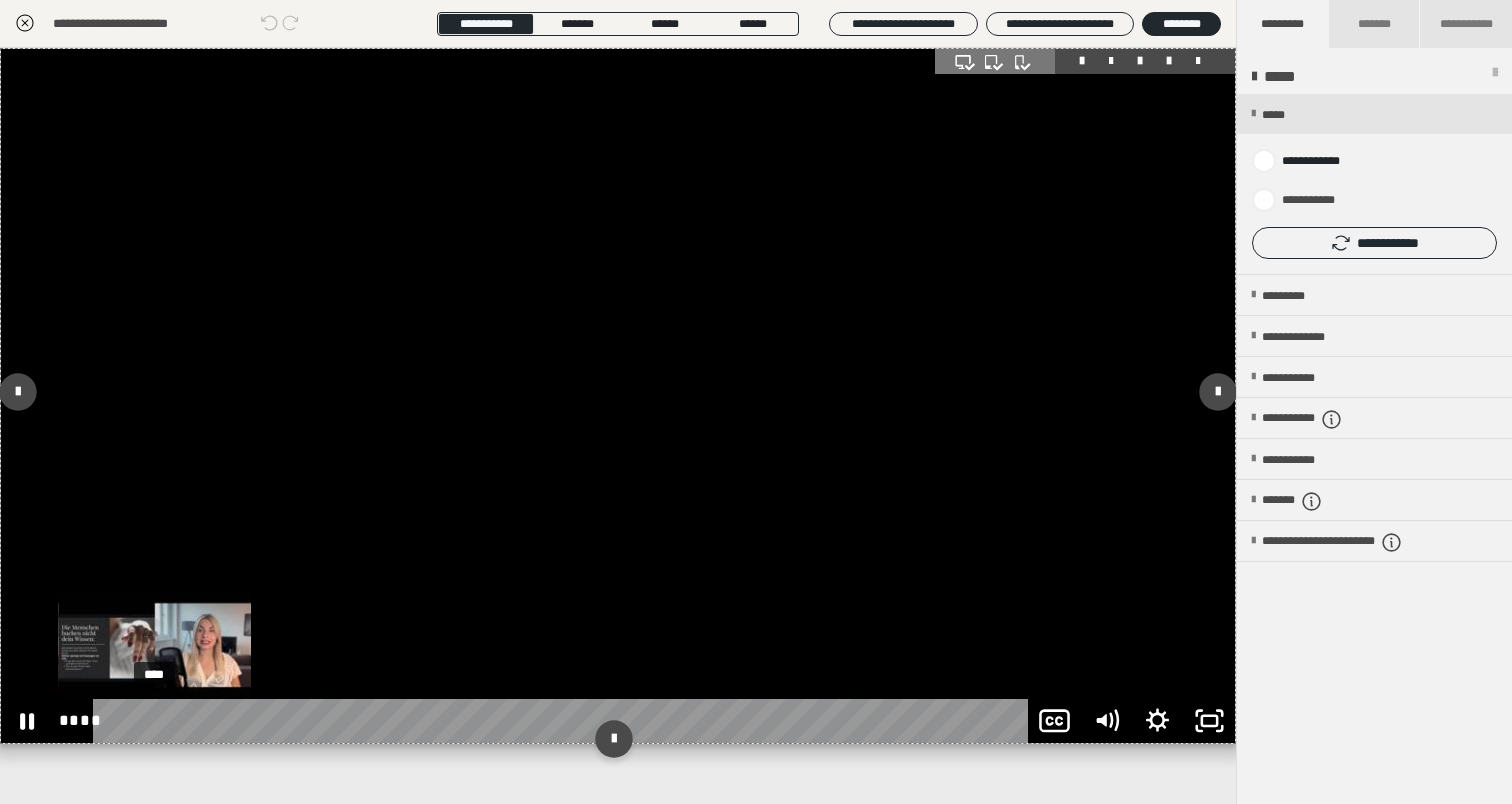 click on "****" at bounding box center [565, 721] 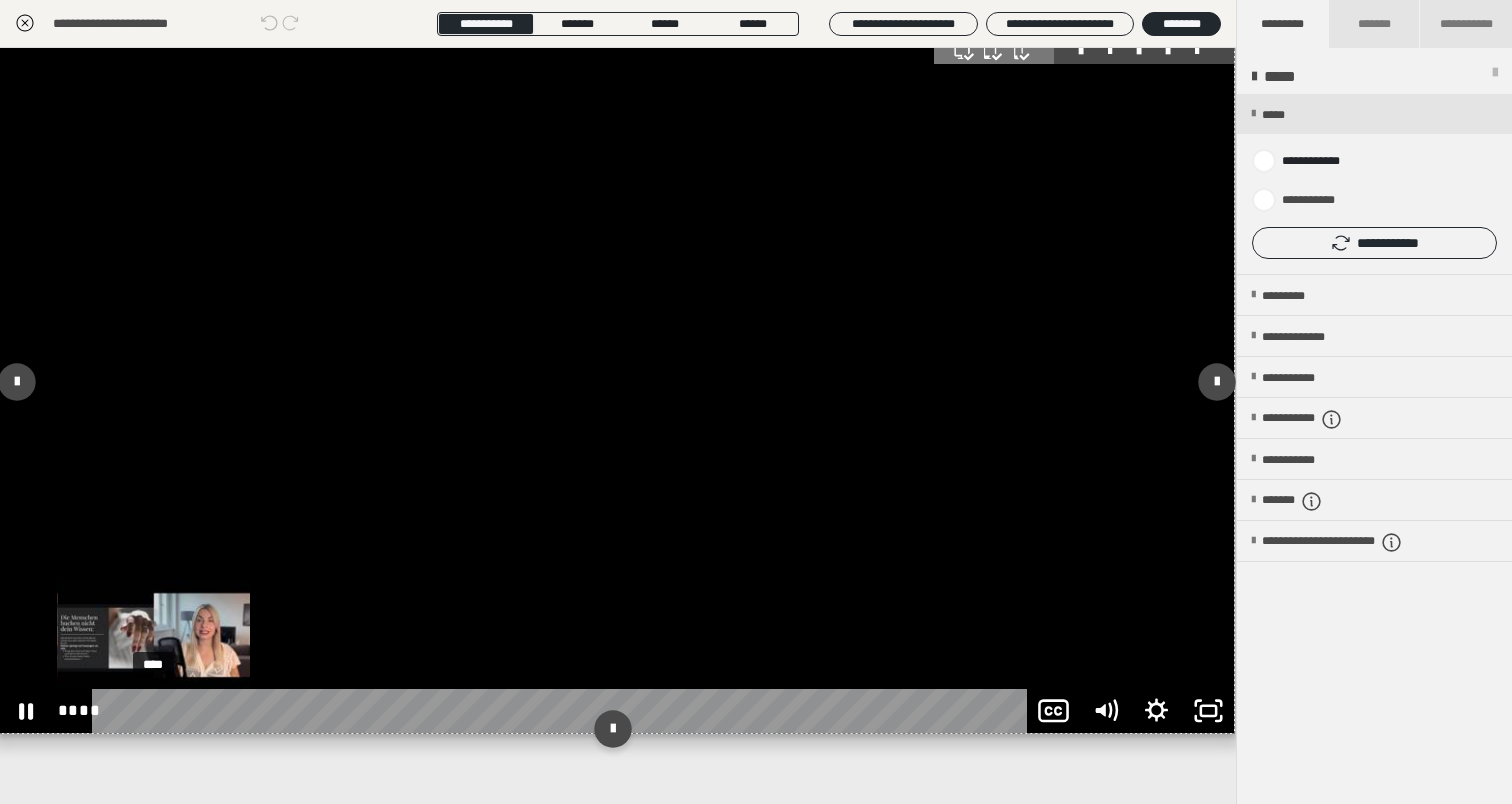 scroll, scrollTop: 10, scrollLeft: 1, axis: both 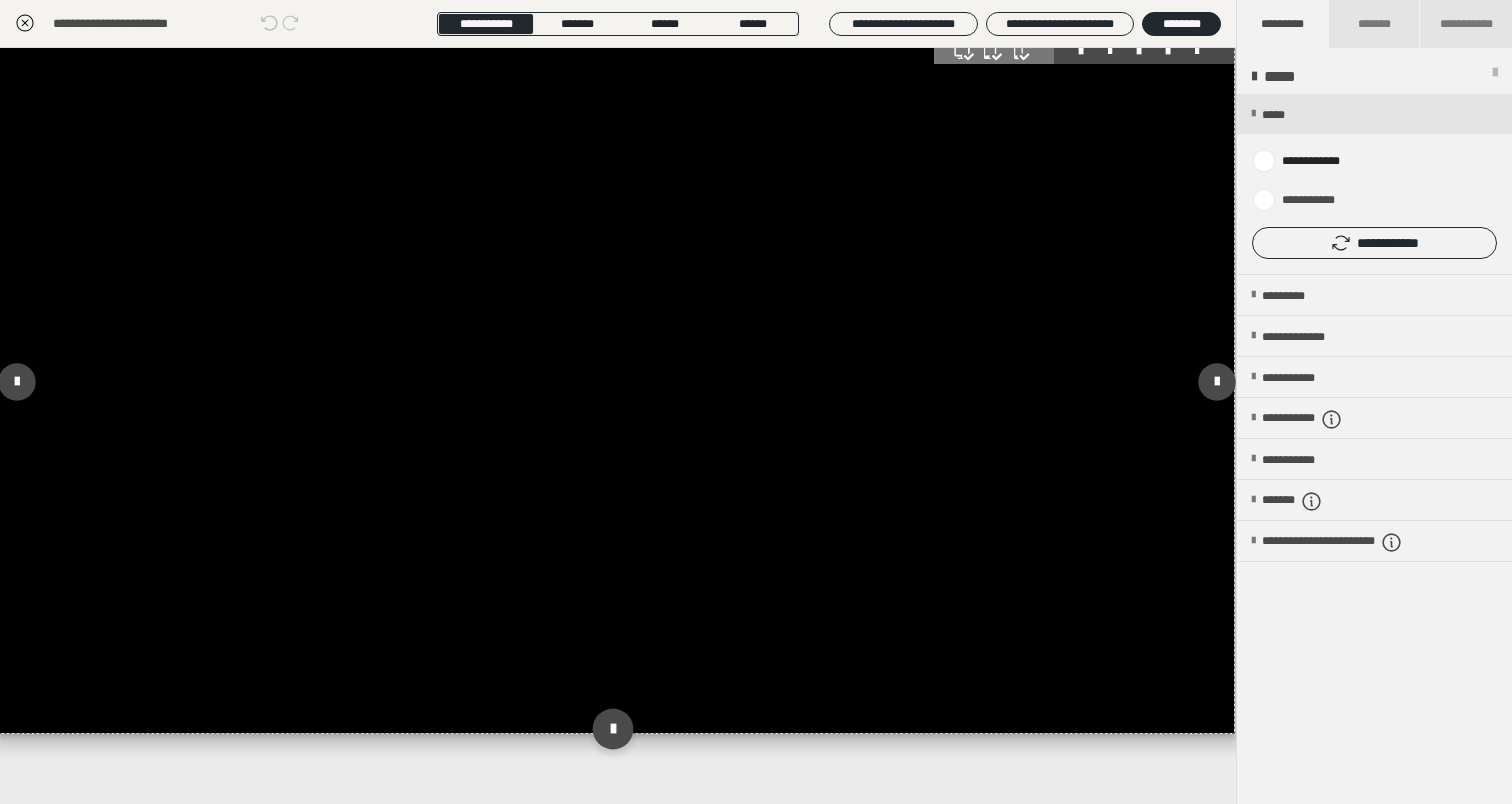 click at bounding box center (612, 728) 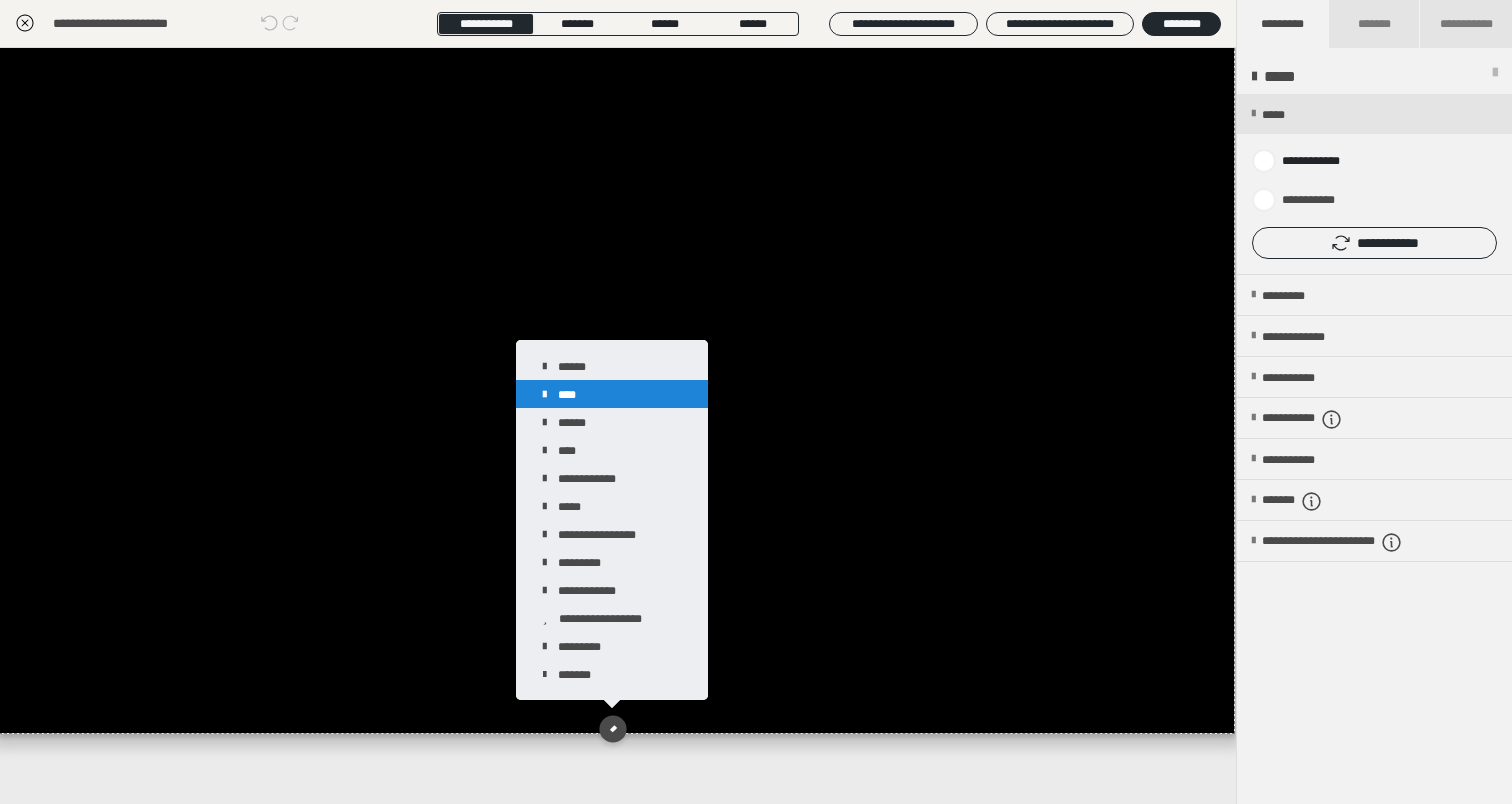 click on "****" at bounding box center [612, 394] 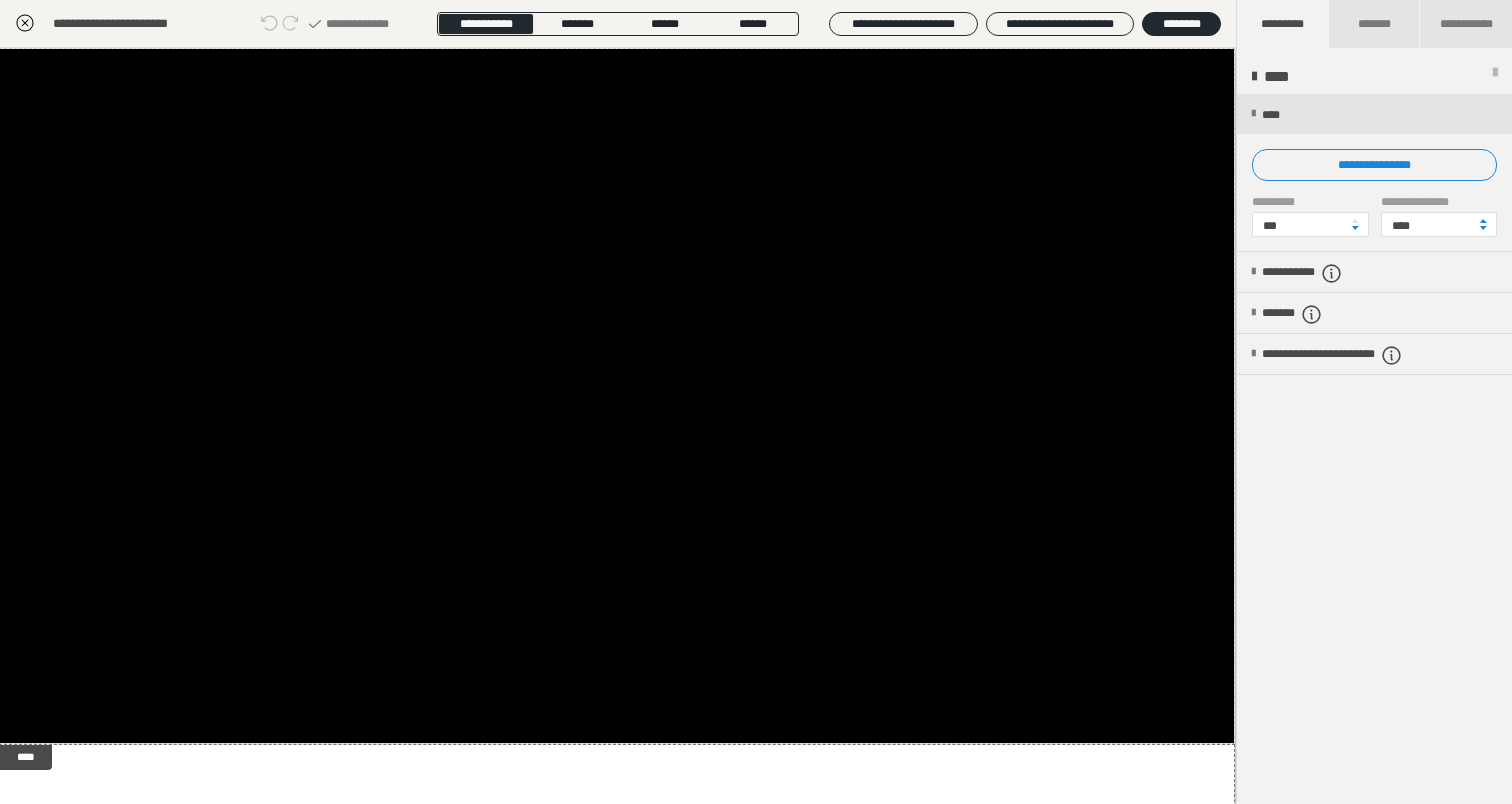 scroll, scrollTop: 0, scrollLeft: 1, axis: horizontal 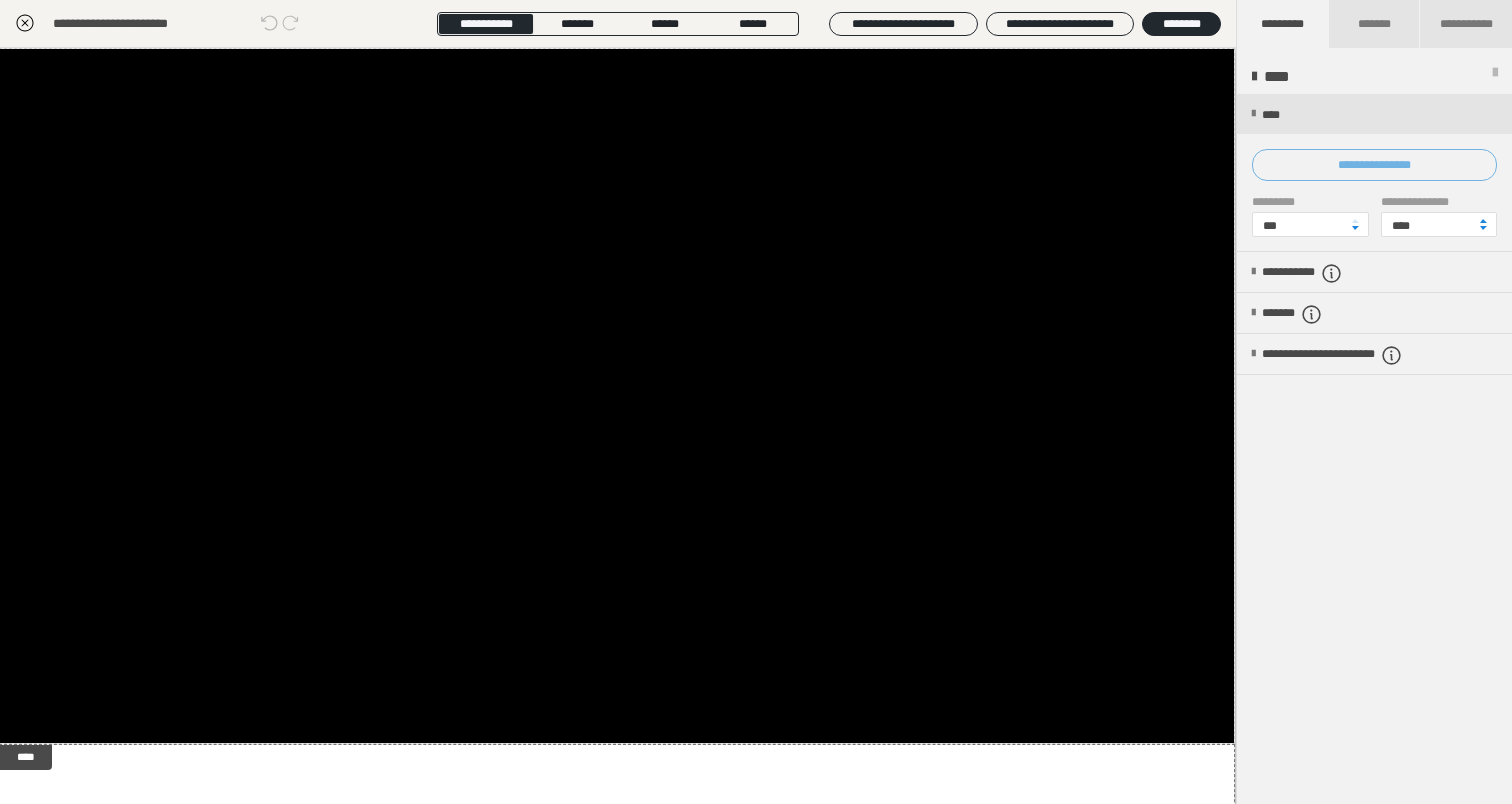 click on "**********" at bounding box center [1374, 165] 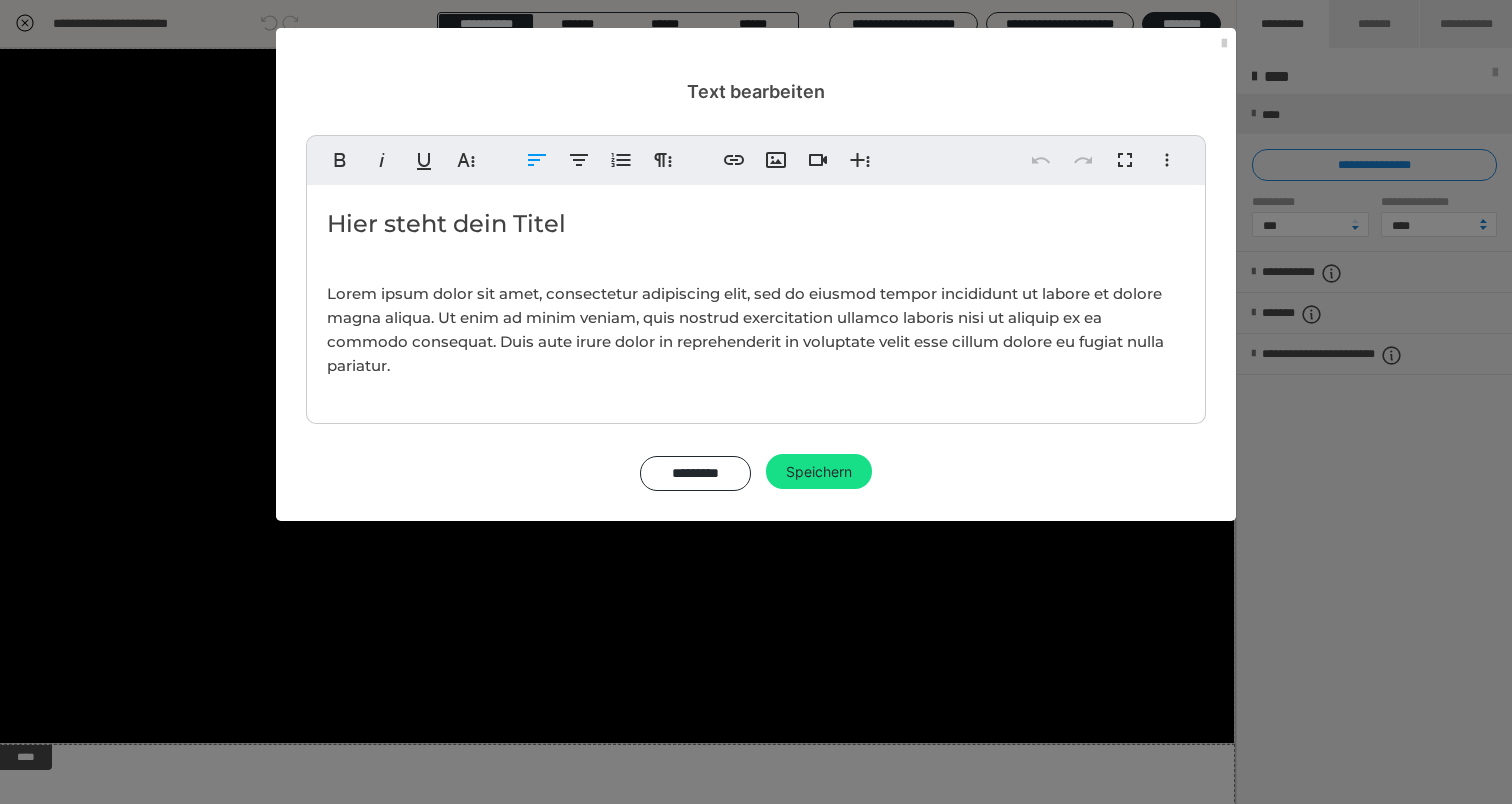 click on "Hier steht dein Titel" at bounding box center [756, 224] 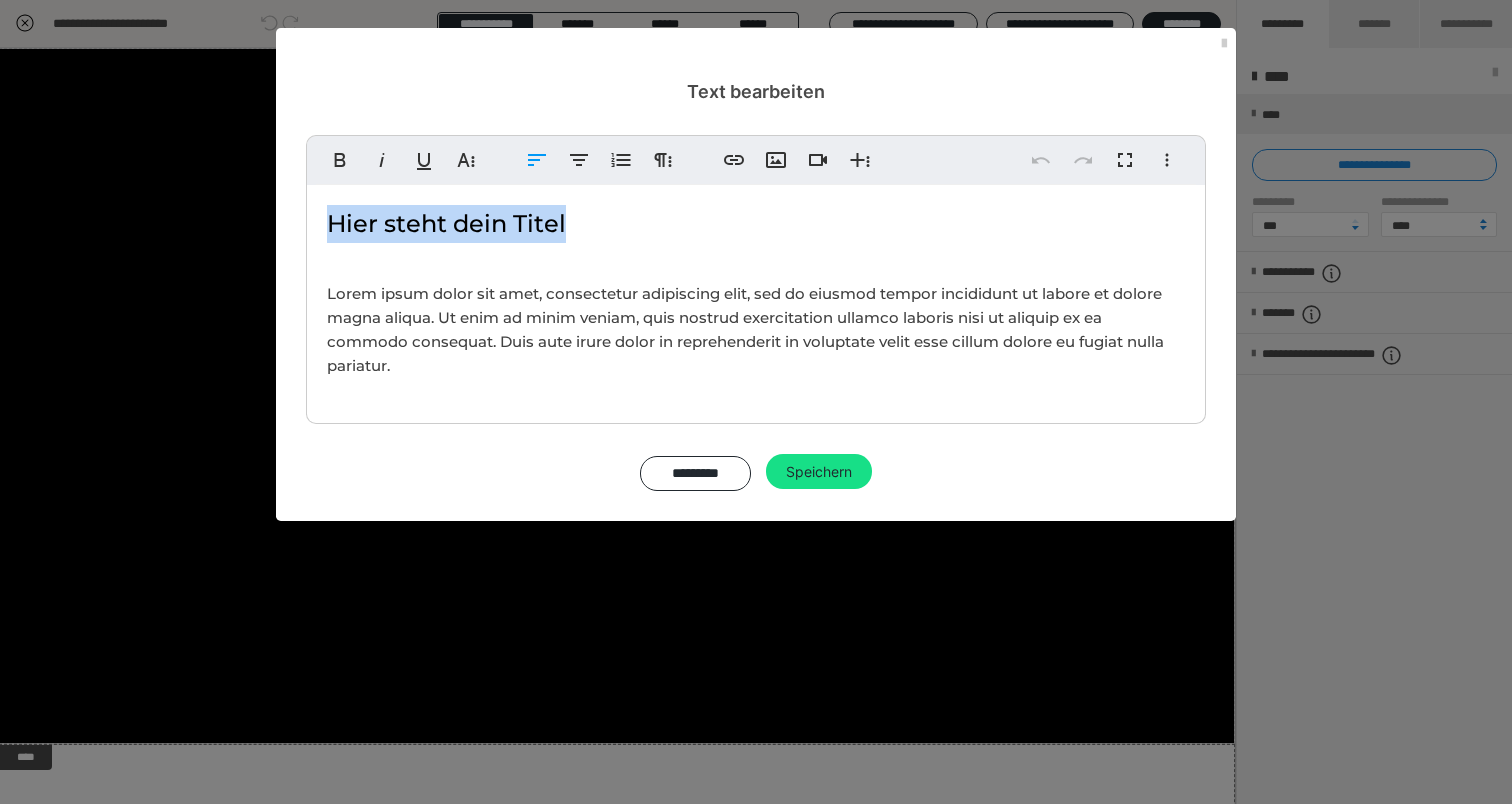 drag, startPoint x: 586, startPoint y: 226, endPoint x: 312, endPoint y: 225, distance: 274.00183 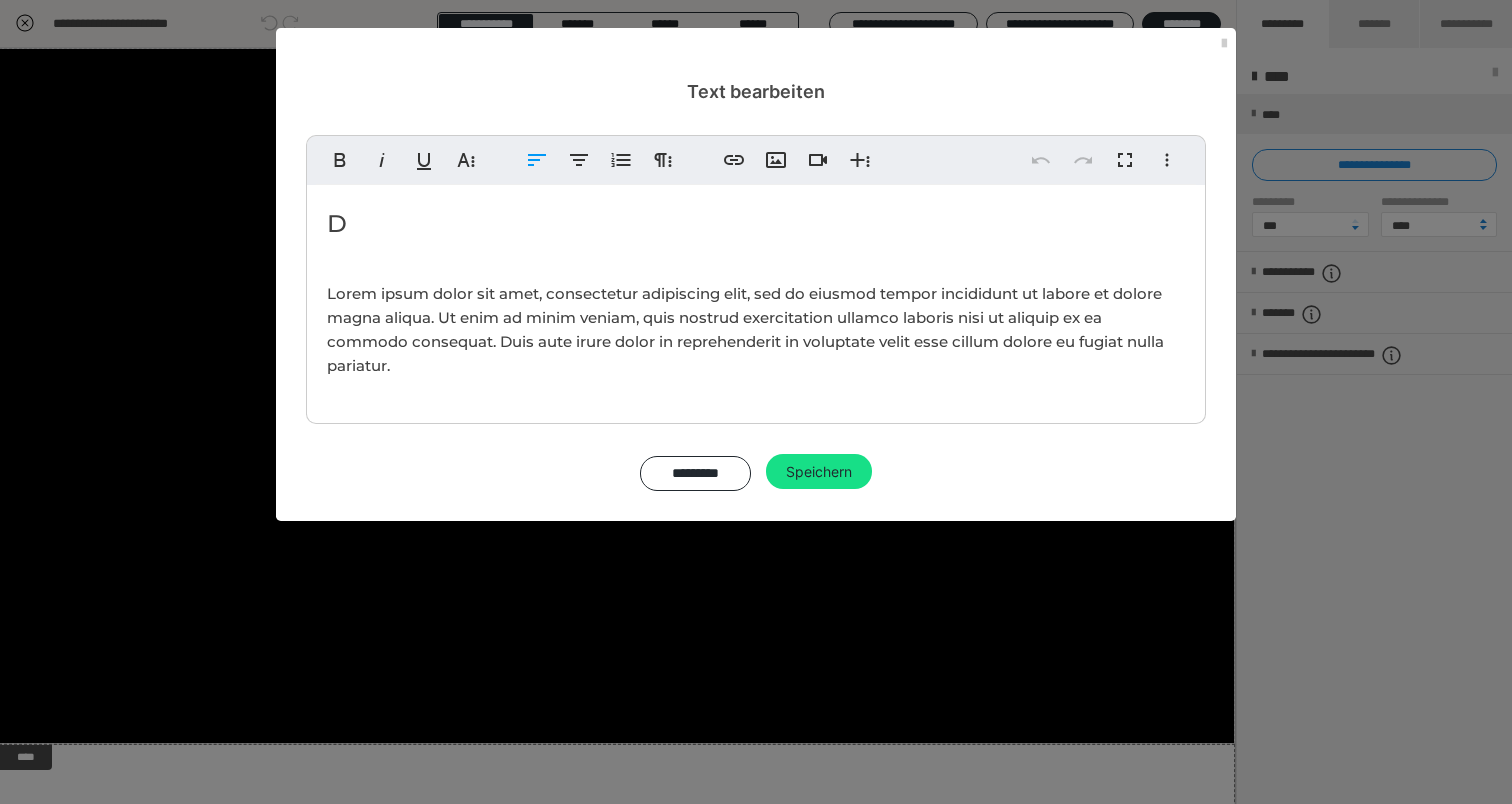 type 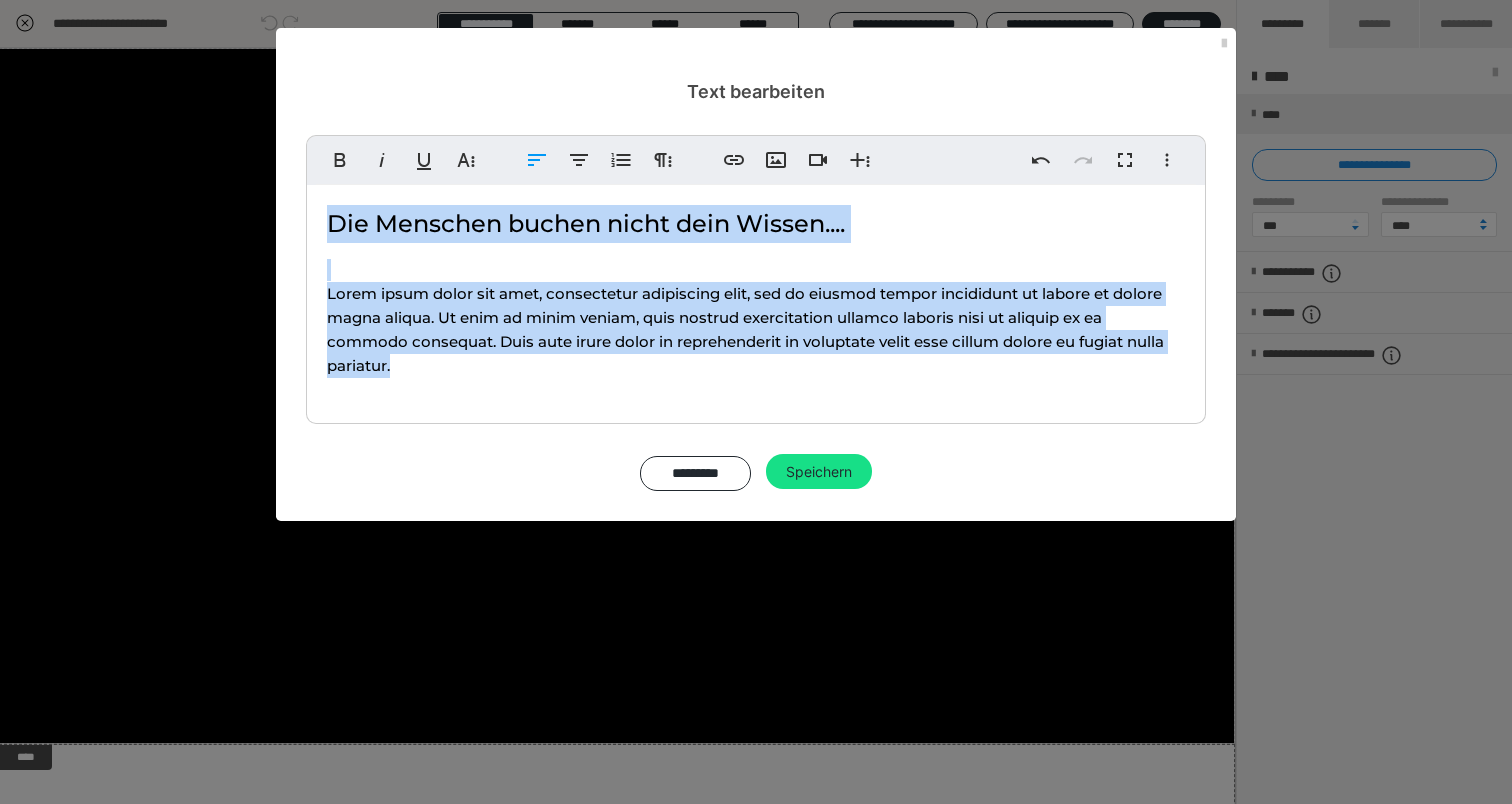 drag, startPoint x: 433, startPoint y: 355, endPoint x: 324, endPoint y: 277, distance: 134.03358 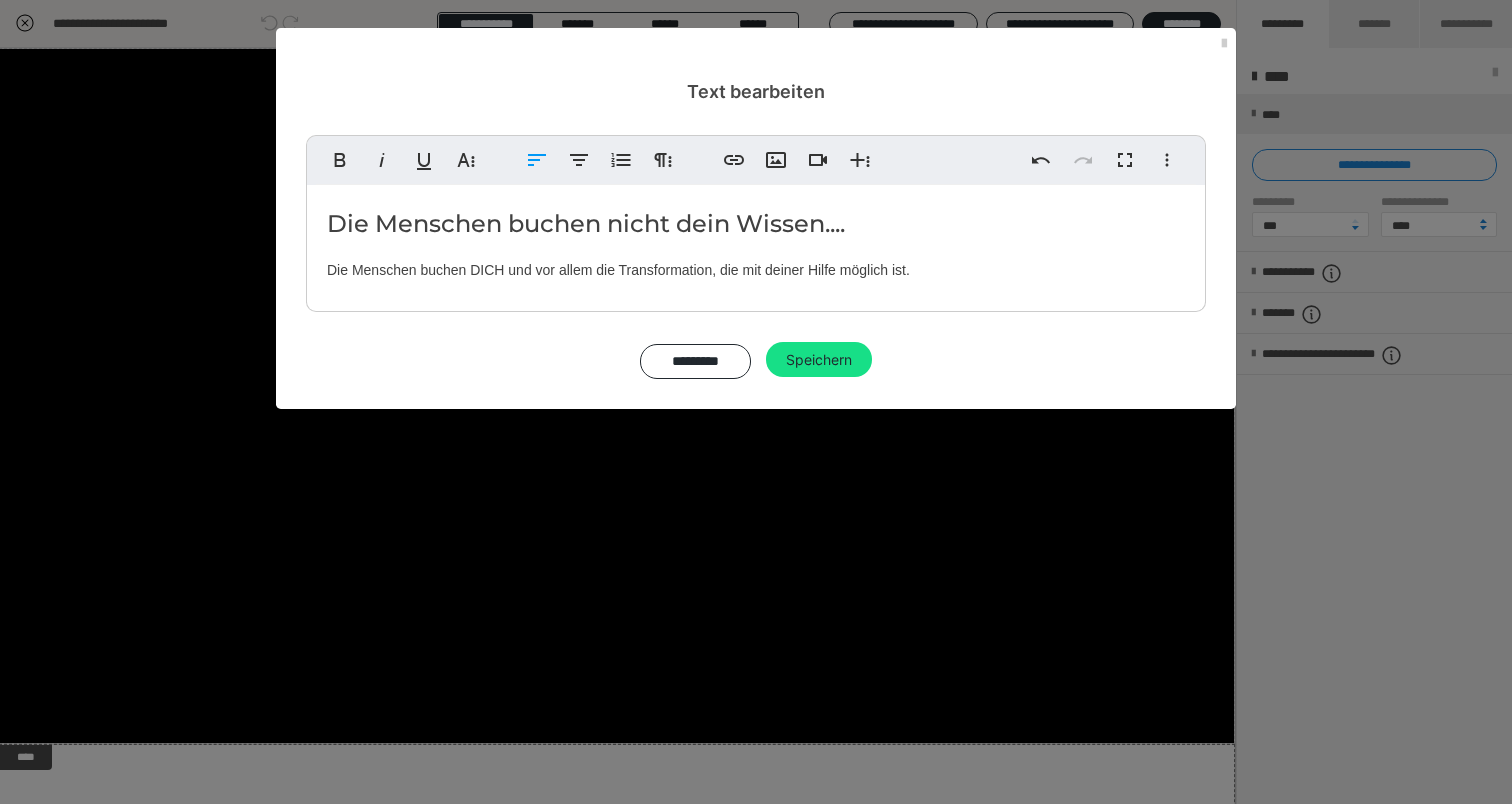 drag, startPoint x: 320, startPoint y: 269, endPoint x: 937, endPoint y: 263, distance: 617.0292 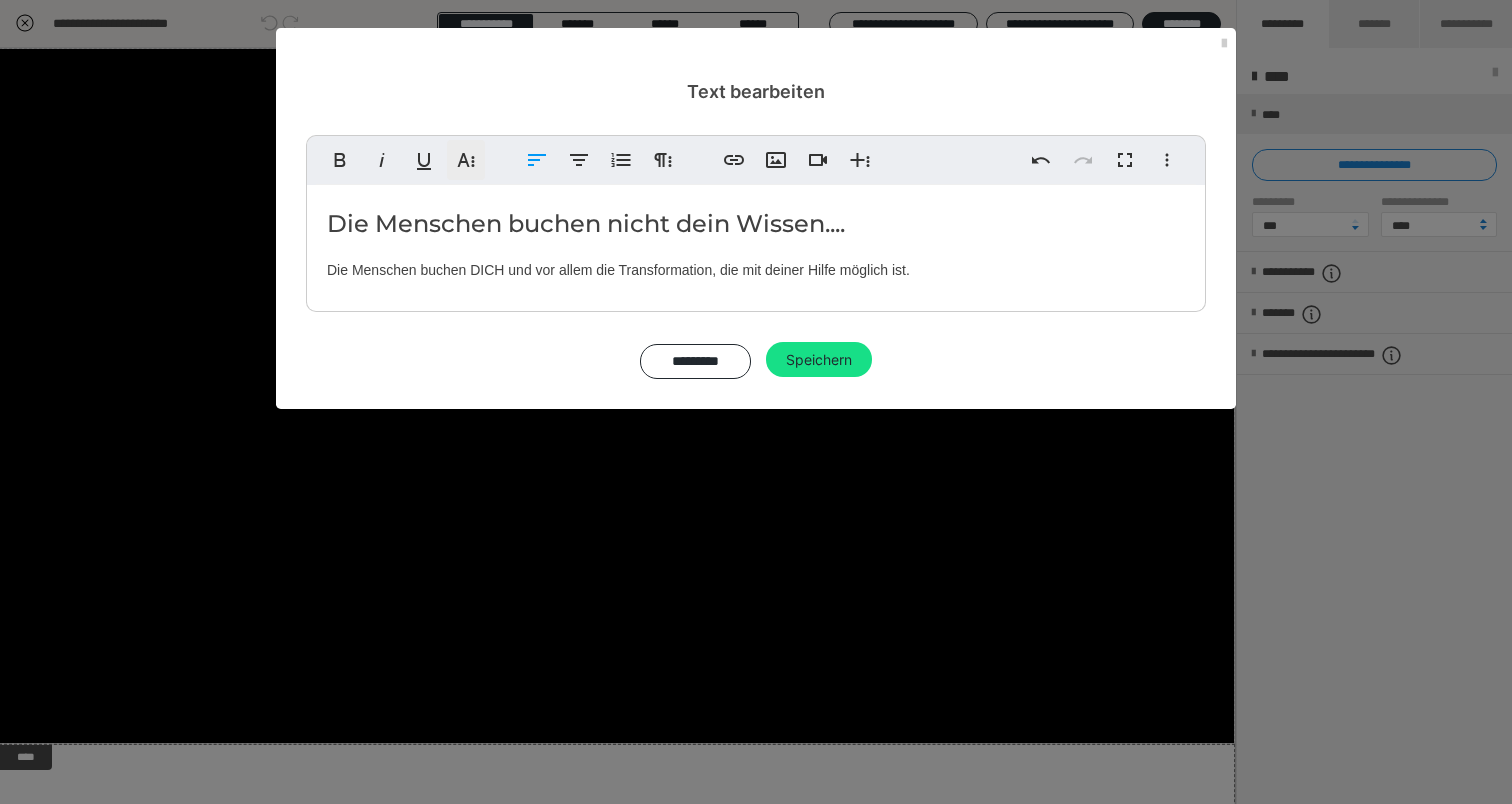 click 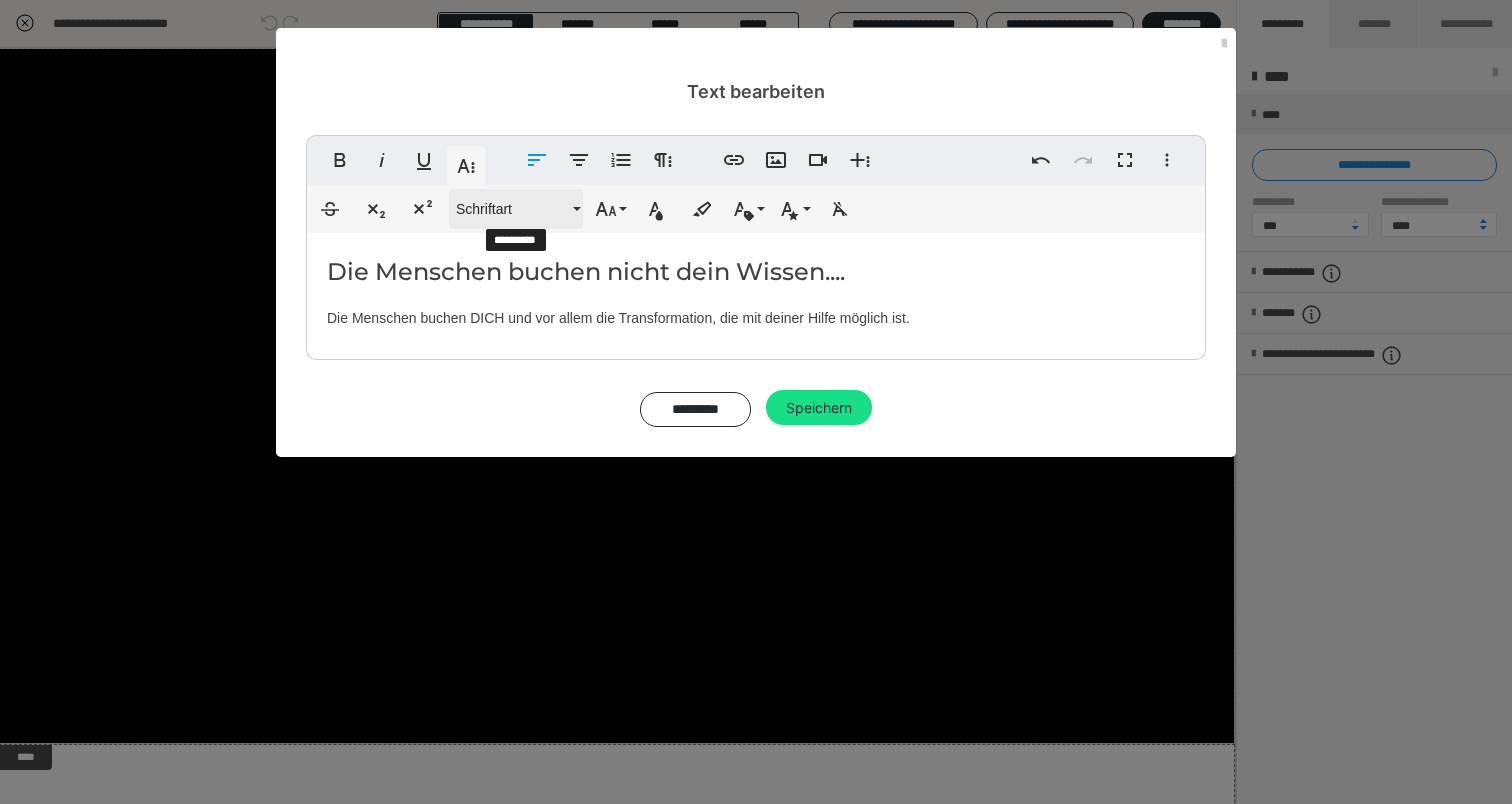 click on "Schriftart" at bounding box center (512, 209) 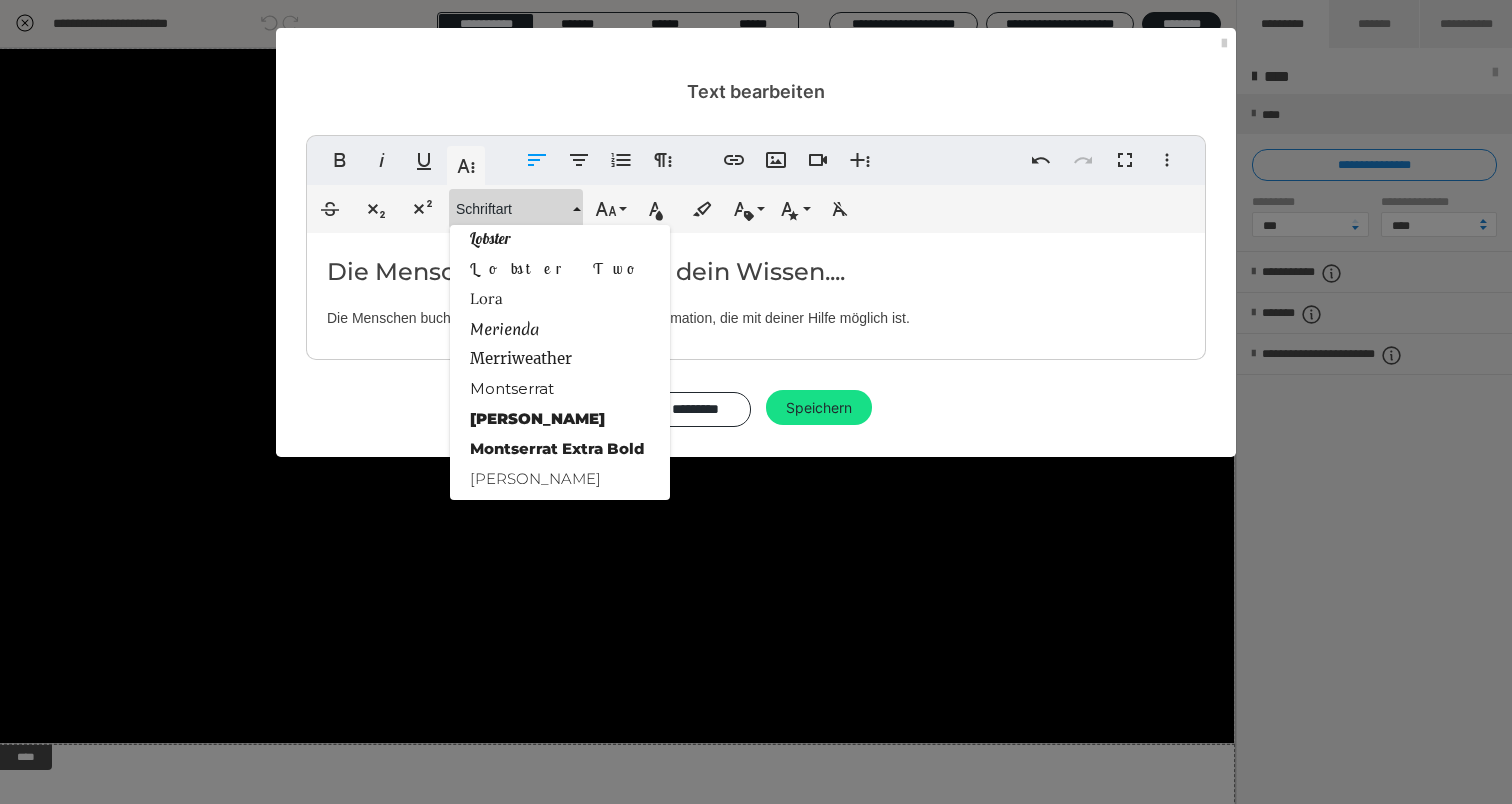 scroll, scrollTop: 1750, scrollLeft: 0, axis: vertical 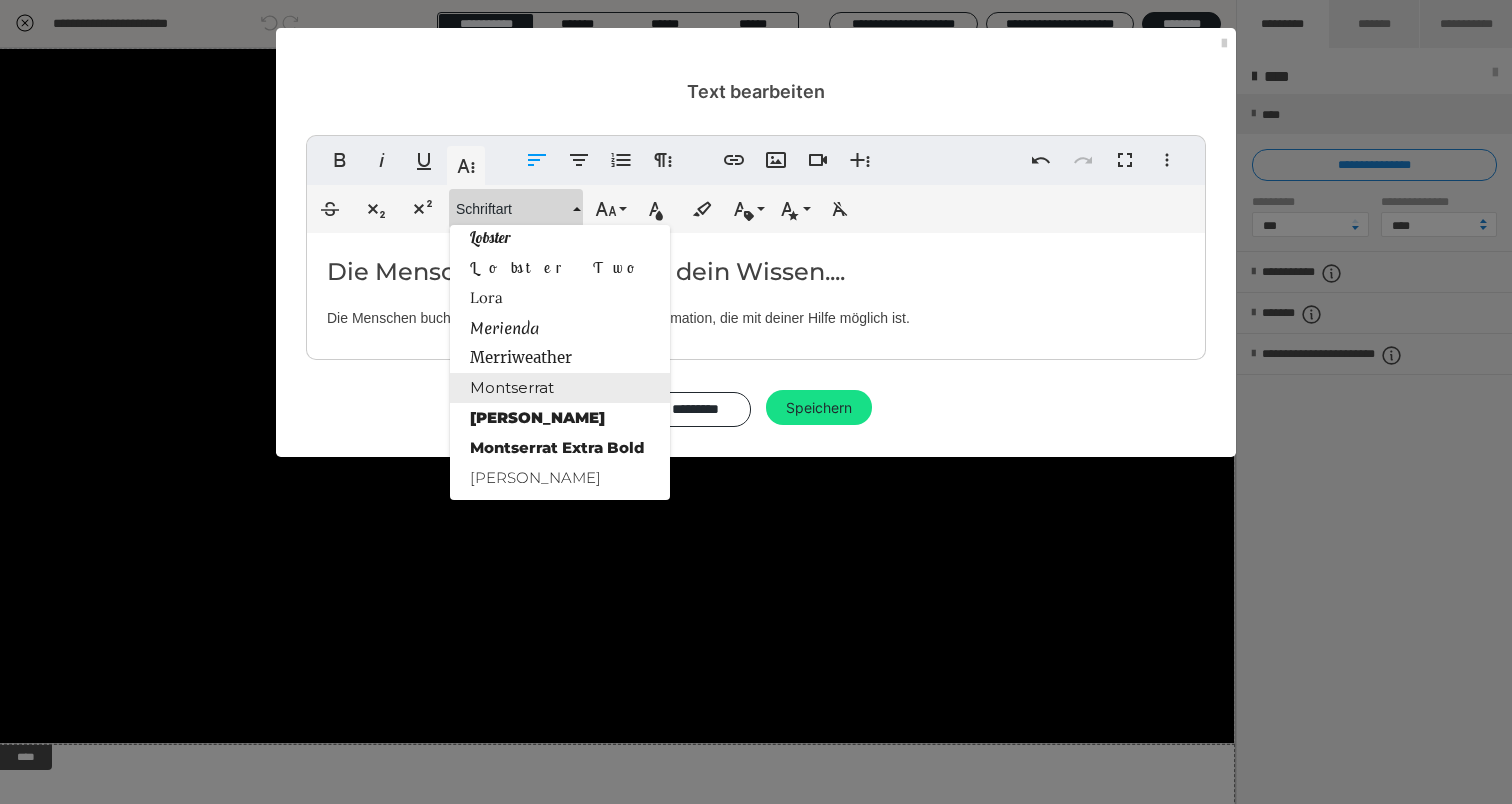 click on "Montserrat" at bounding box center [560, 388] 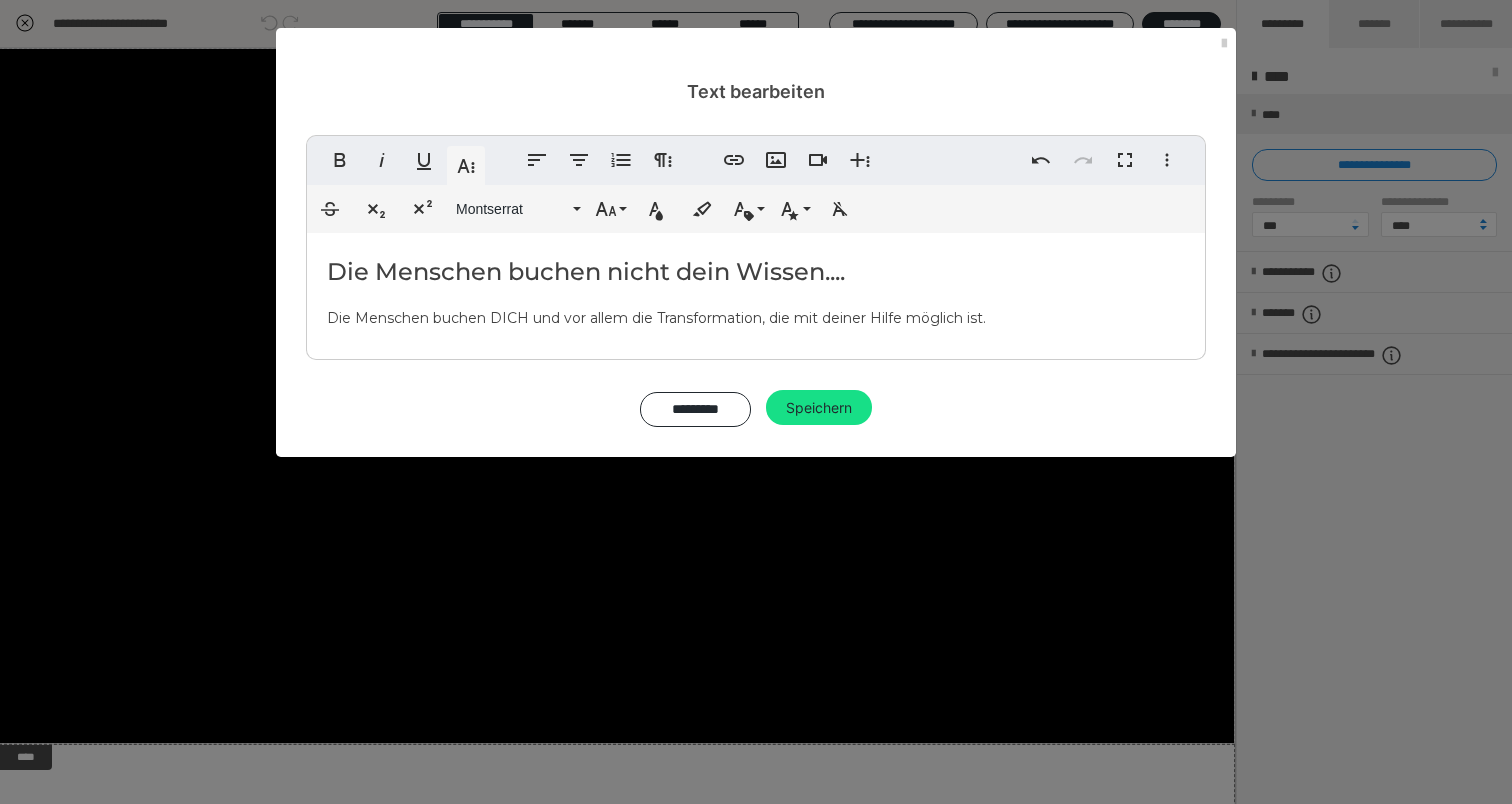 click on "Die Menschen buchen nicht dein Wissen.... Die Menschen buchen DICH und vor allem die Transformation, die mit deiner Hilfe möglich ist." at bounding box center [756, 291] 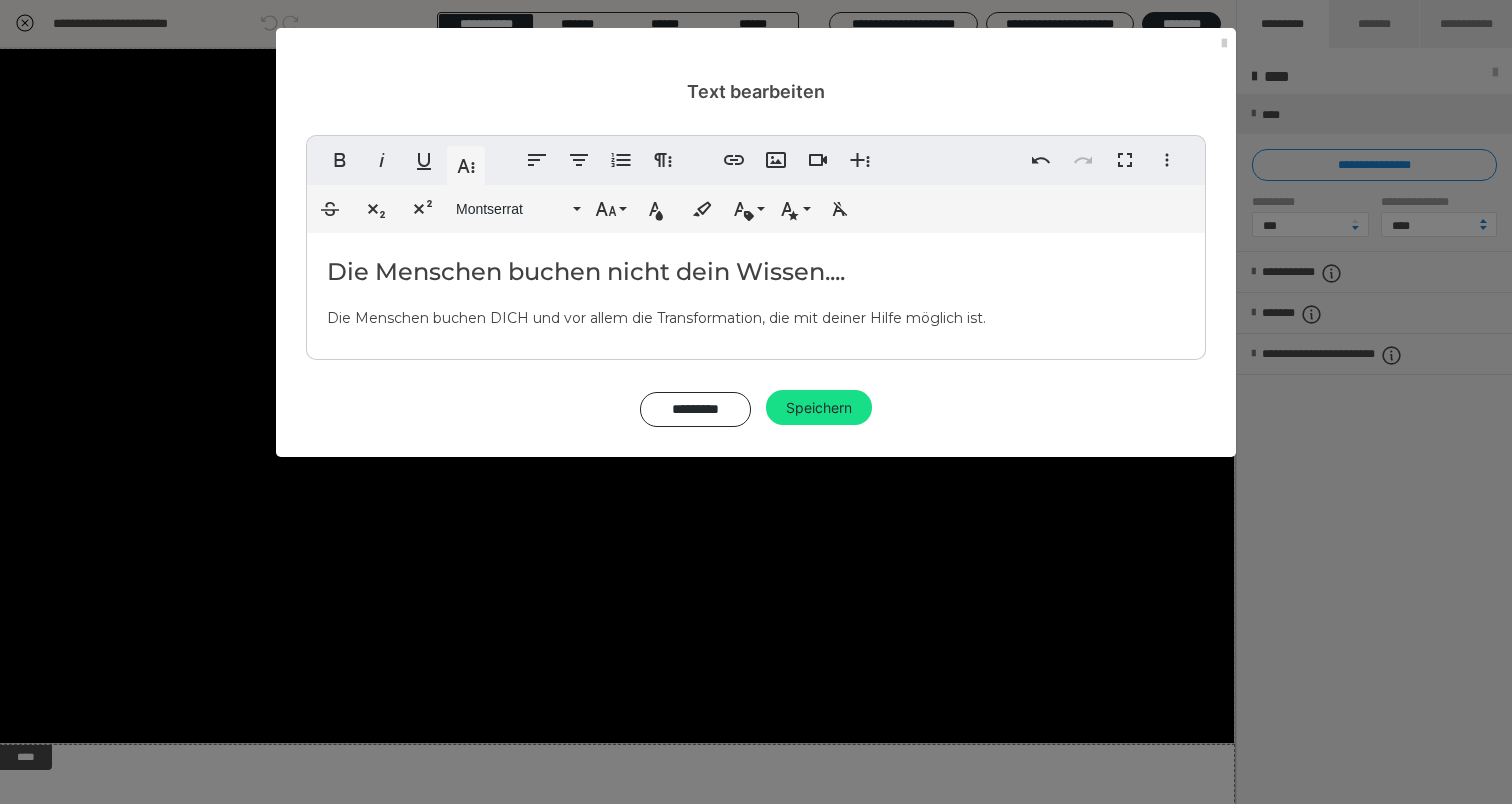 type 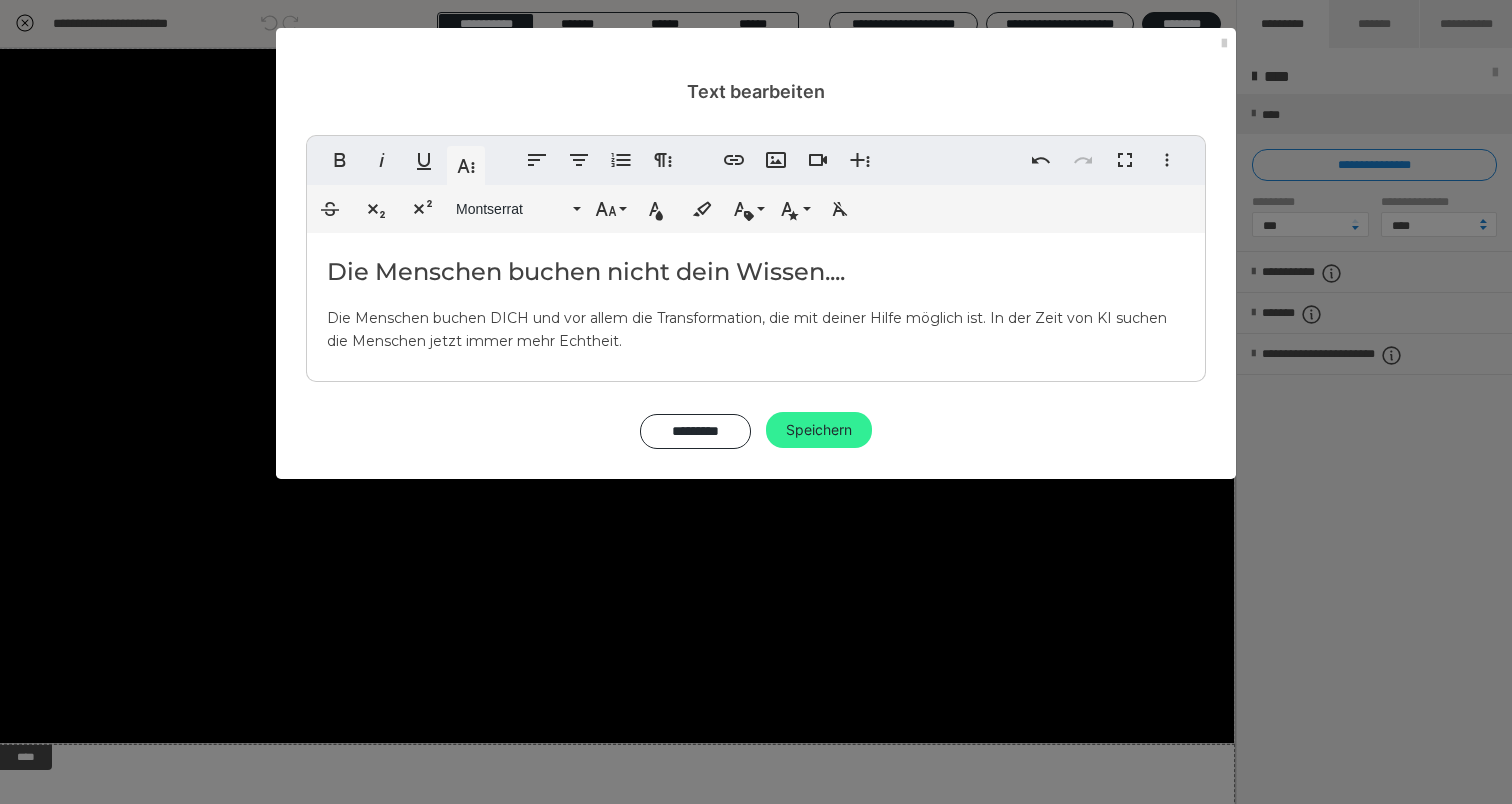 click on "Speichern" at bounding box center (819, 430) 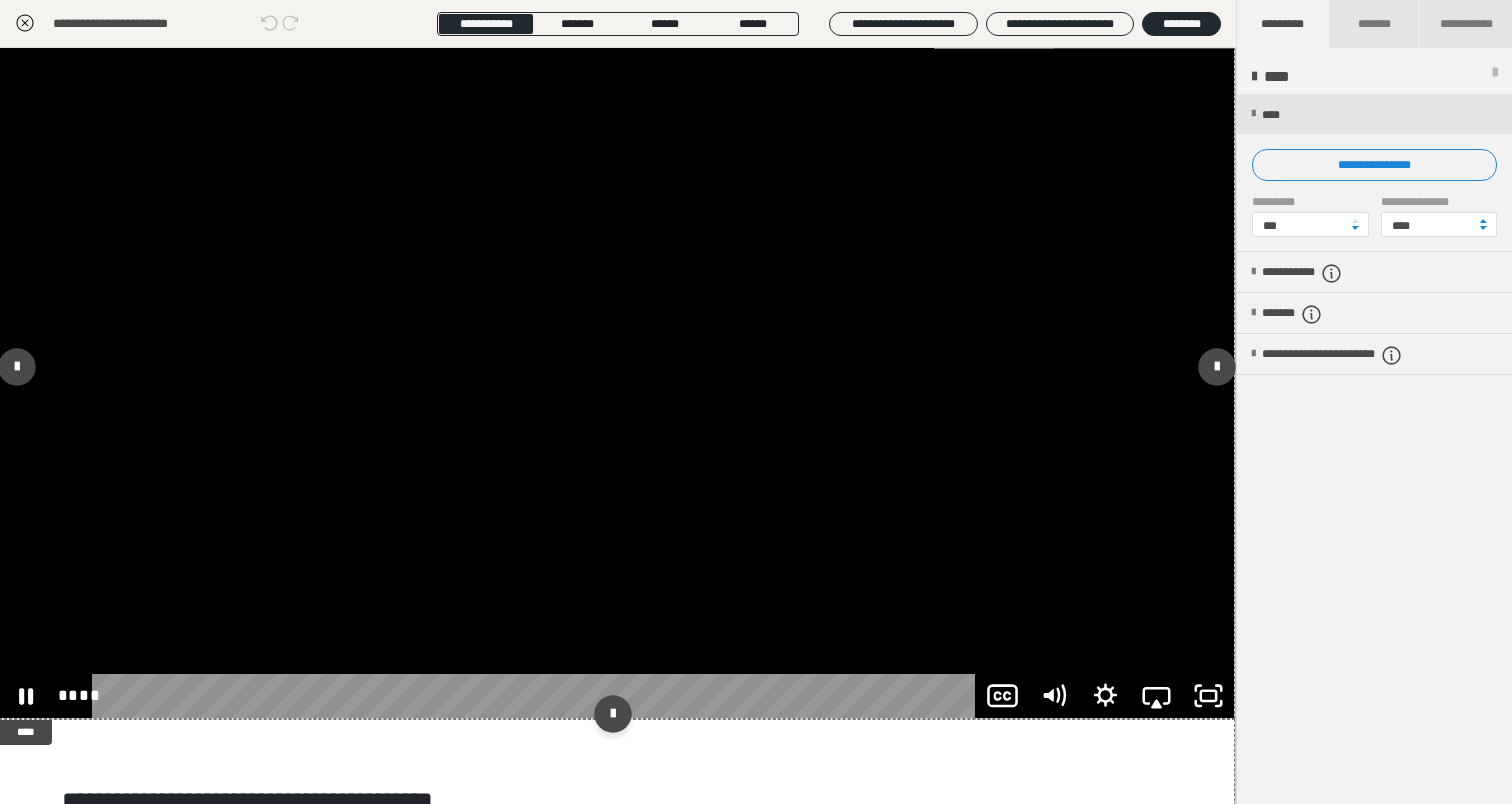 scroll, scrollTop: 25, scrollLeft: 1, axis: both 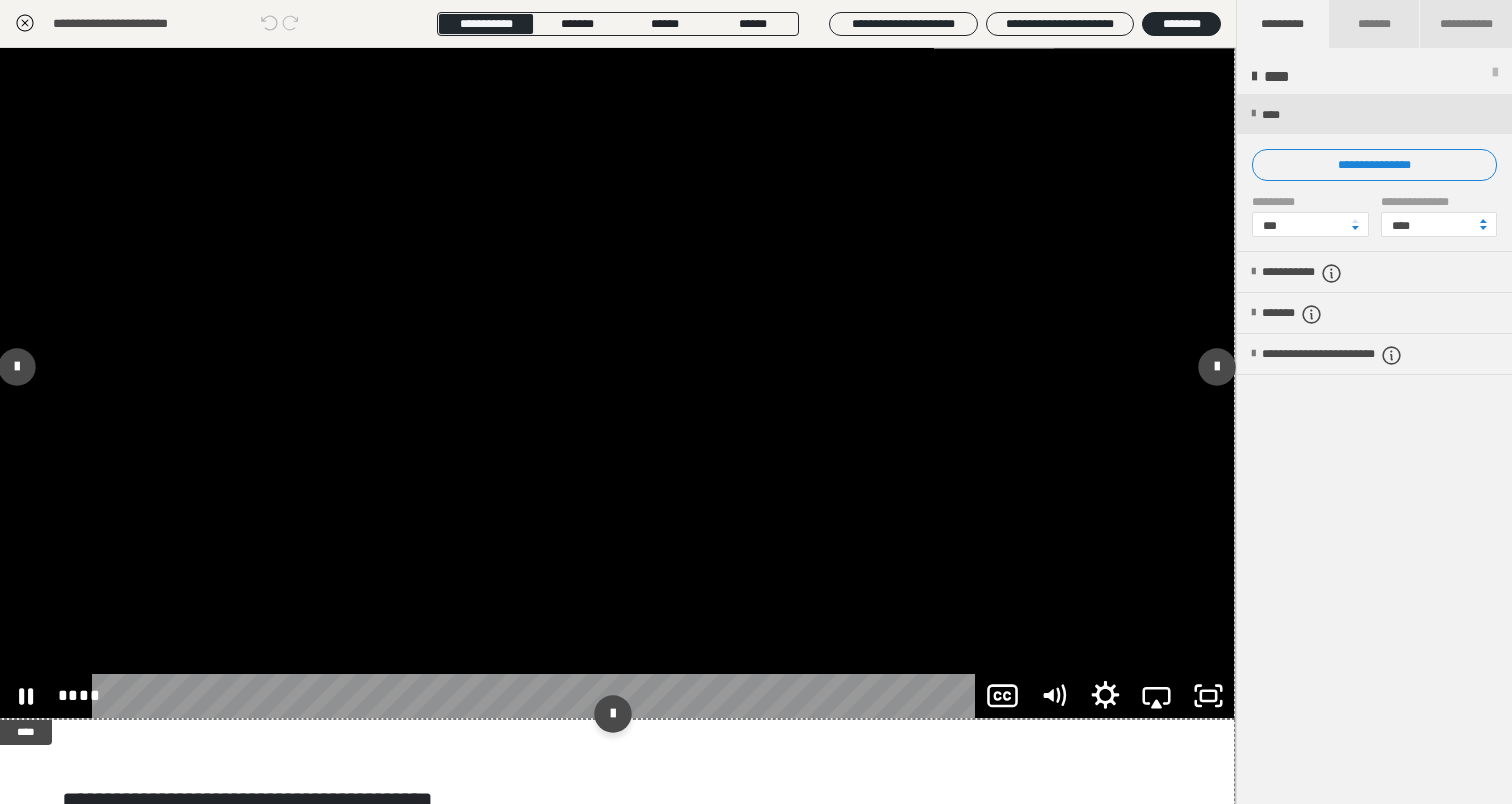 click 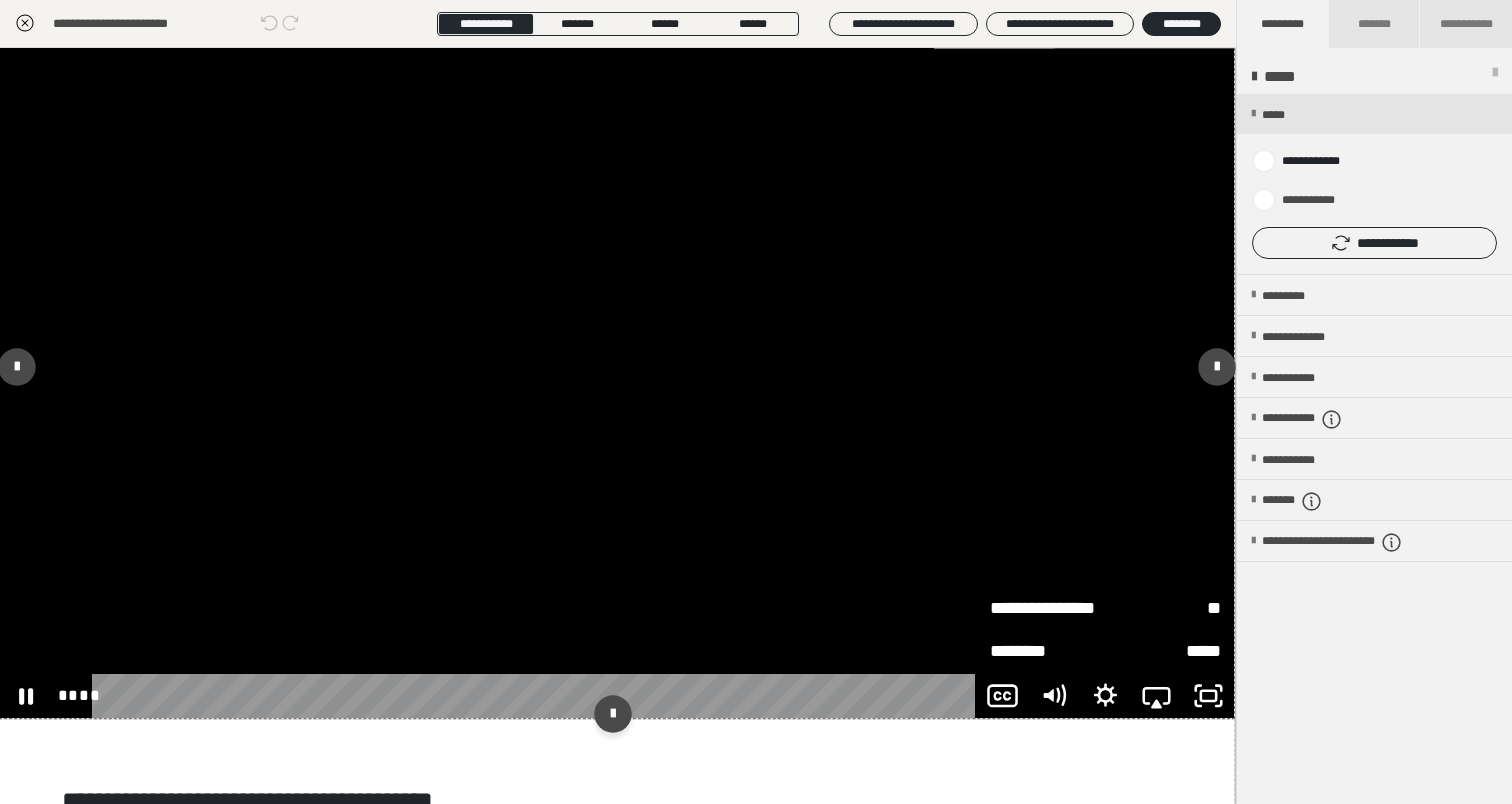 click on "**" at bounding box center [1163, 608] 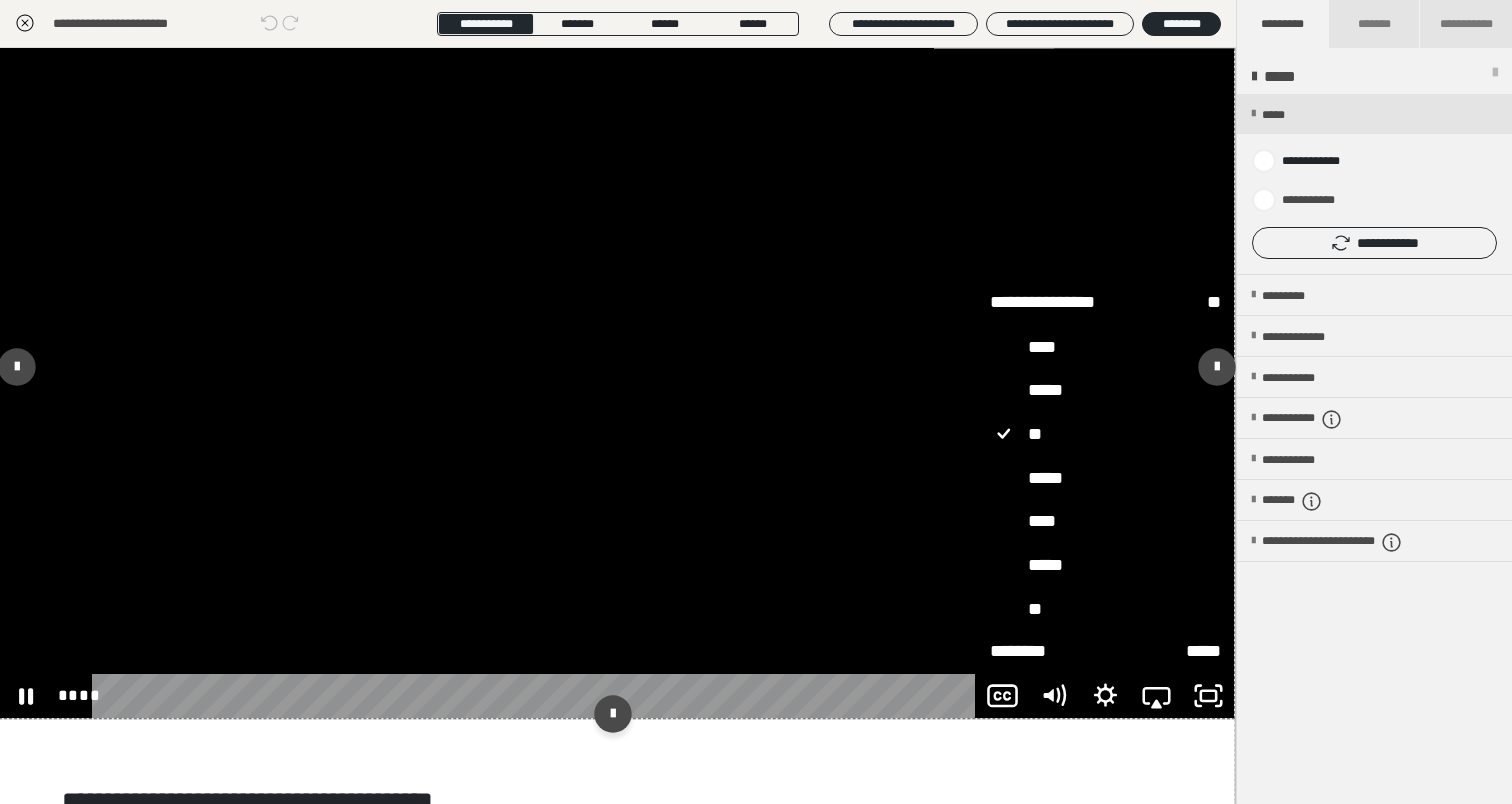 click on "**" at bounding box center [1105, 609] 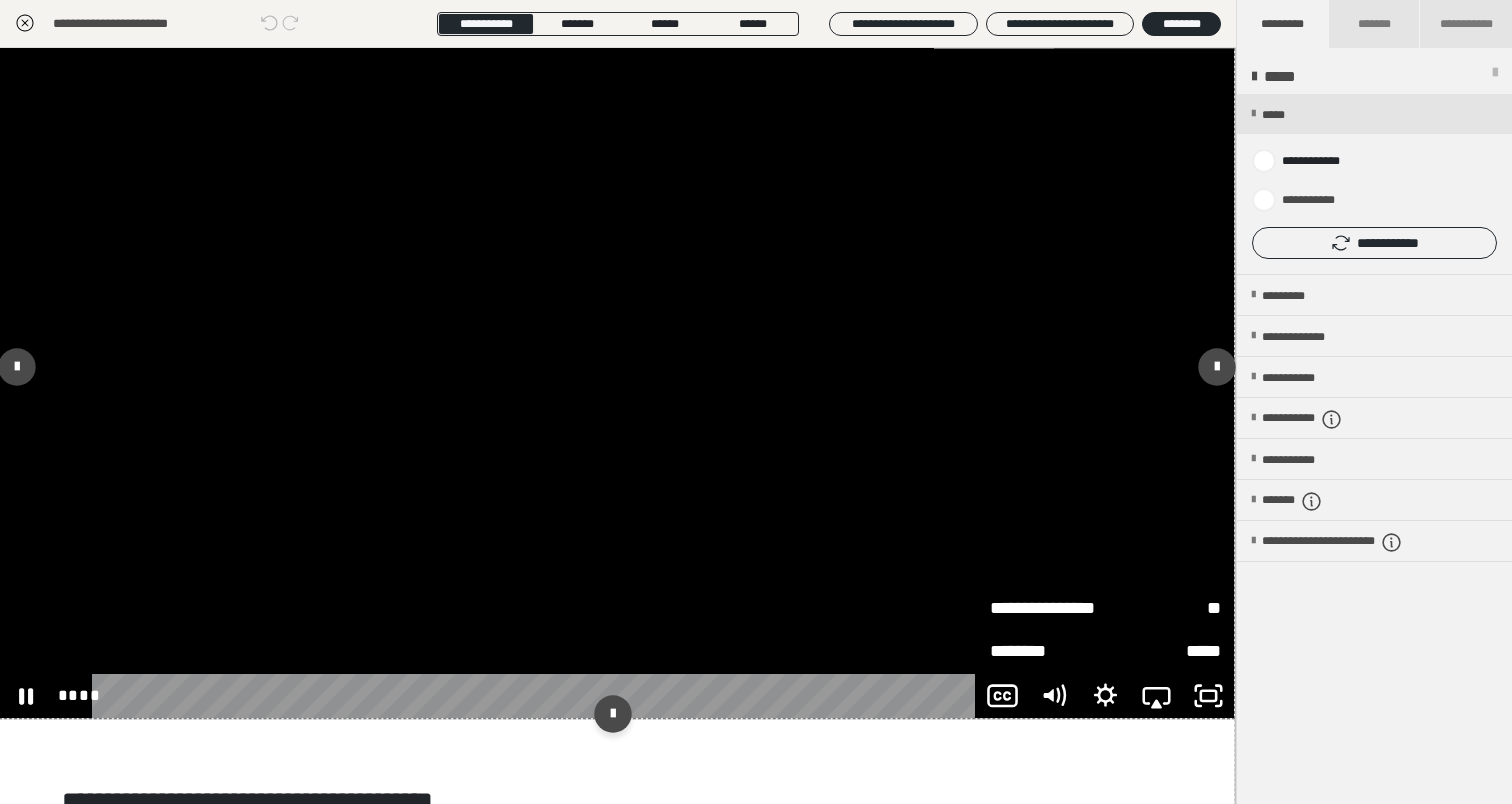 click 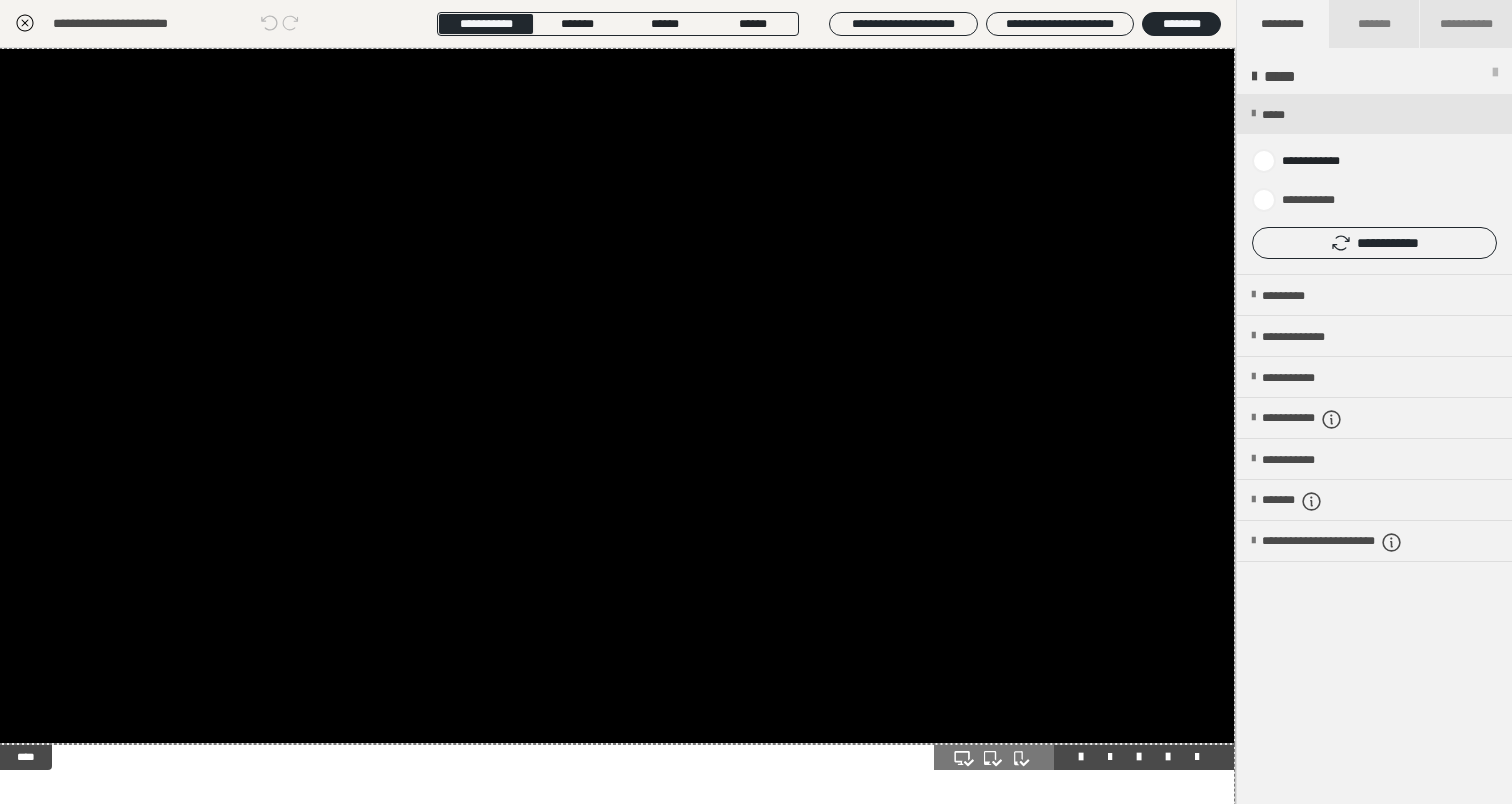 scroll, scrollTop: 0, scrollLeft: 1, axis: horizontal 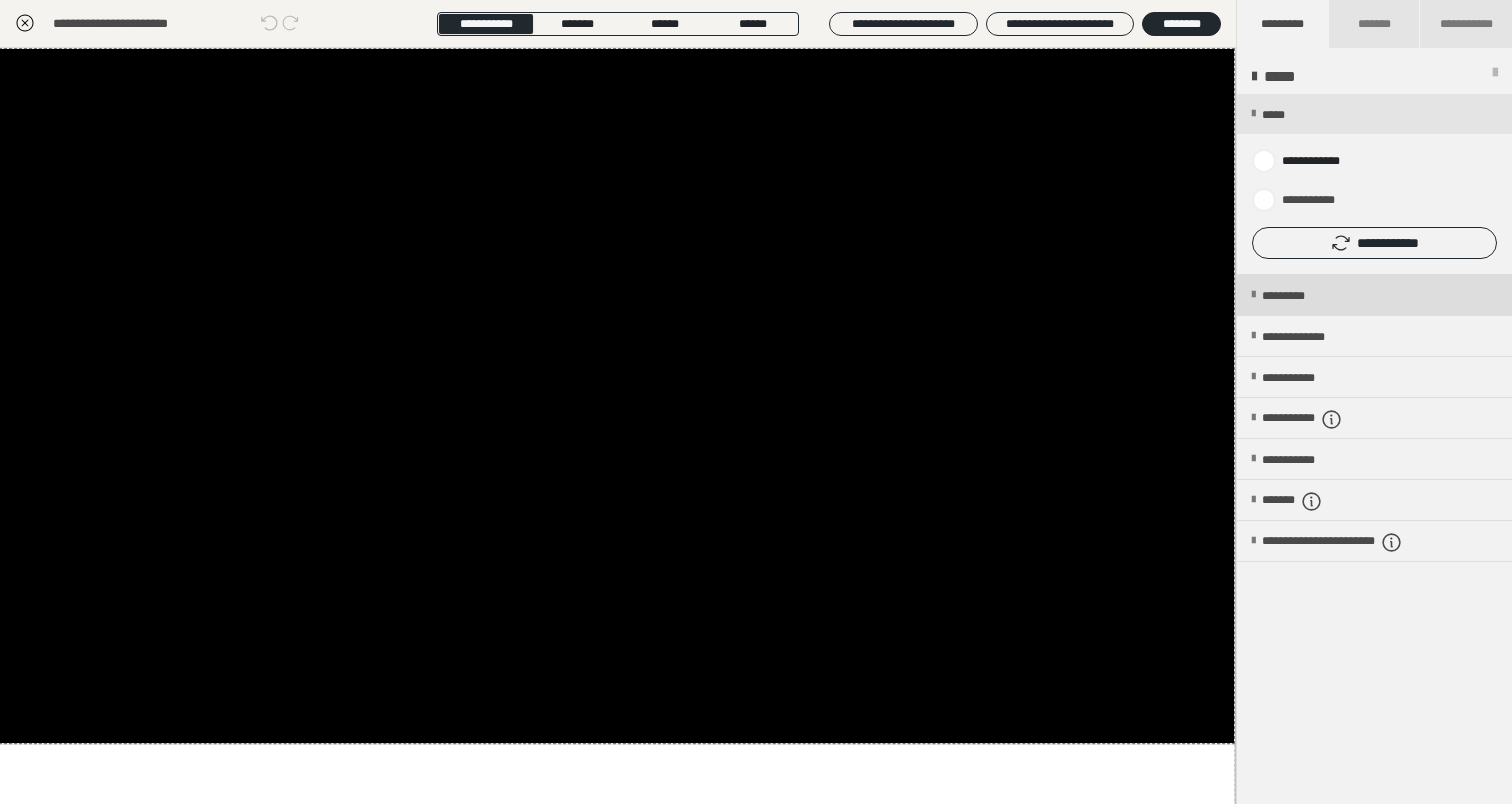 click on "*********" at bounding box center [1374, 295] 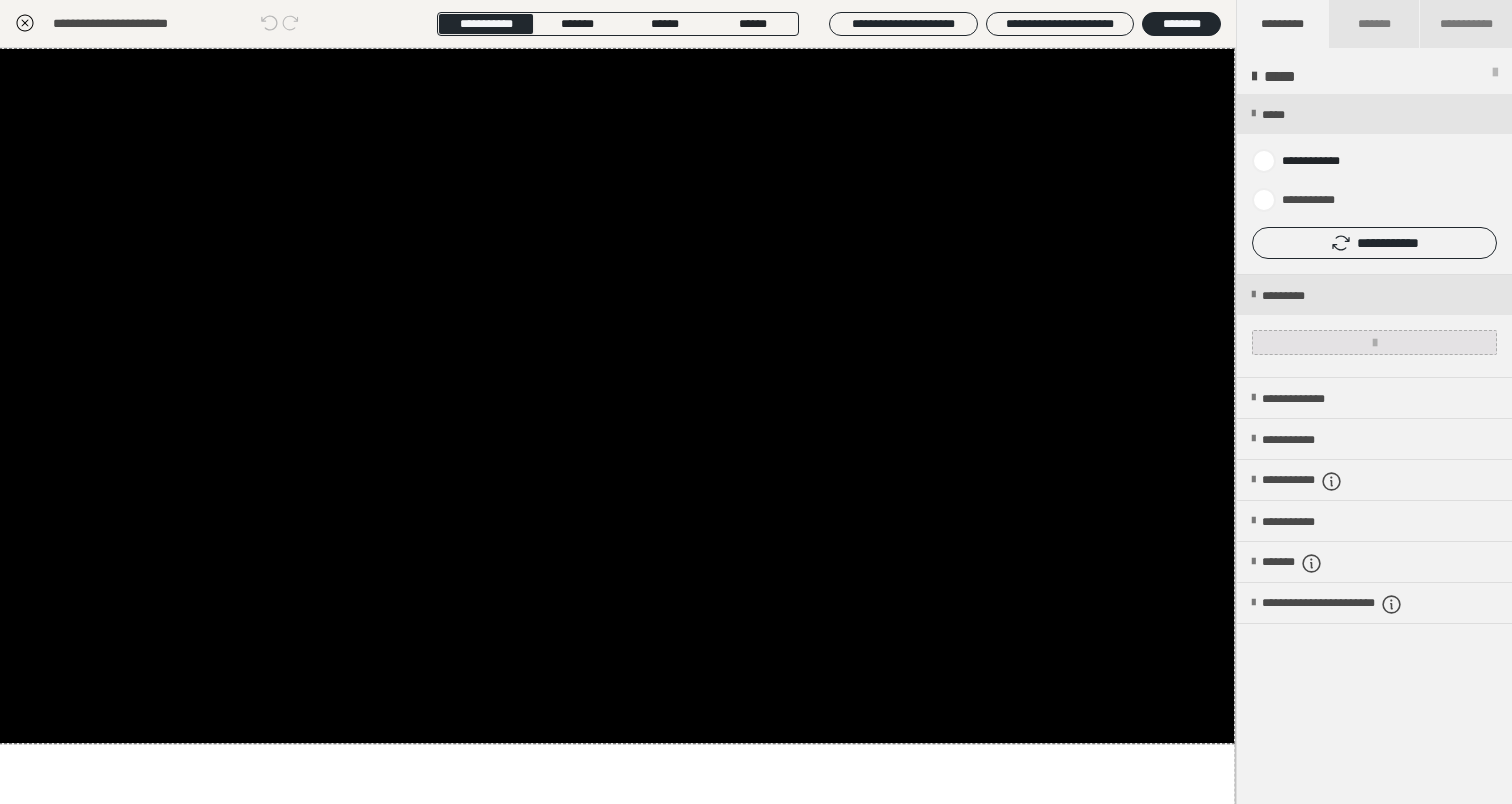 click at bounding box center (1374, 342) 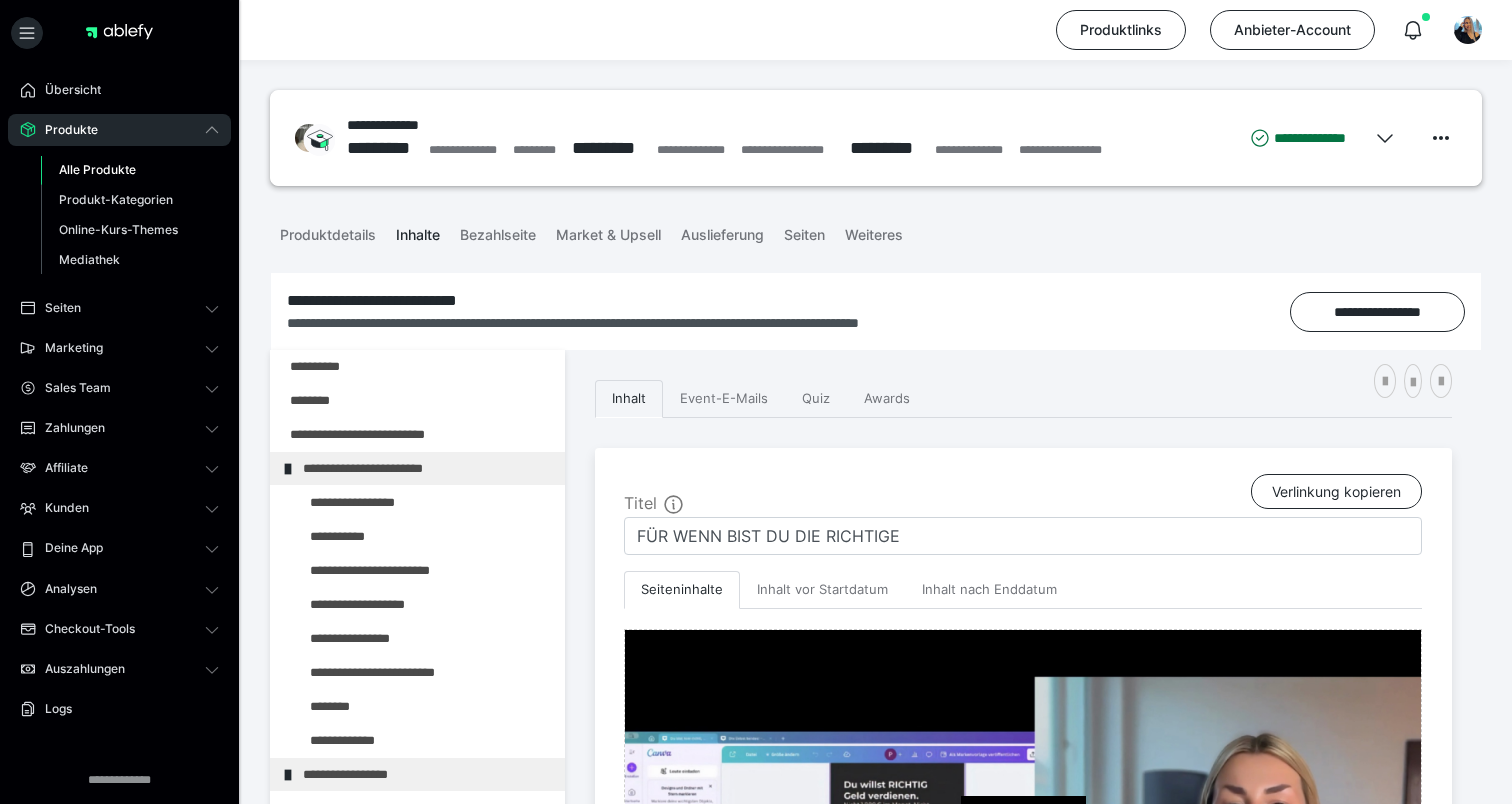 scroll, scrollTop: 470, scrollLeft: 0, axis: vertical 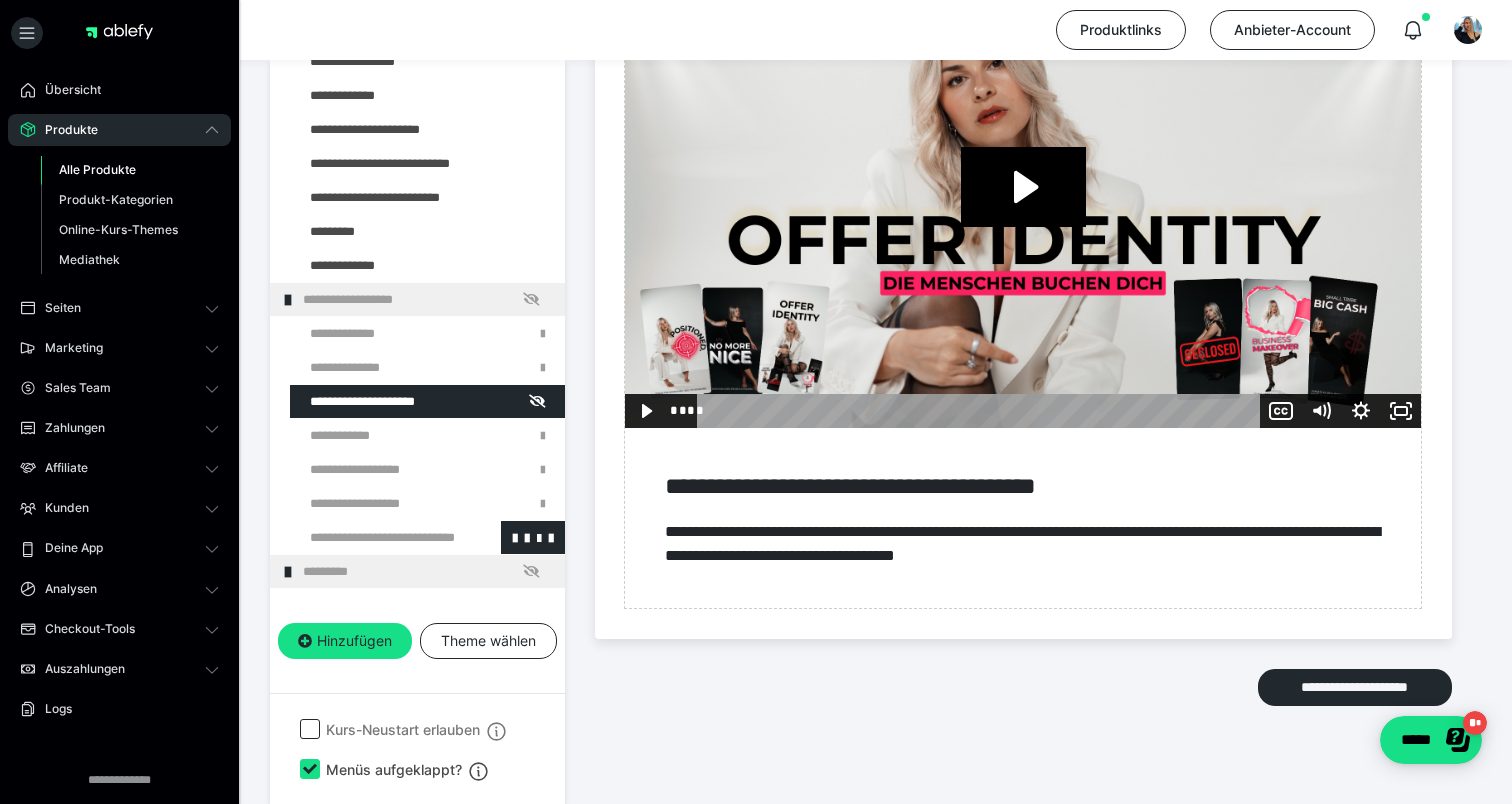 click at bounding box center (375, 537) 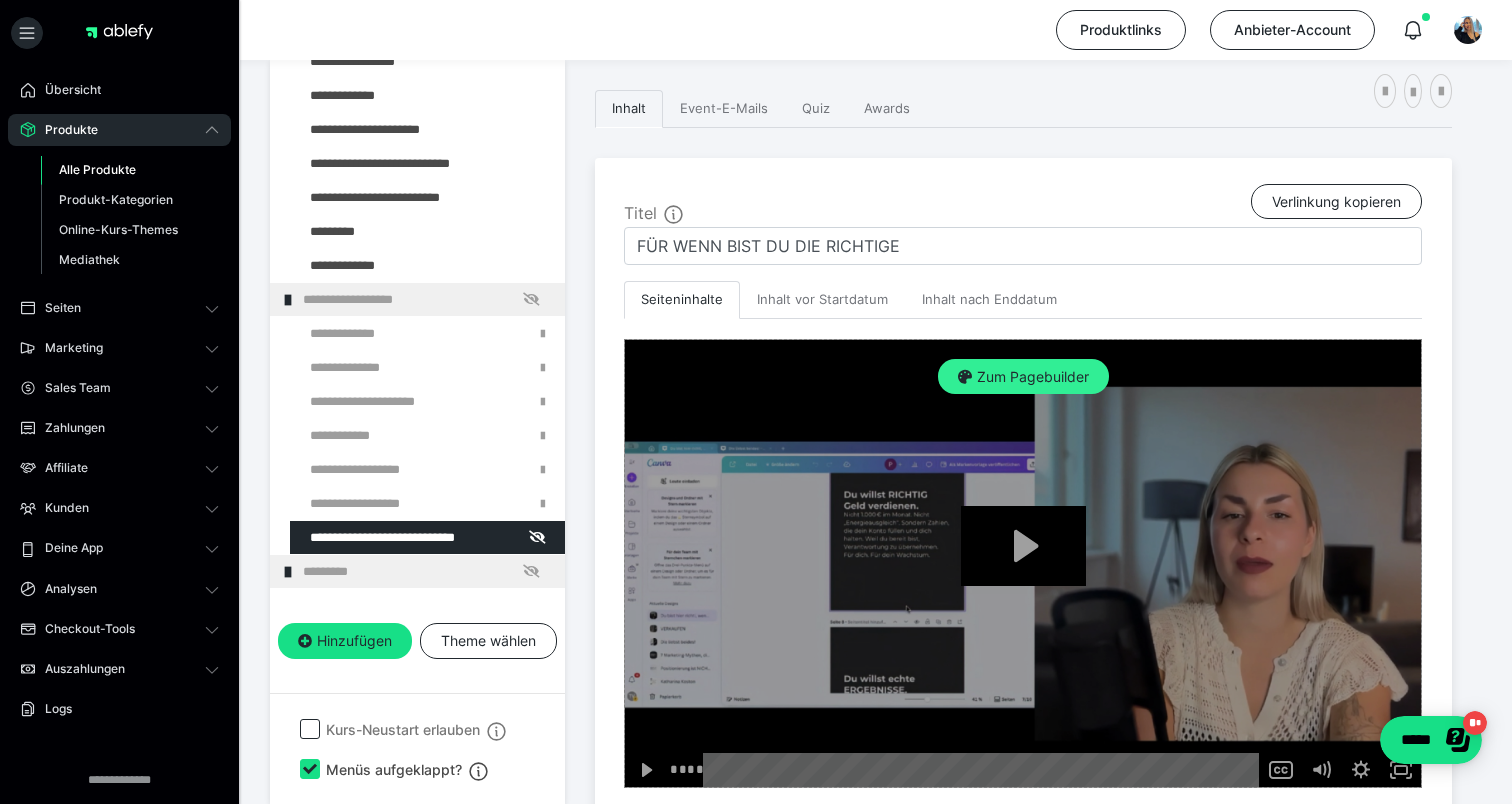 click on "Zum Pagebuilder" at bounding box center [1023, 377] 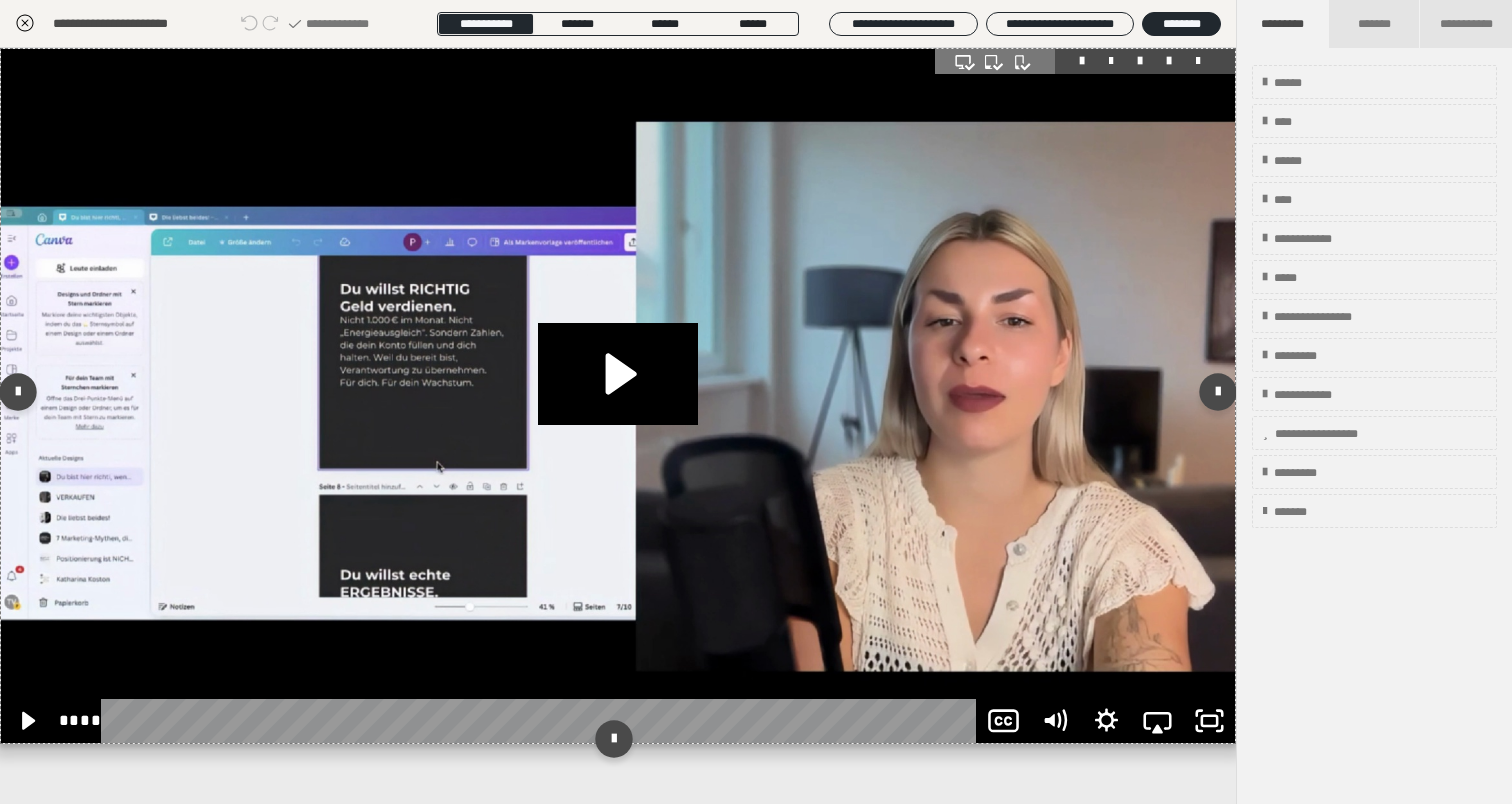 click at bounding box center (618, 396) 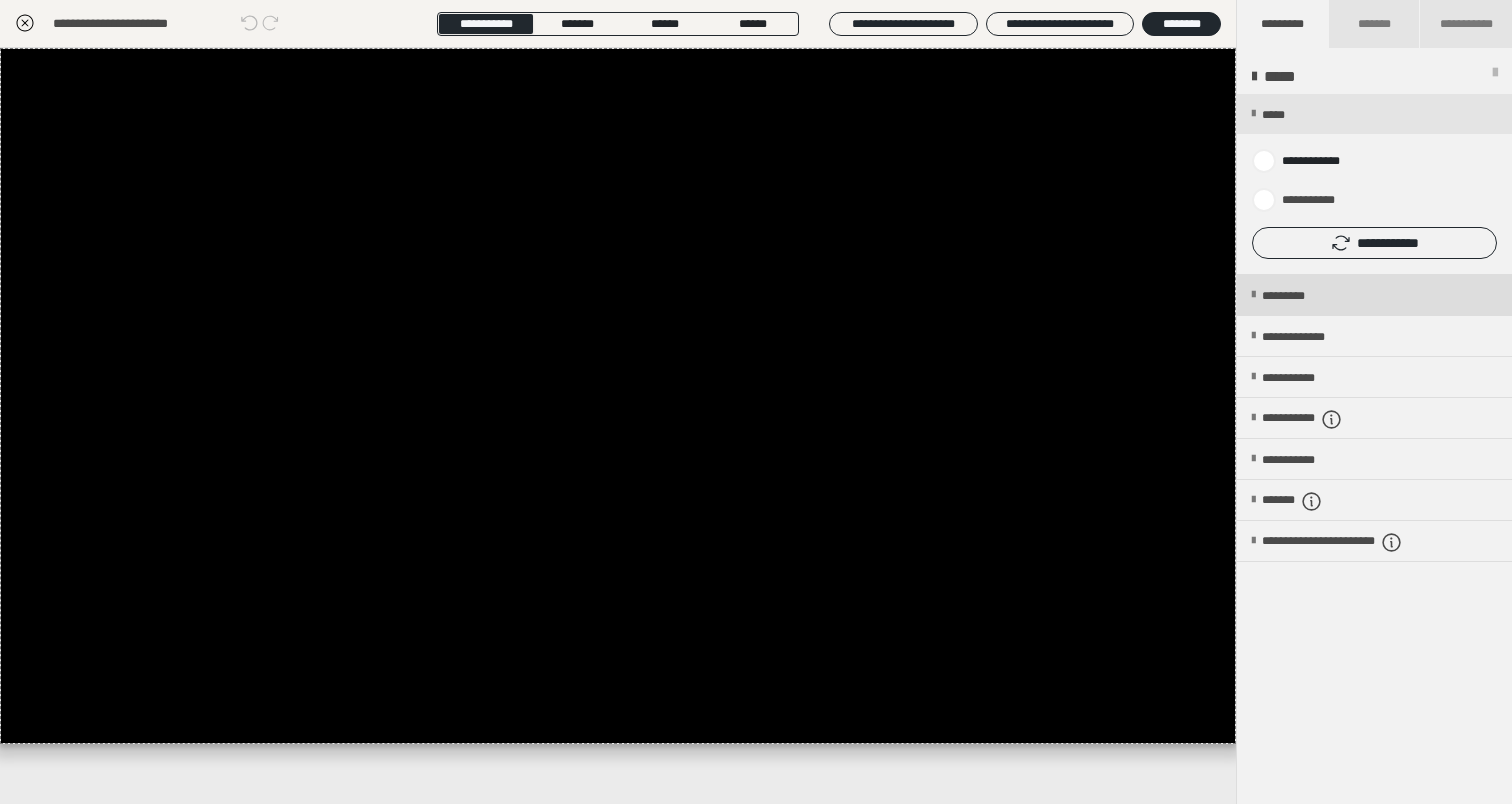 click on "*********" at bounding box center [1300, 296] 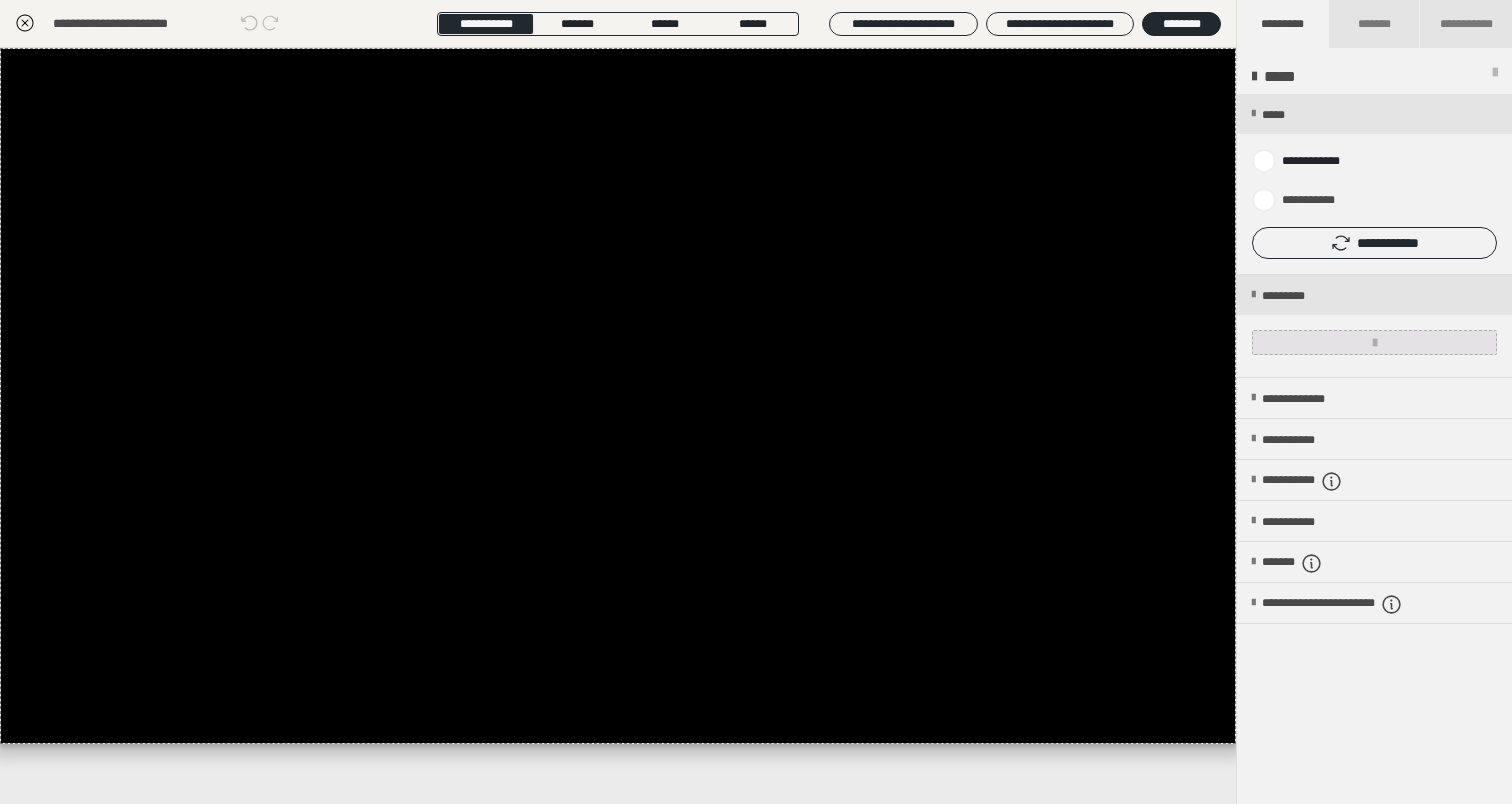 click at bounding box center (1374, 342) 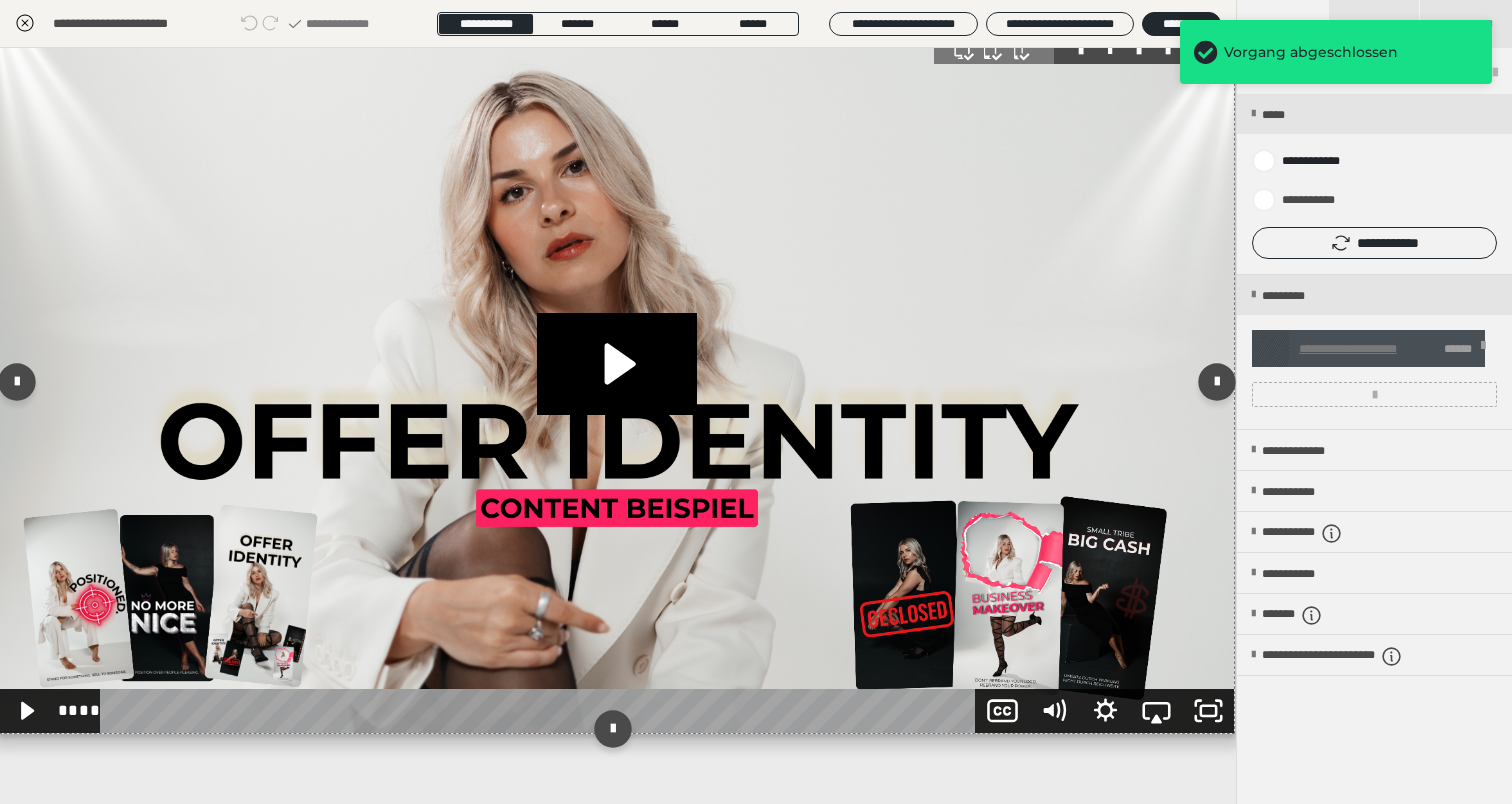 scroll, scrollTop: 10, scrollLeft: 1, axis: both 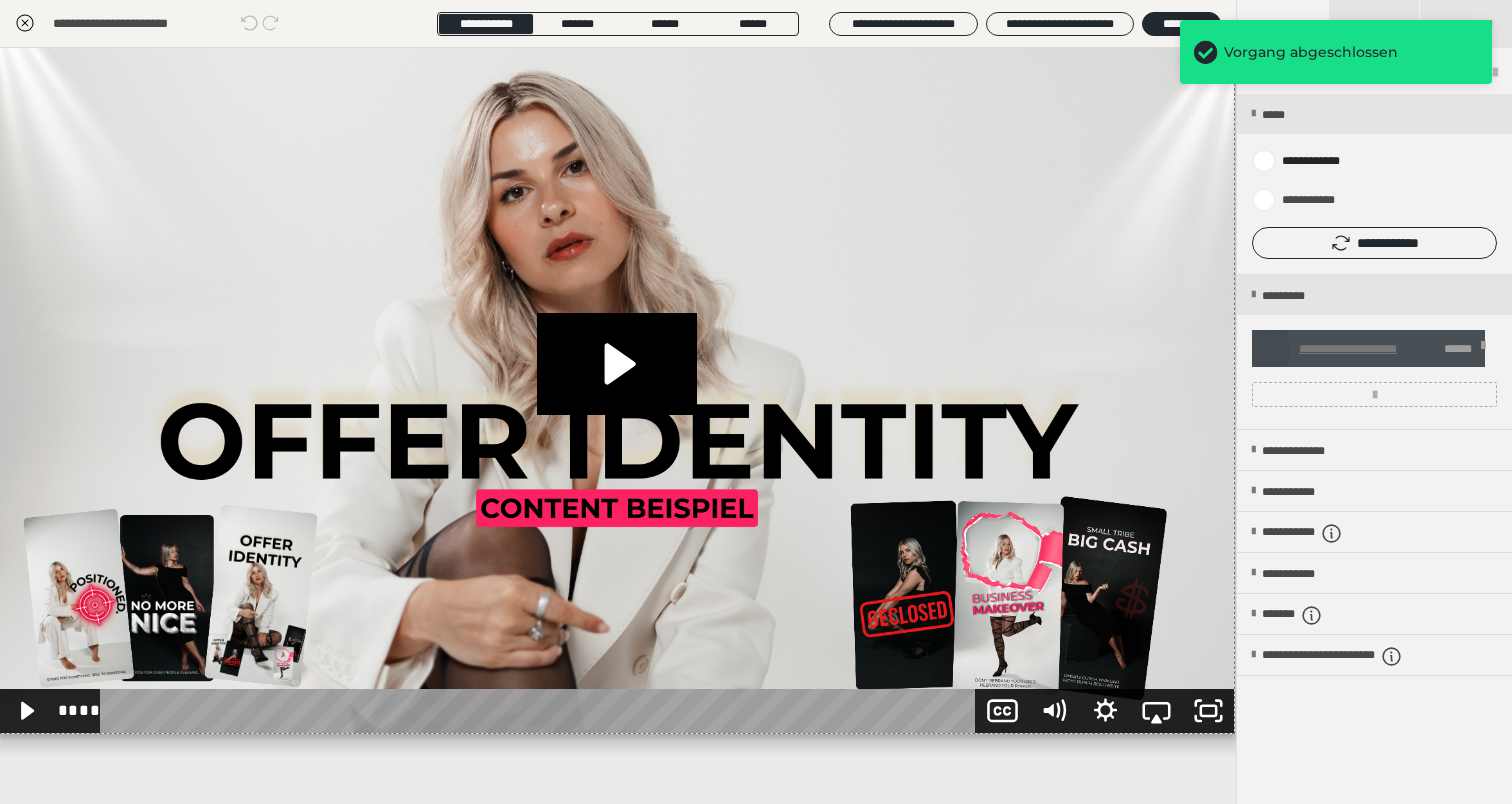 click 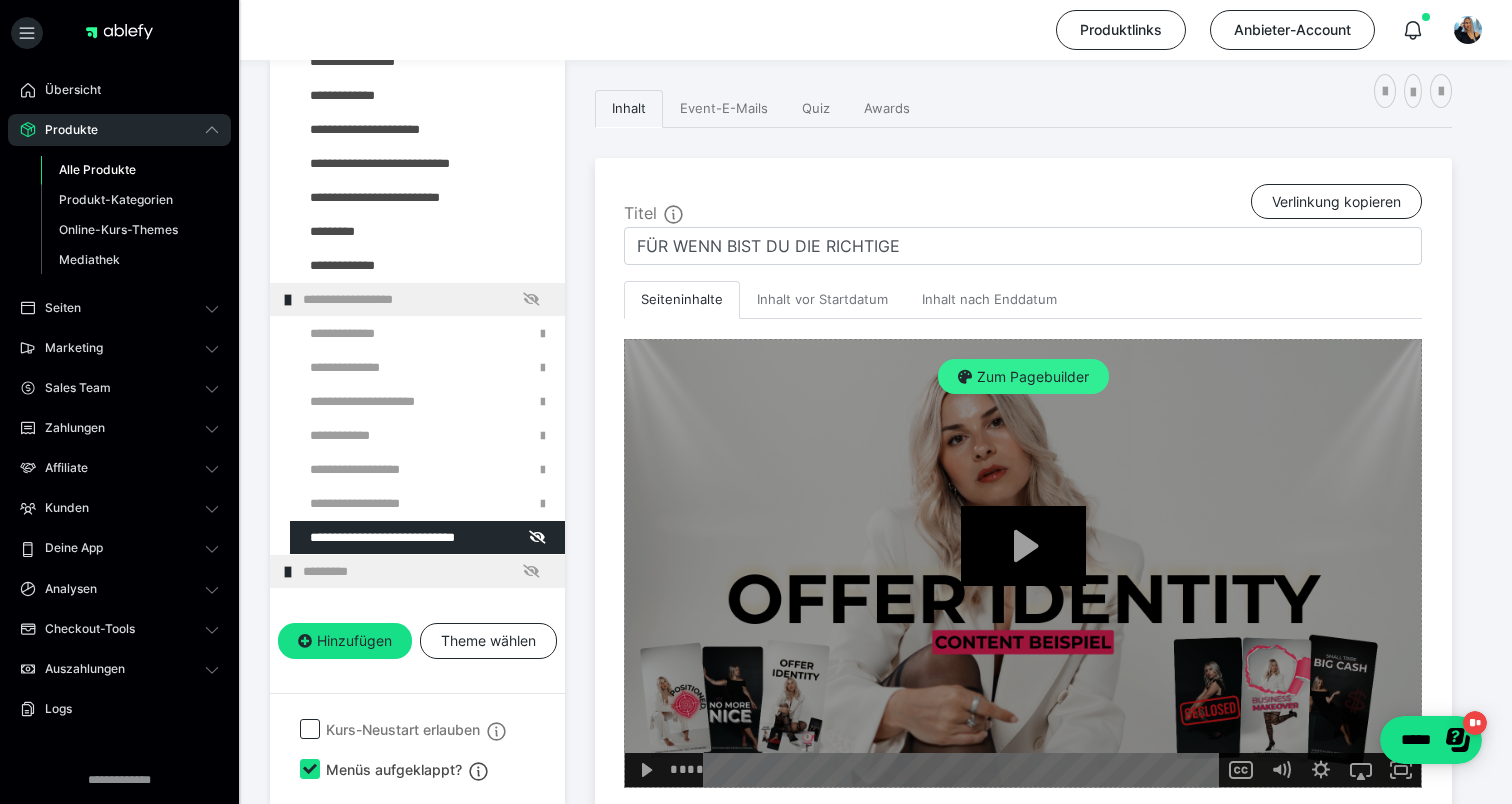 click at bounding box center [965, 377] 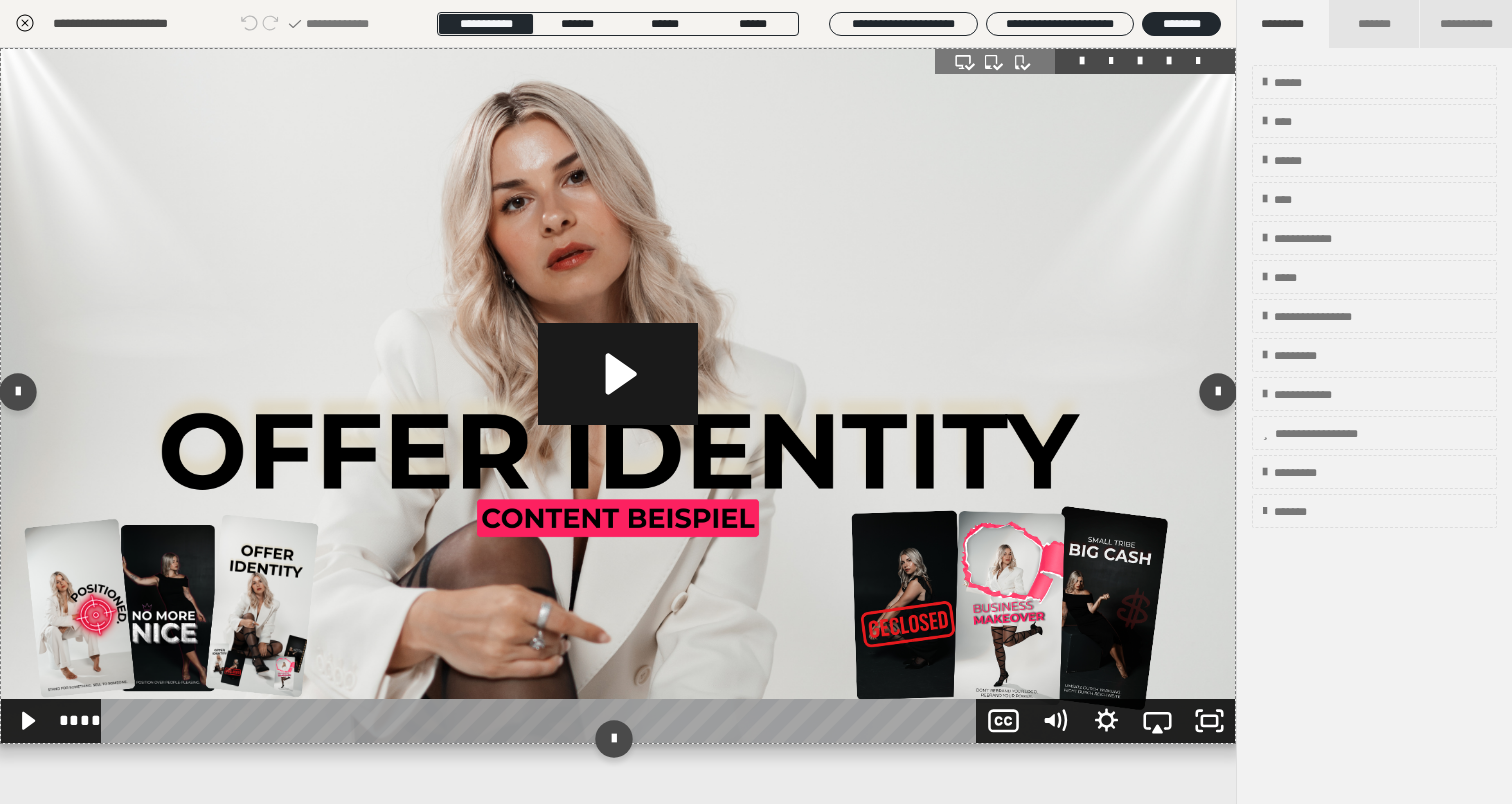 click 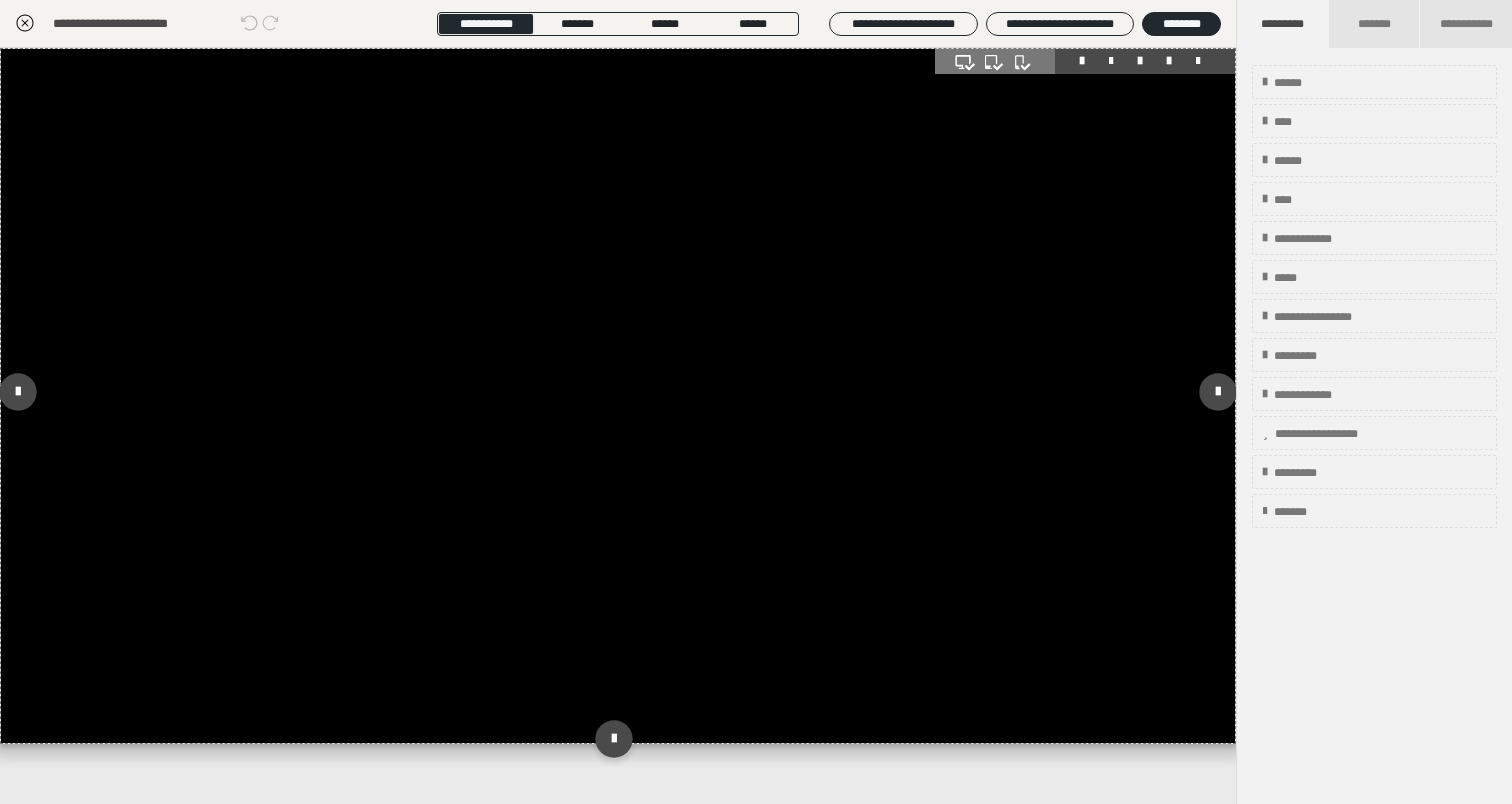 click 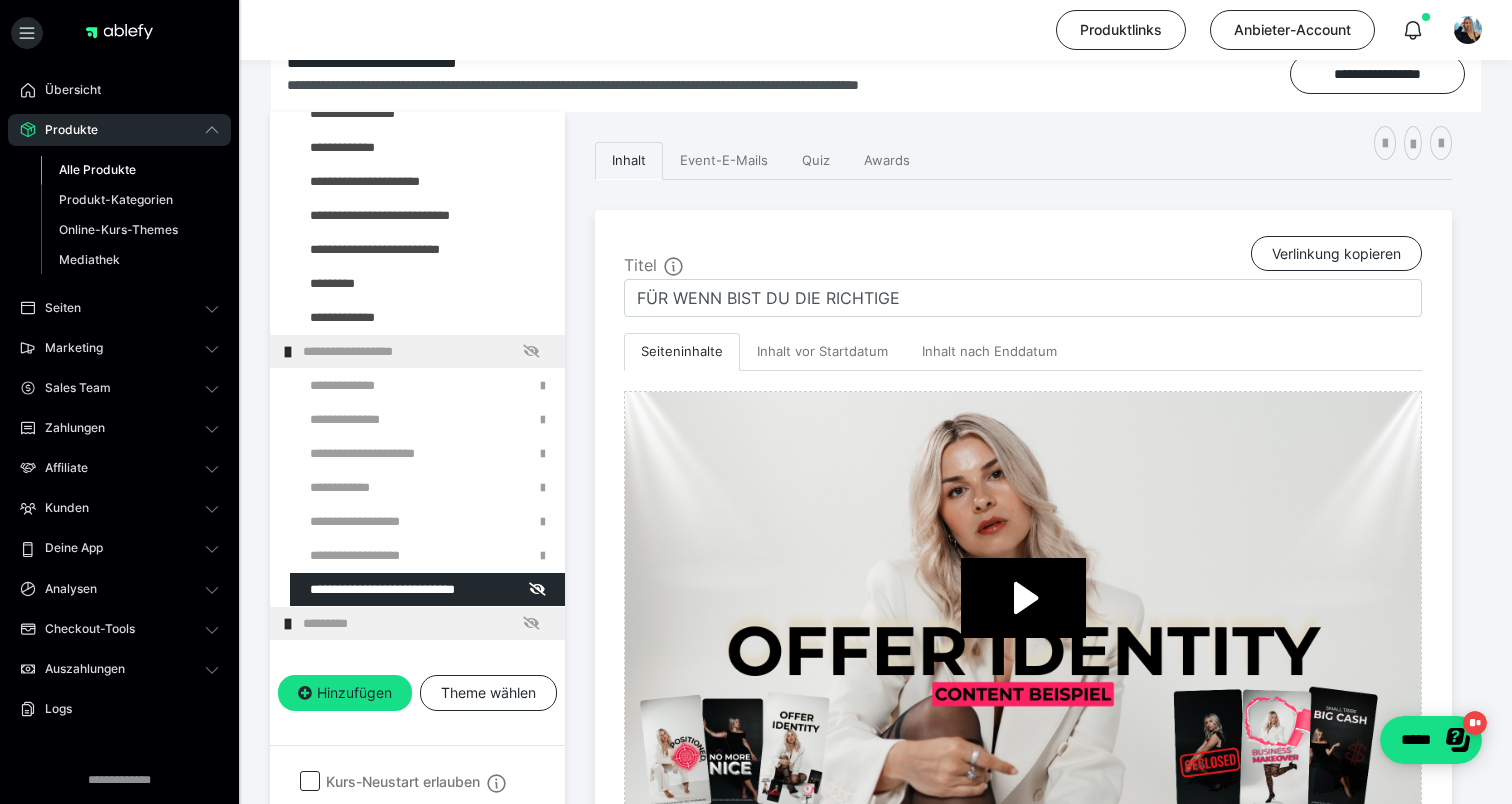 scroll, scrollTop: 232, scrollLeft: 0, axis: vertical 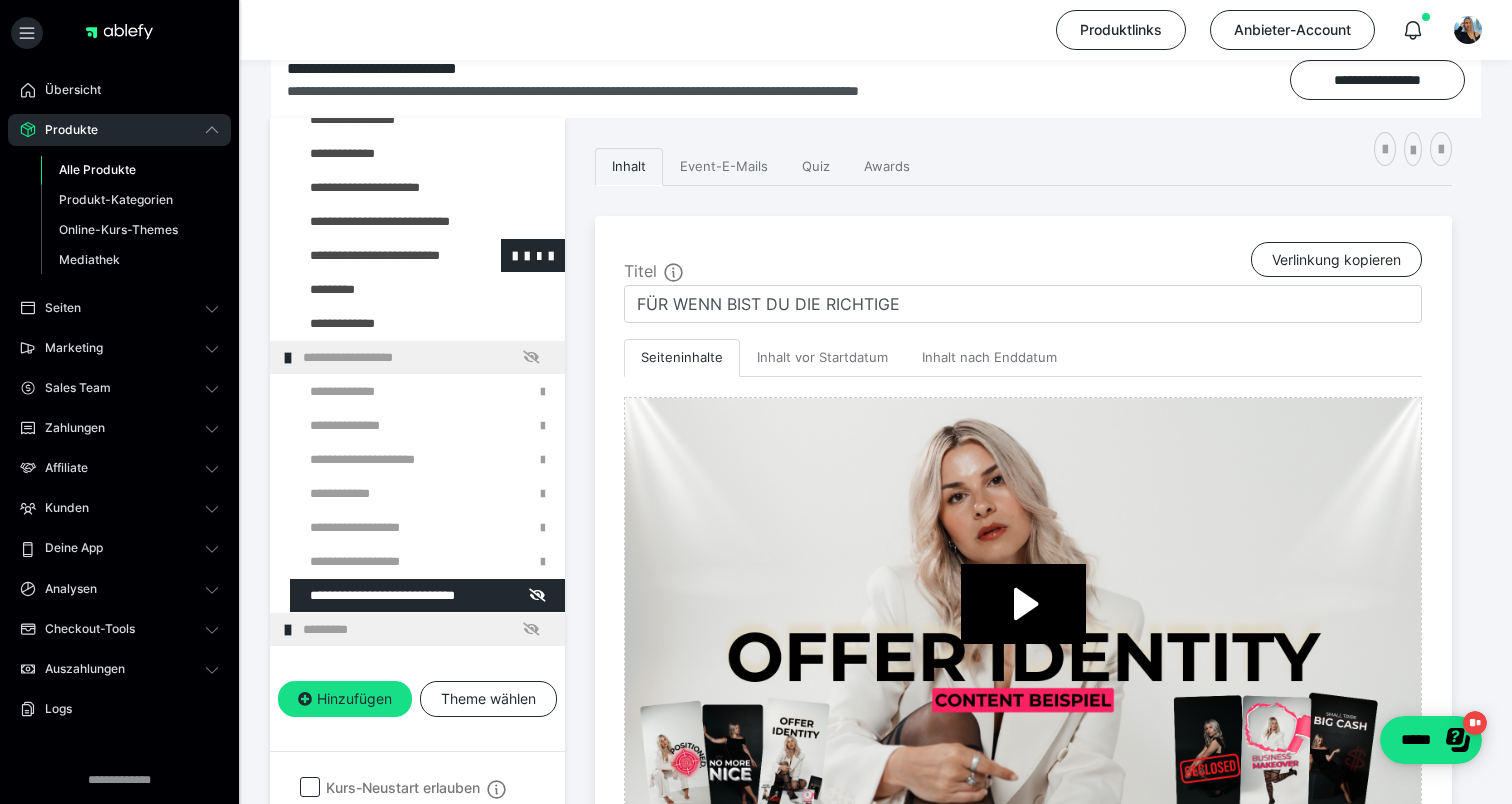click at bounding box center [375, 255] 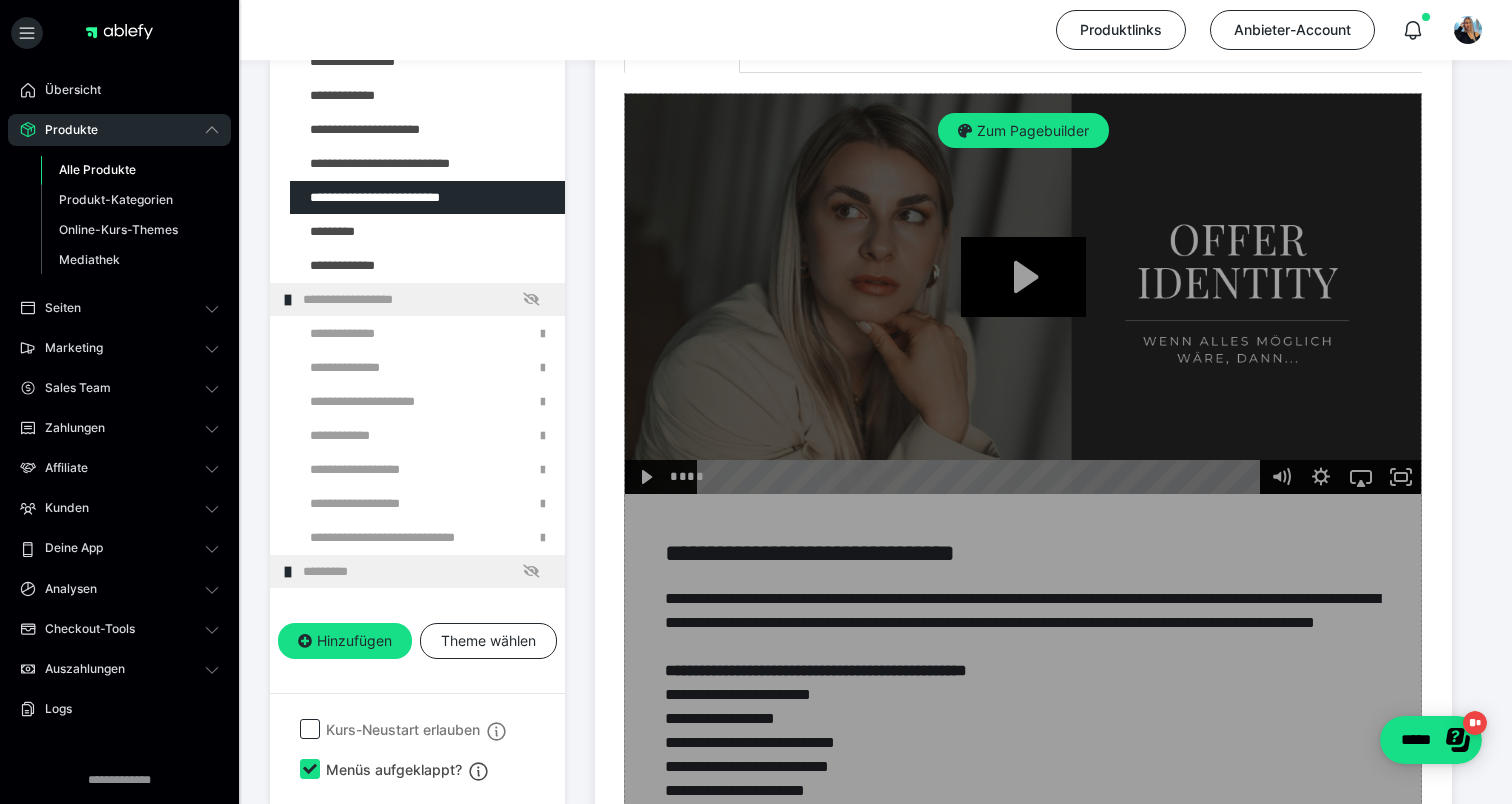scroll, scrollTop: 631, scrollLeft: 0, axis: vertical 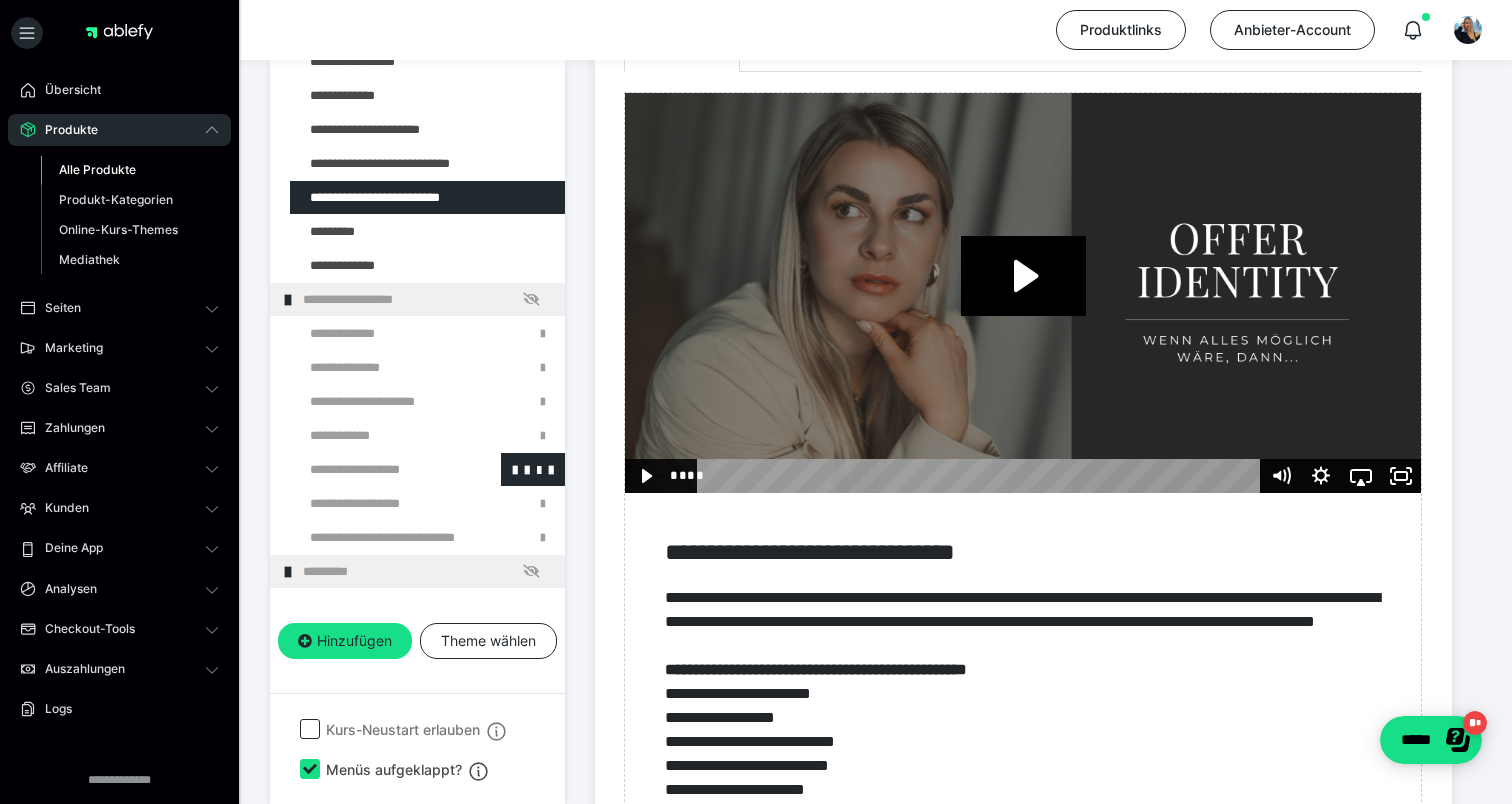 click at bounding box center [375, 469] 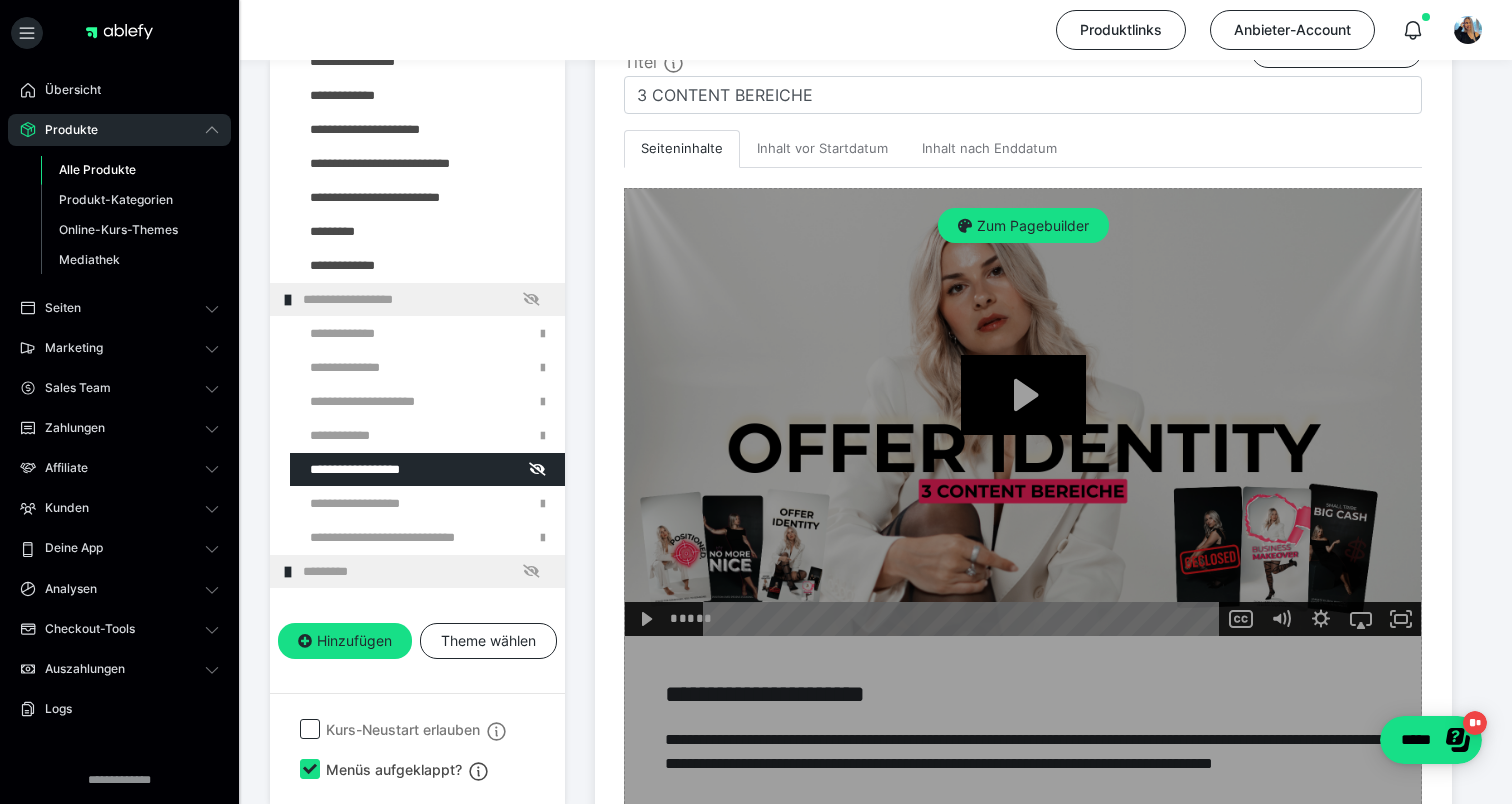 scroll, scrollTop: 441, scrollLeft: 0, axis: vertical 